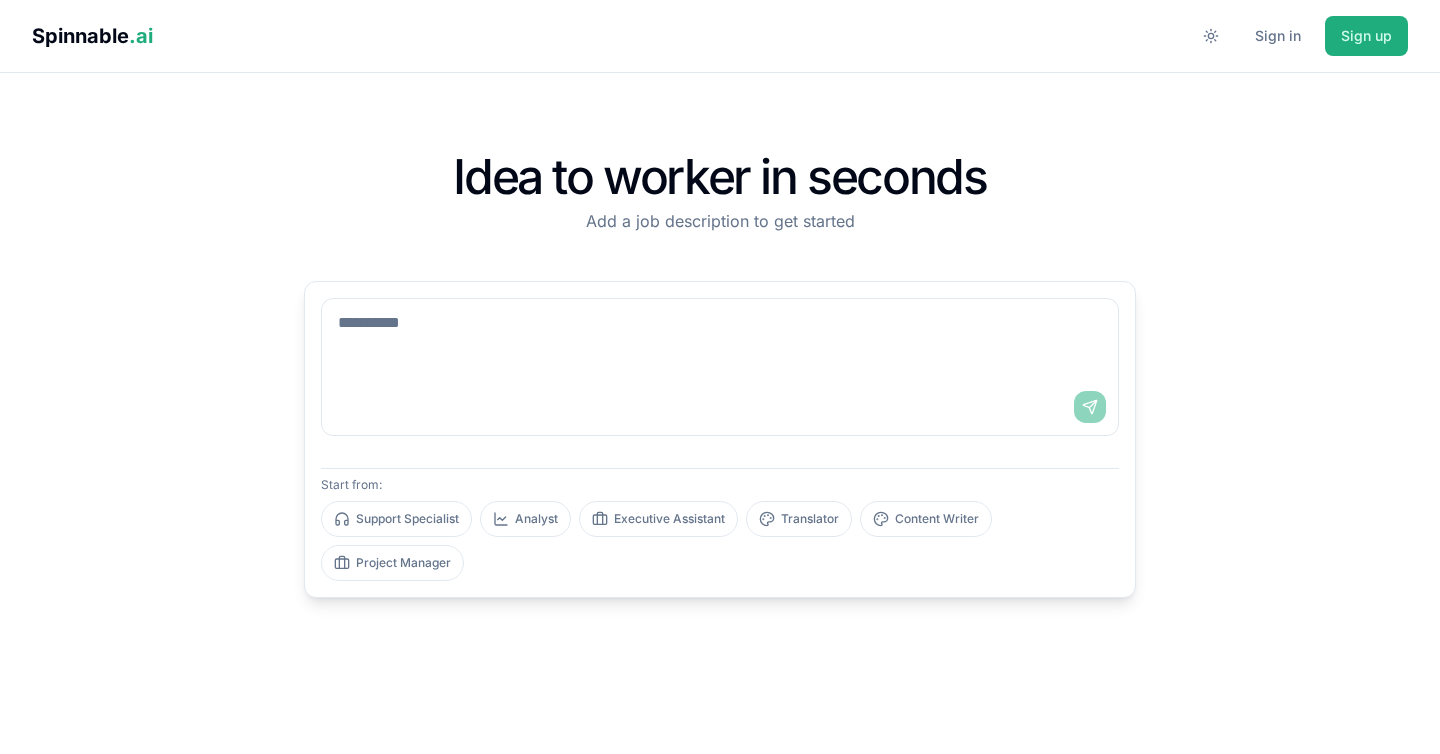 scroll, scrollTop: 0, scrollLeft: 0, axis: both 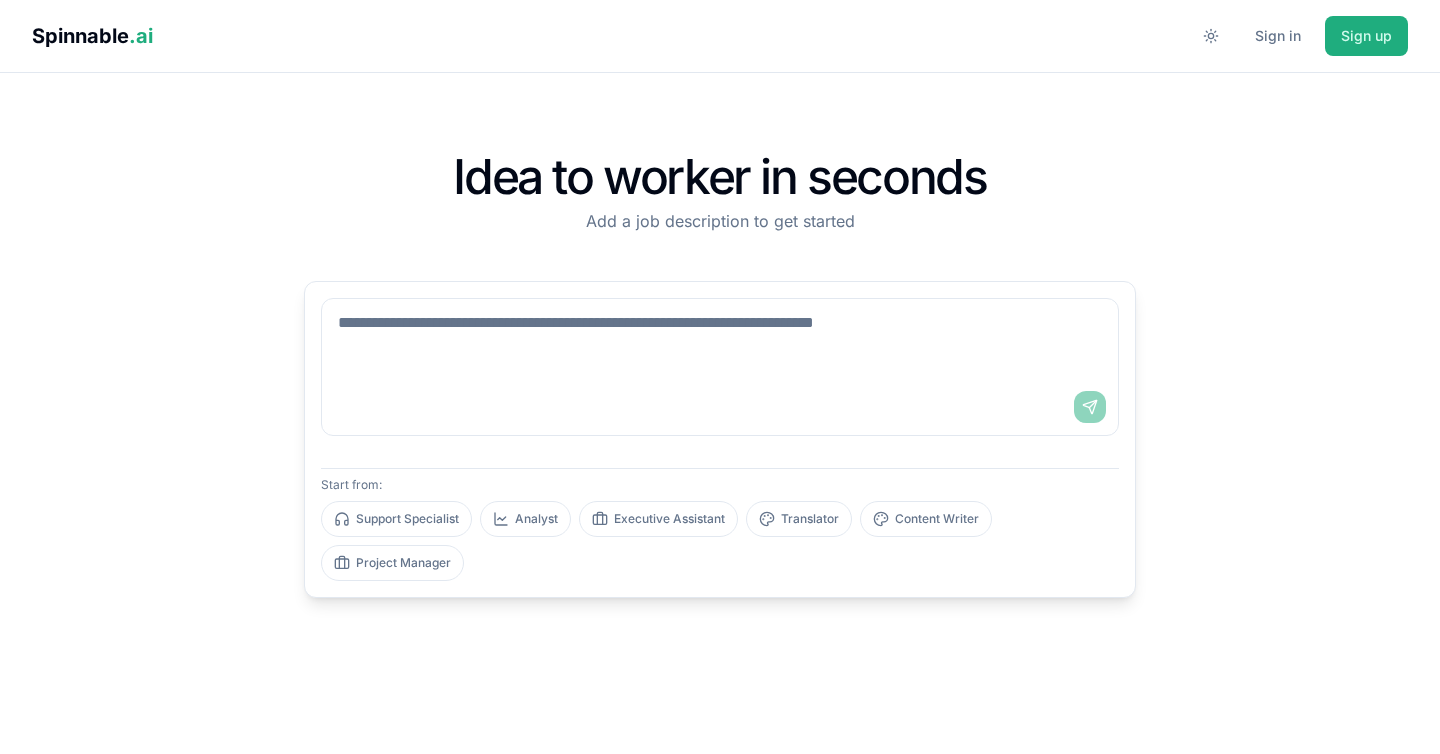 click at bounding box center (720, 339) 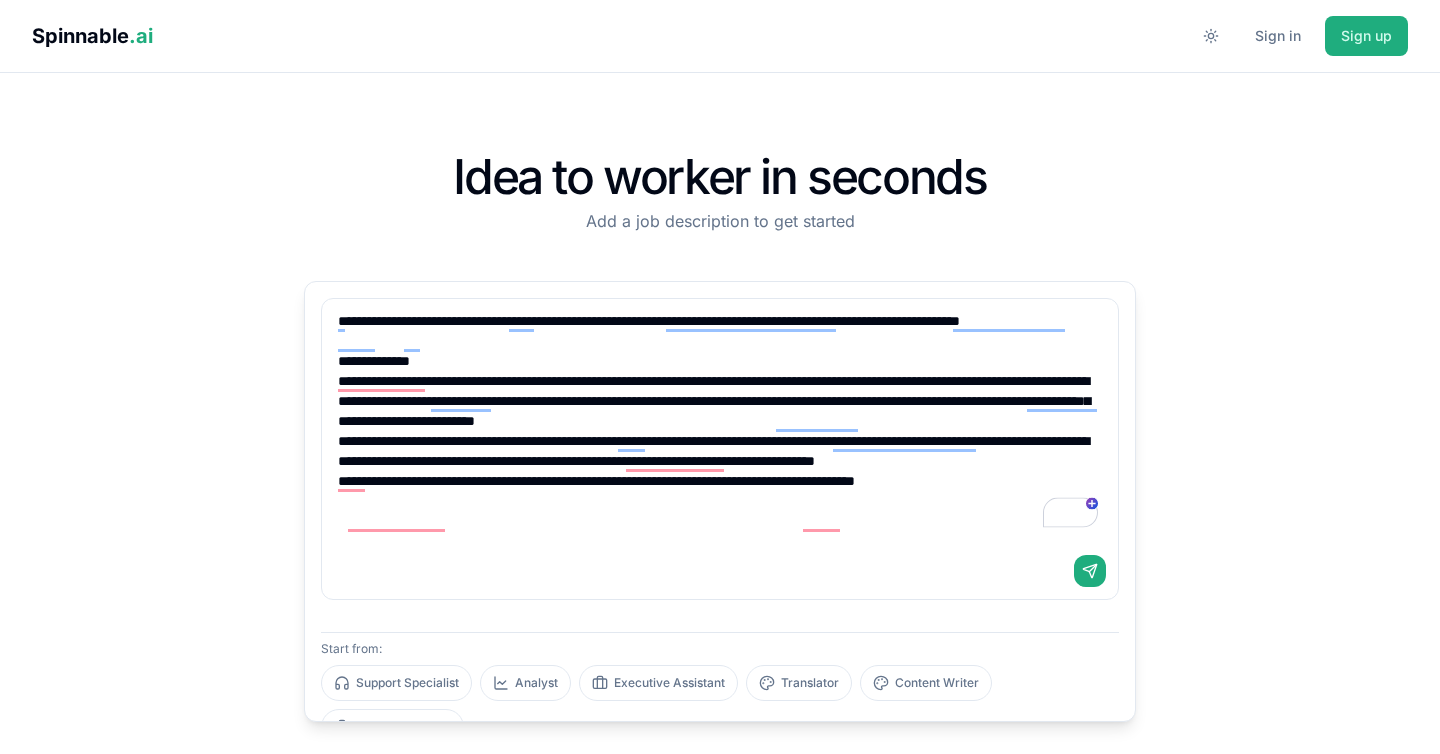 click on "**********" at bounding box center [720, 421] 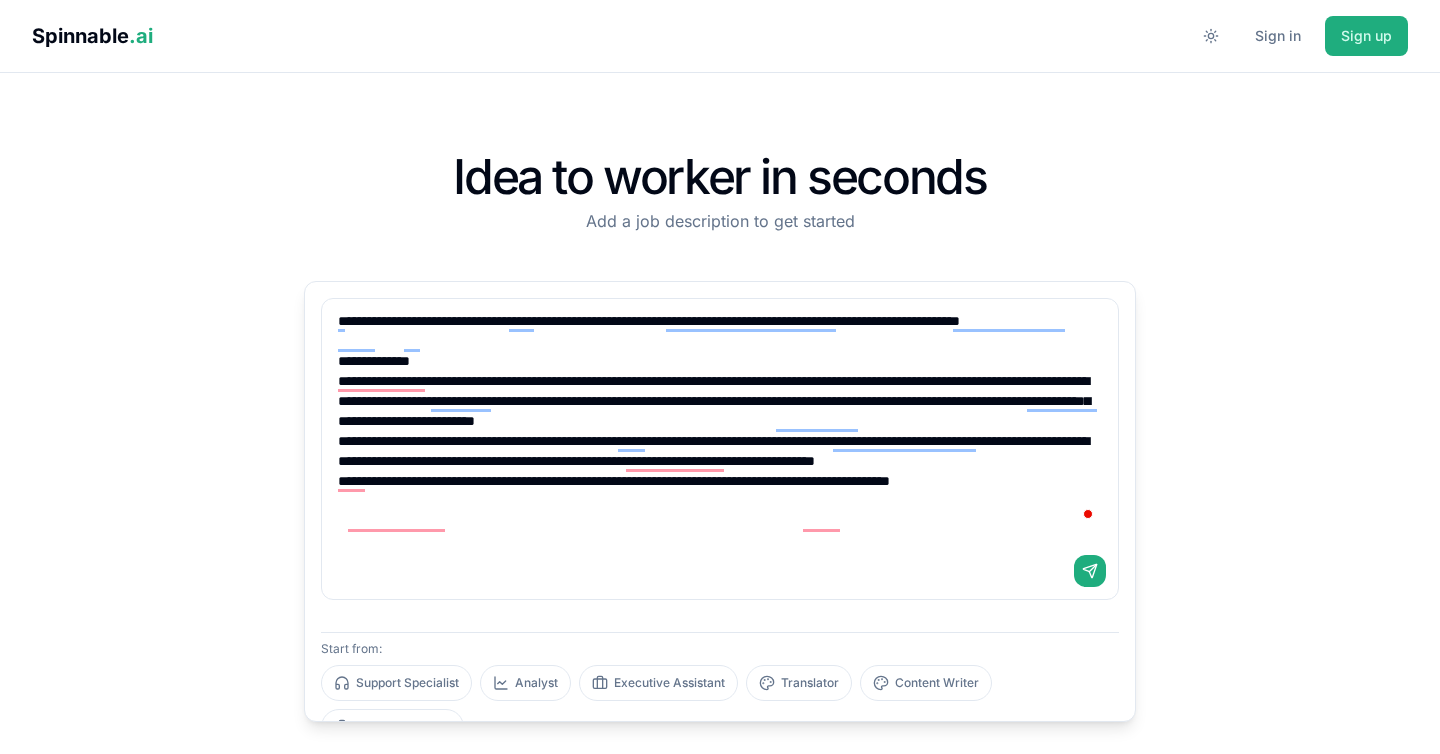 click at bounding box center [1089, 513] 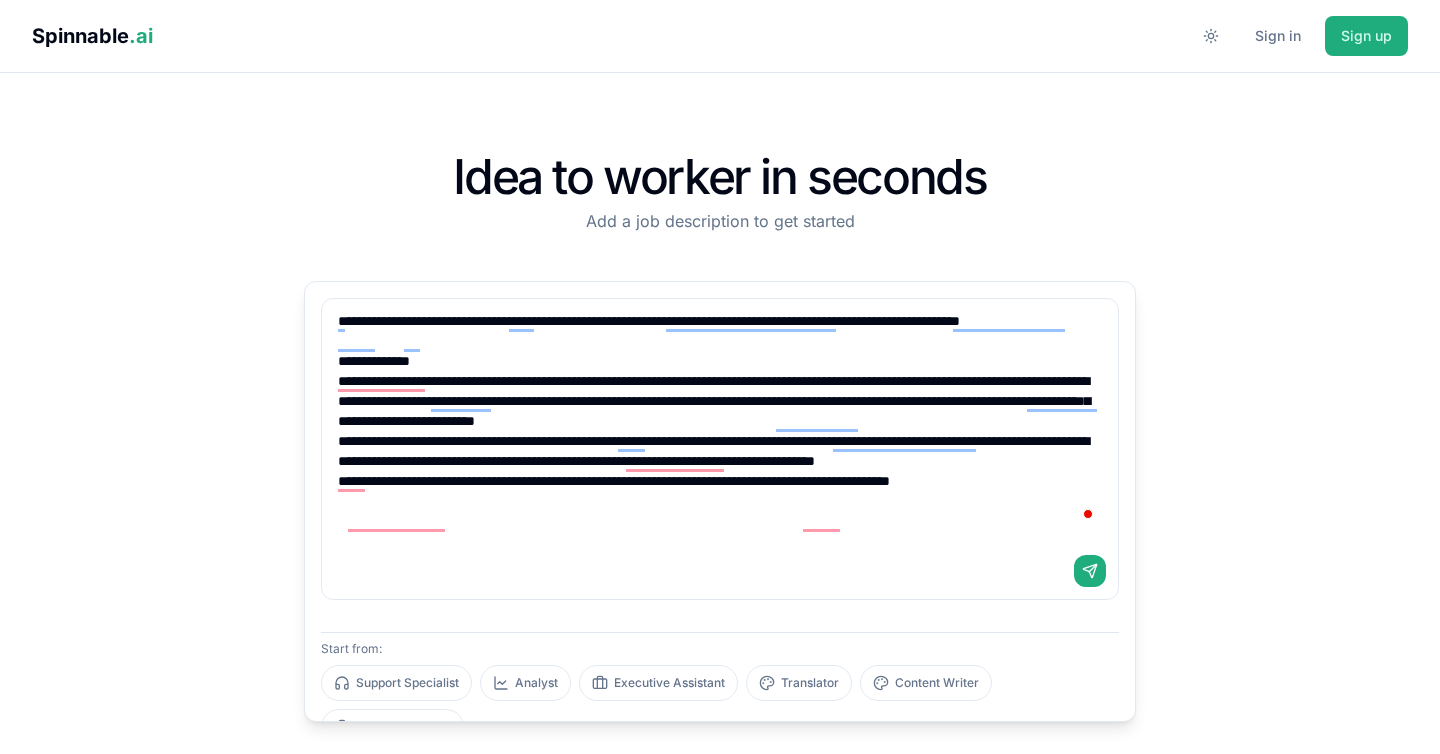 click on "**********" at bounding box center [720, 421] 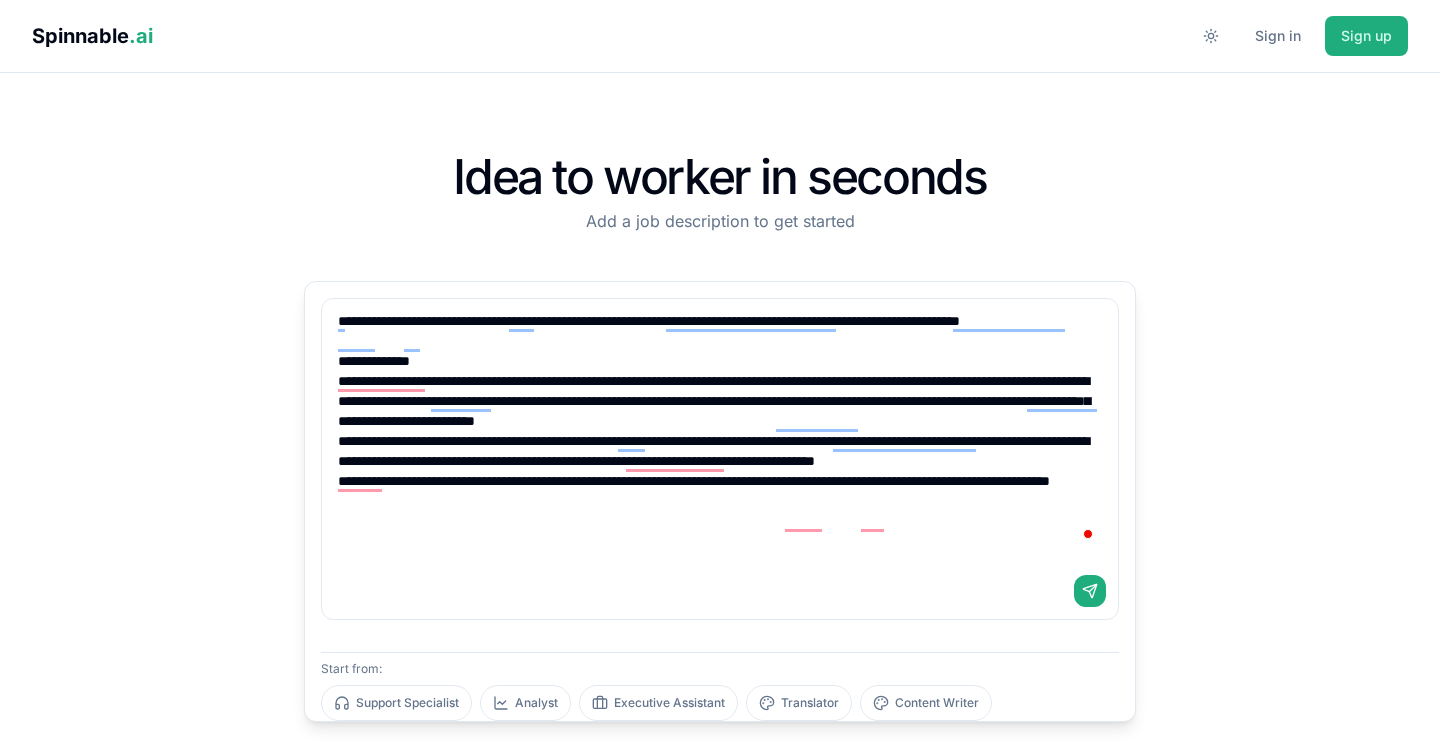 click on "**********" at bounding box center [720, 431] 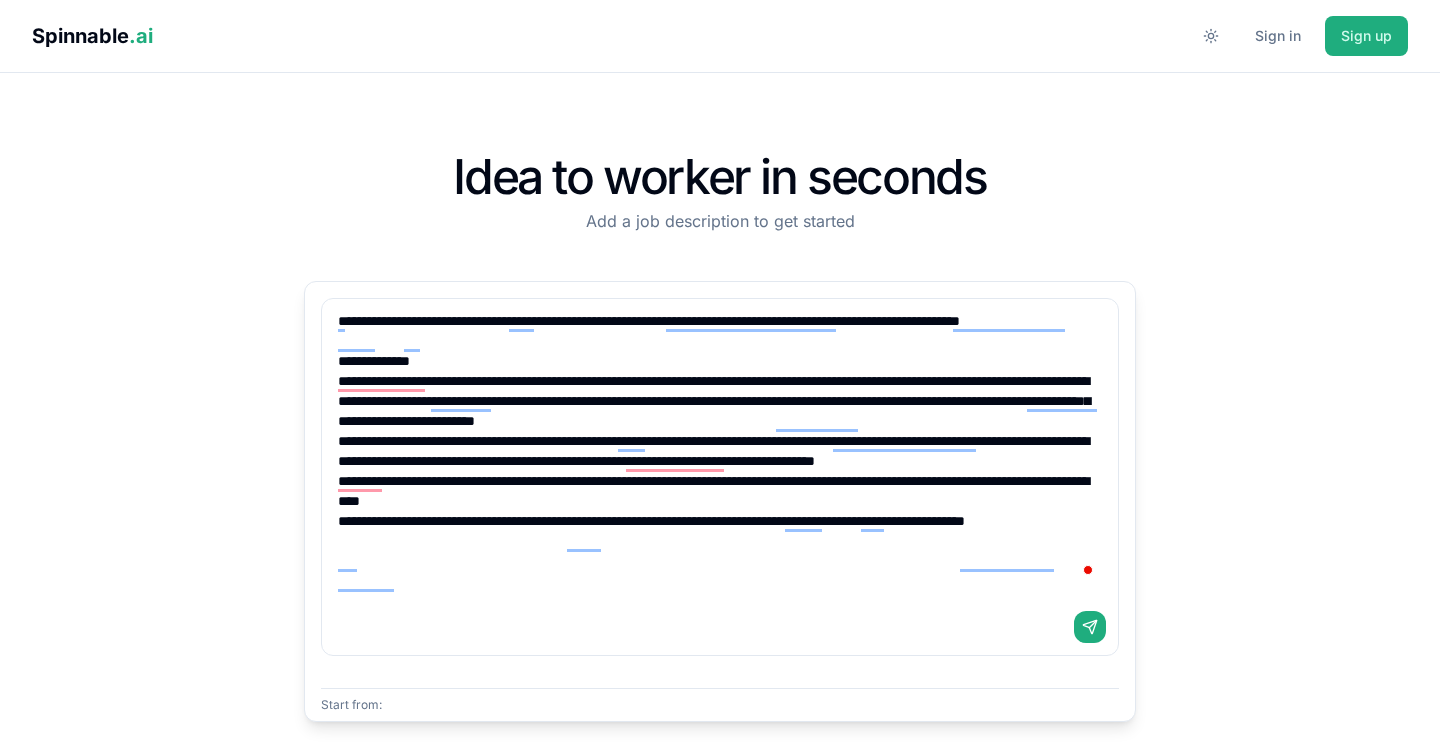 scroll, scrollTop: 10, scrollLeft: 0, axis: vertical 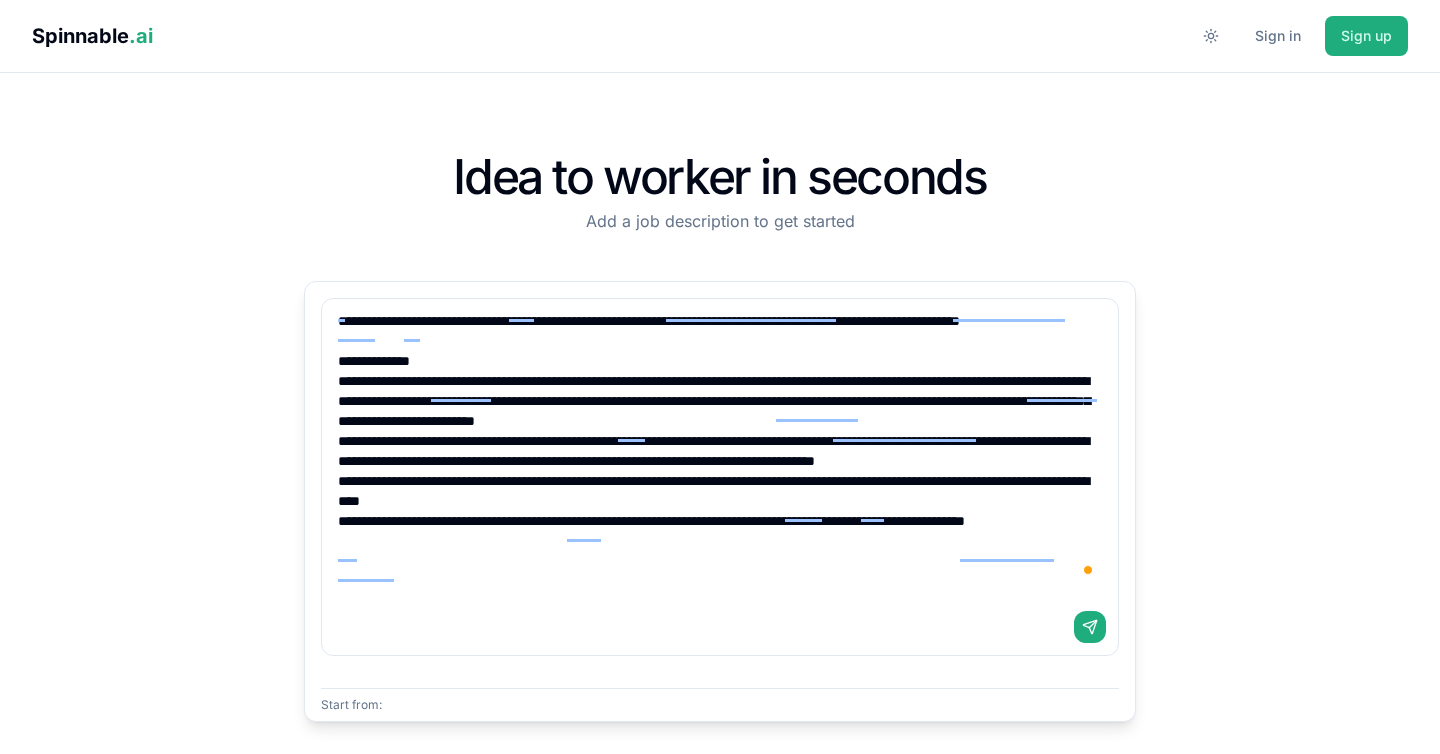 click on "**********" at bounding box center [720, 449] 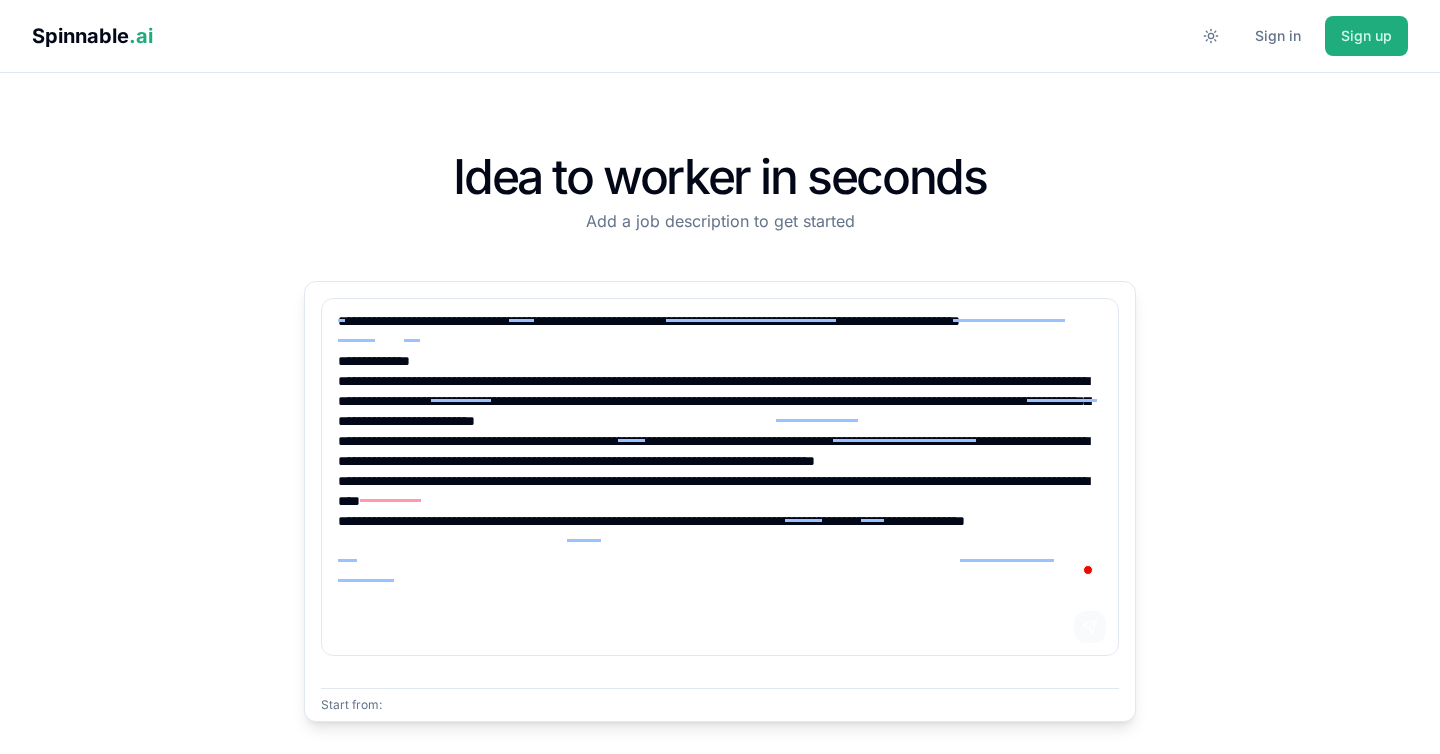 type on "**********" 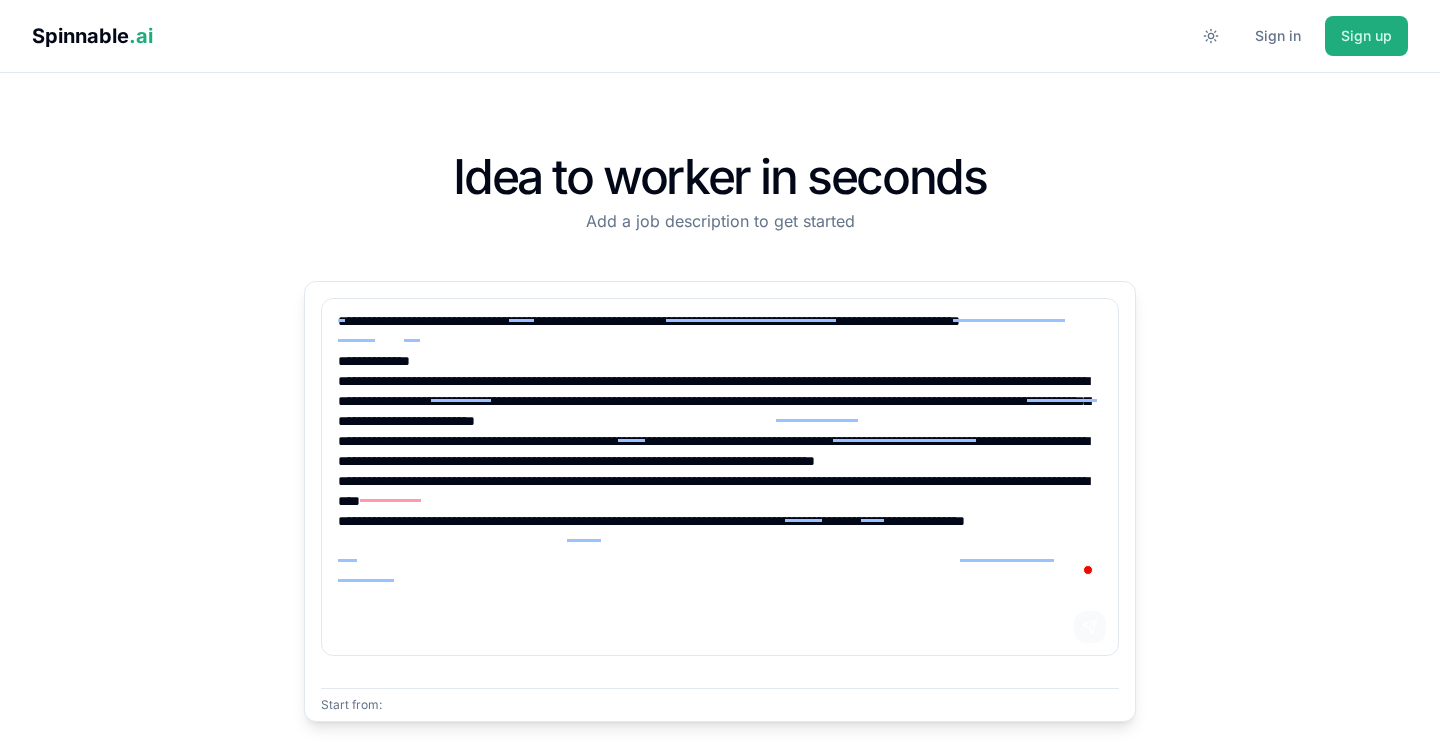 click on "Send" at bounding box center [1090, 627] 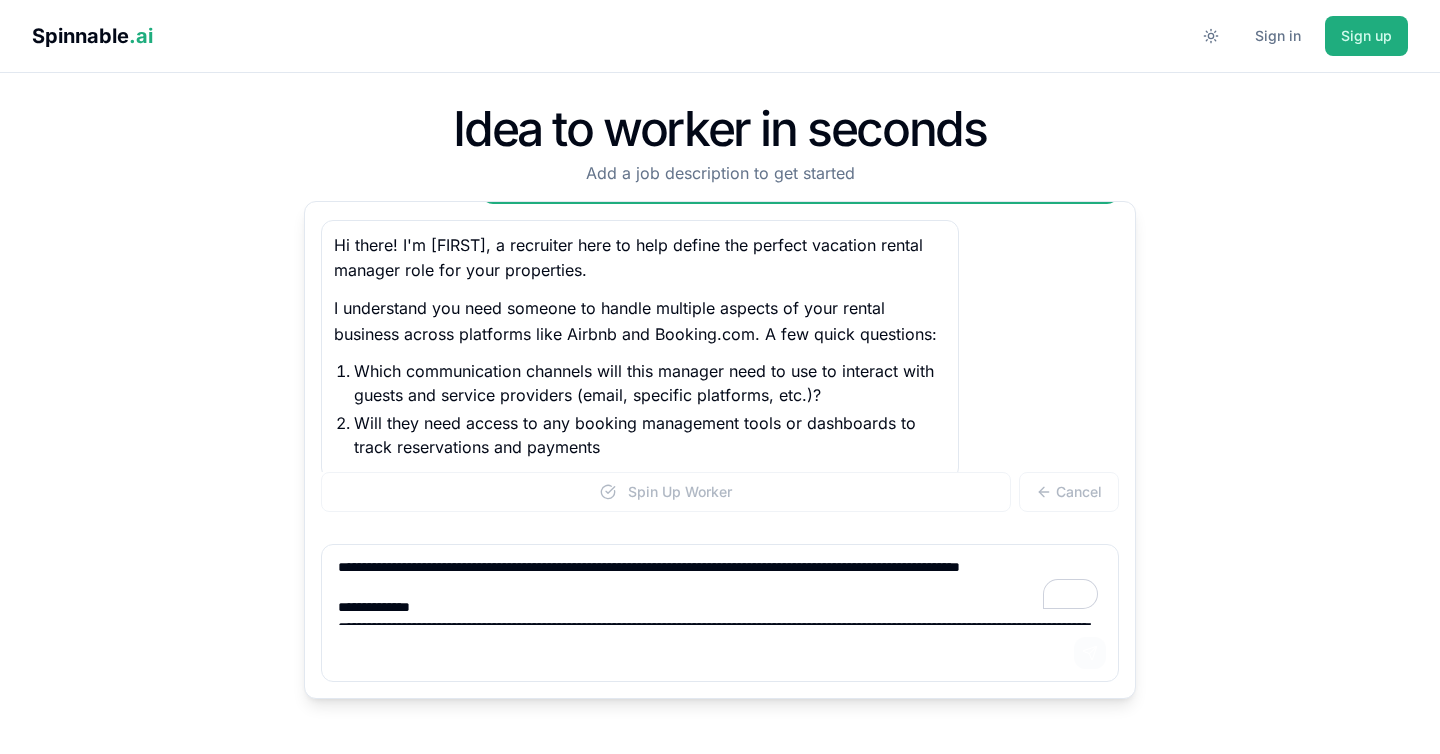 scroll, scrollTop: 495, scrollLeft: 0, axis: vertical 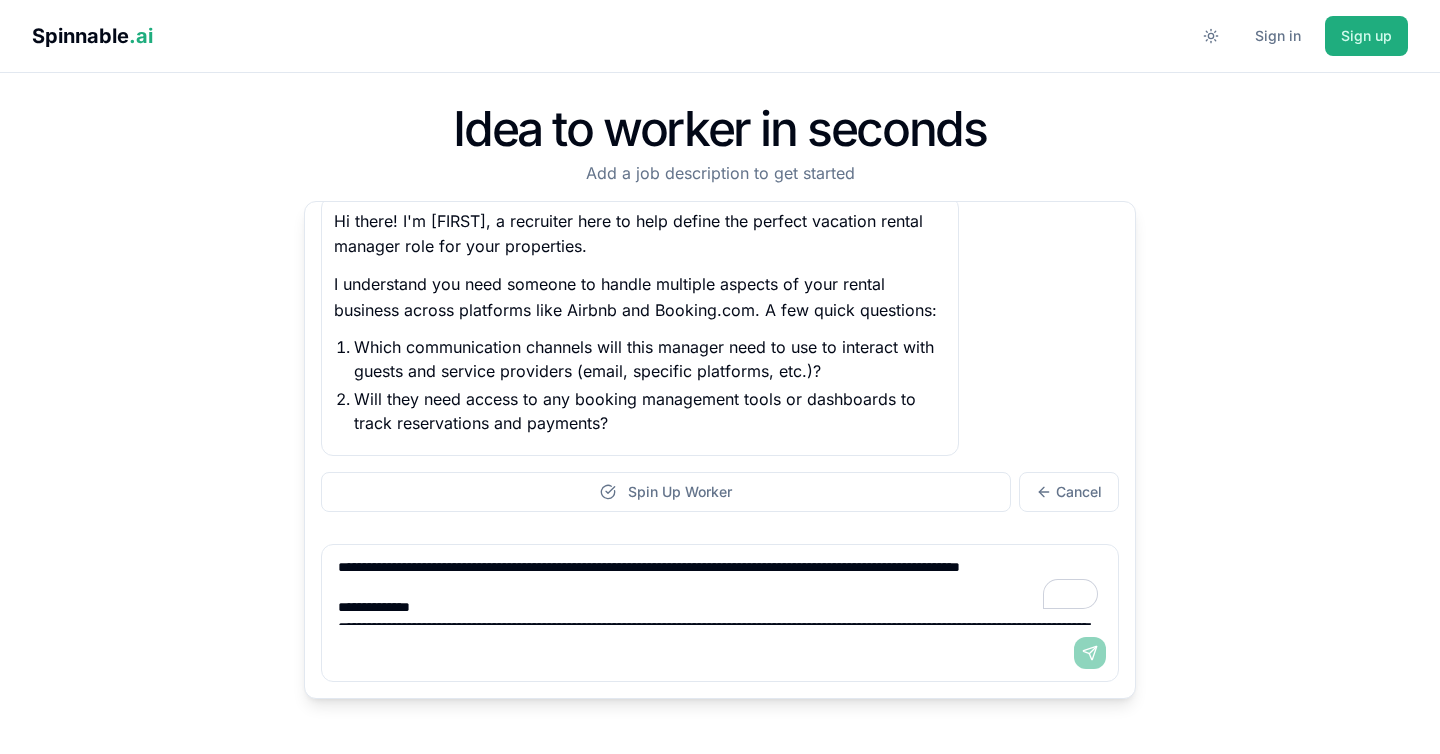 click on "**********" at bounding box center [720, 585] 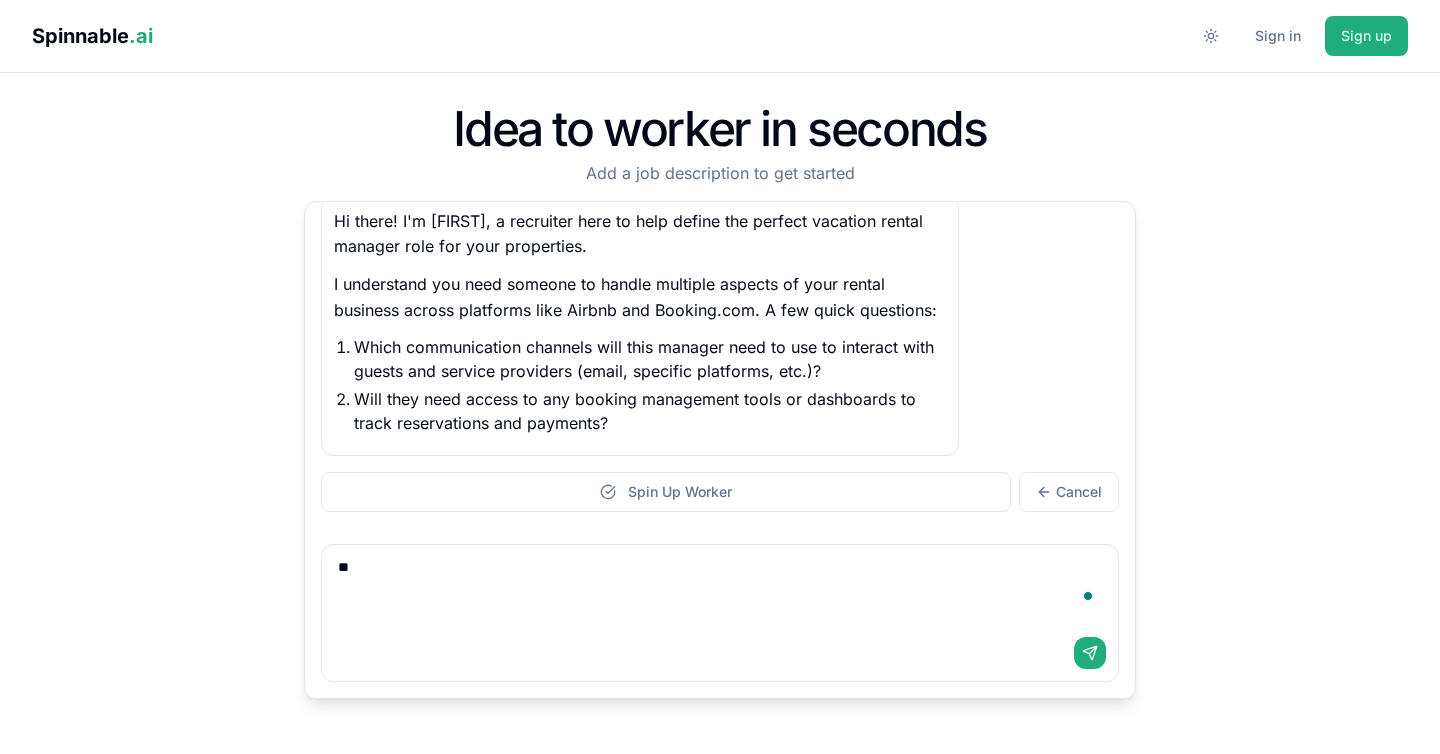 type on "*" 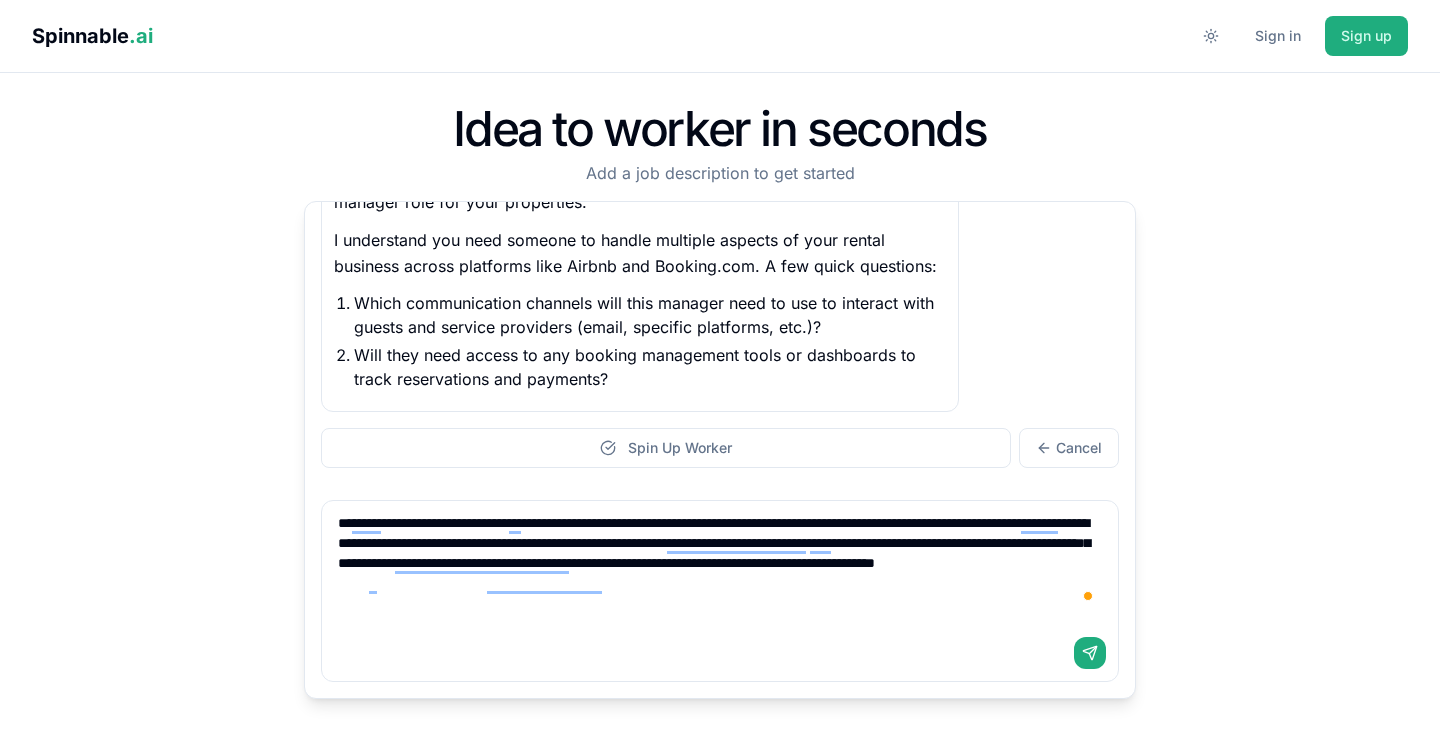 scroll, scrollTop: 559, scrollLeft: 0, axis: vertical 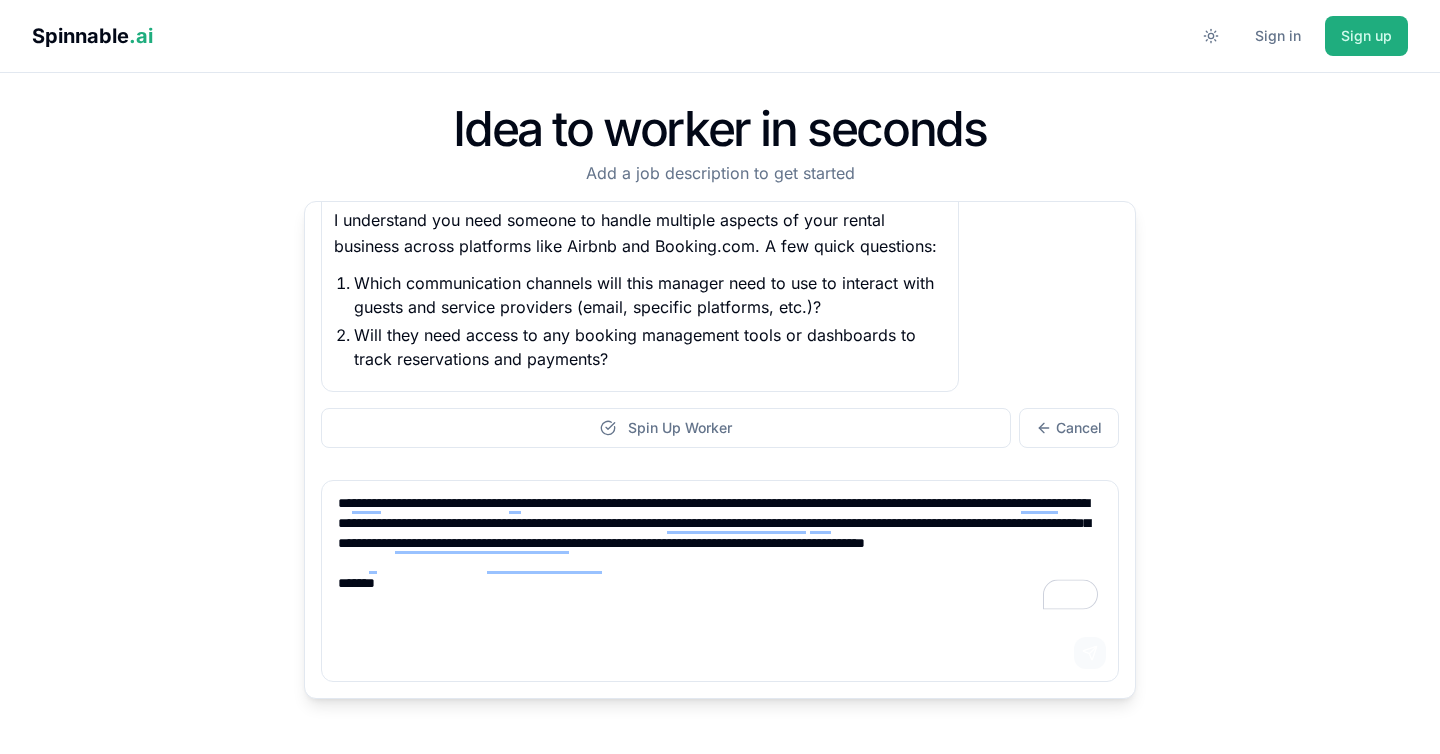 type on "**********" 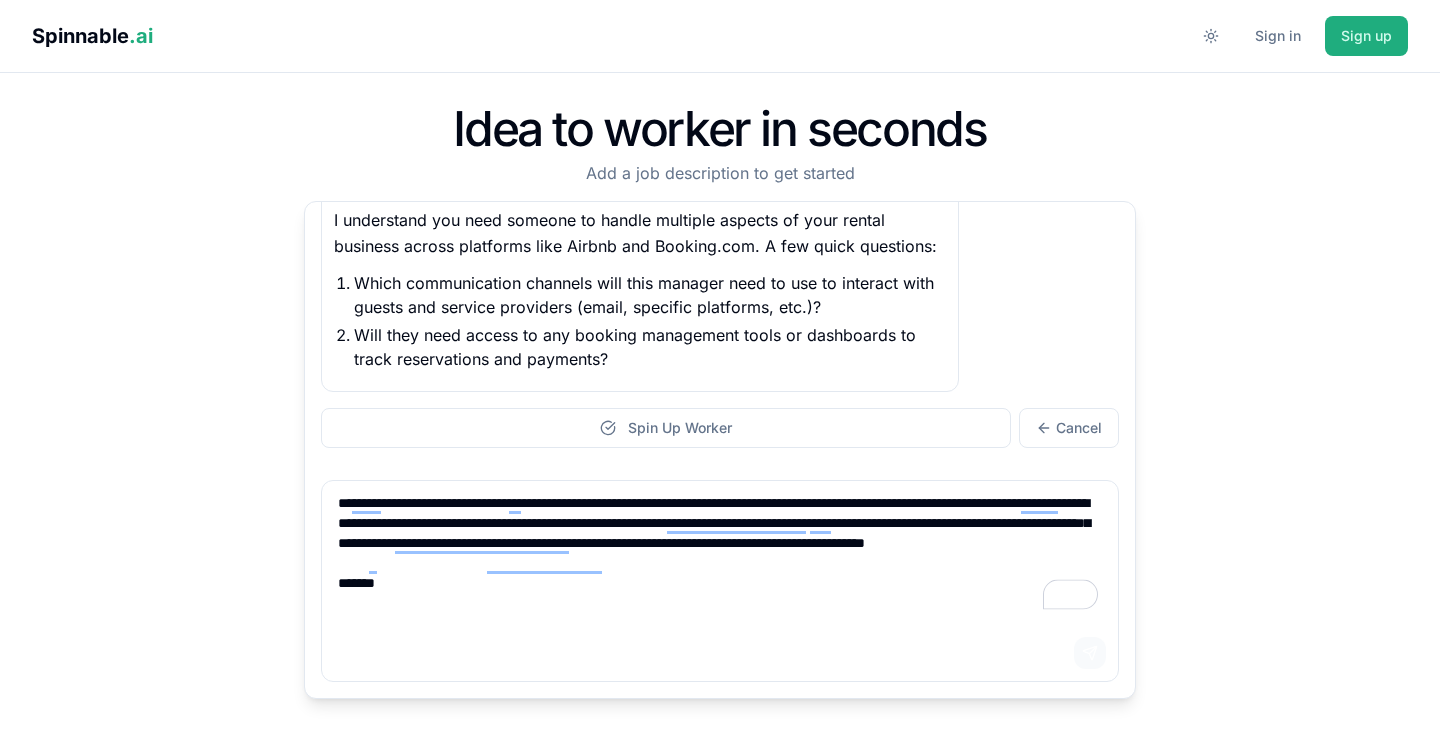 click on "Send" at bounding box center [1090, 653] 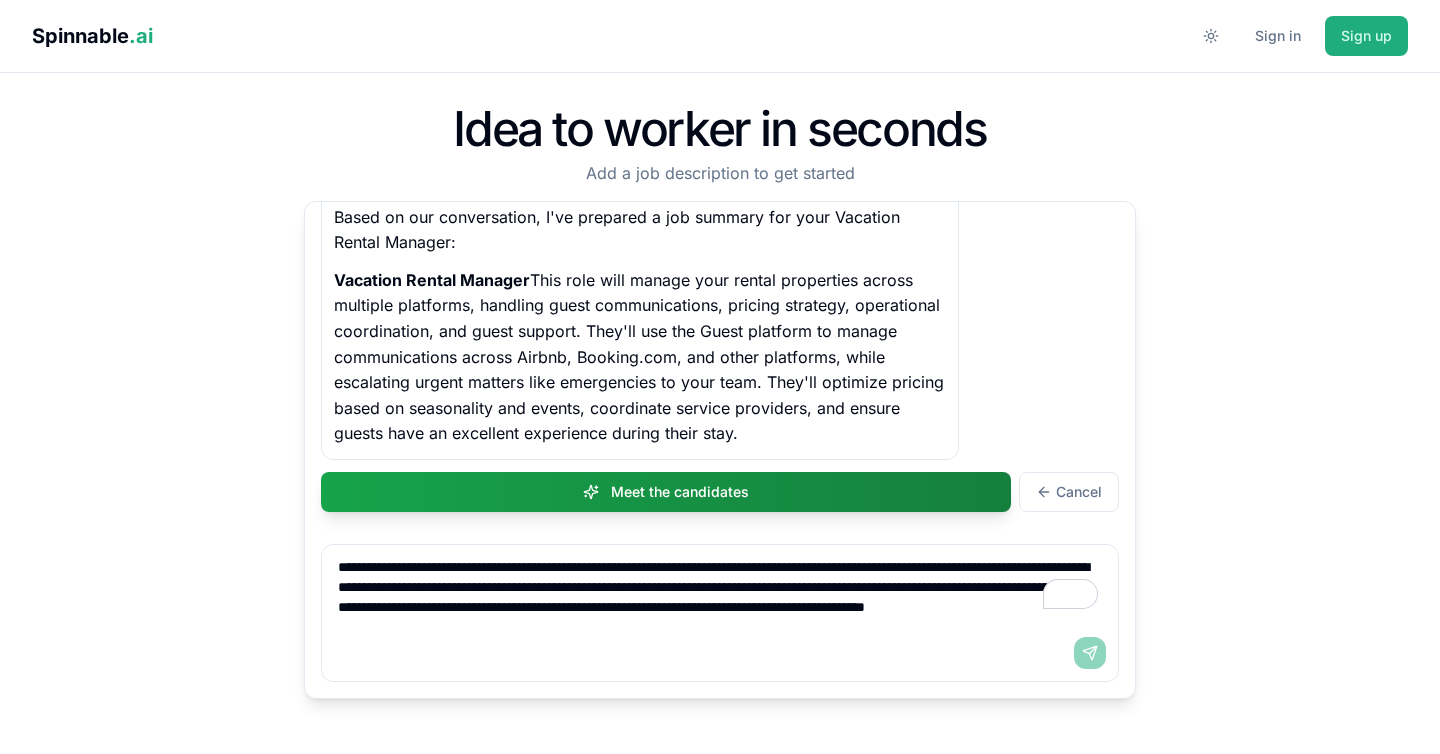 scroll, scrollTop: 1109, scrollLeft: 0, axis: vertical 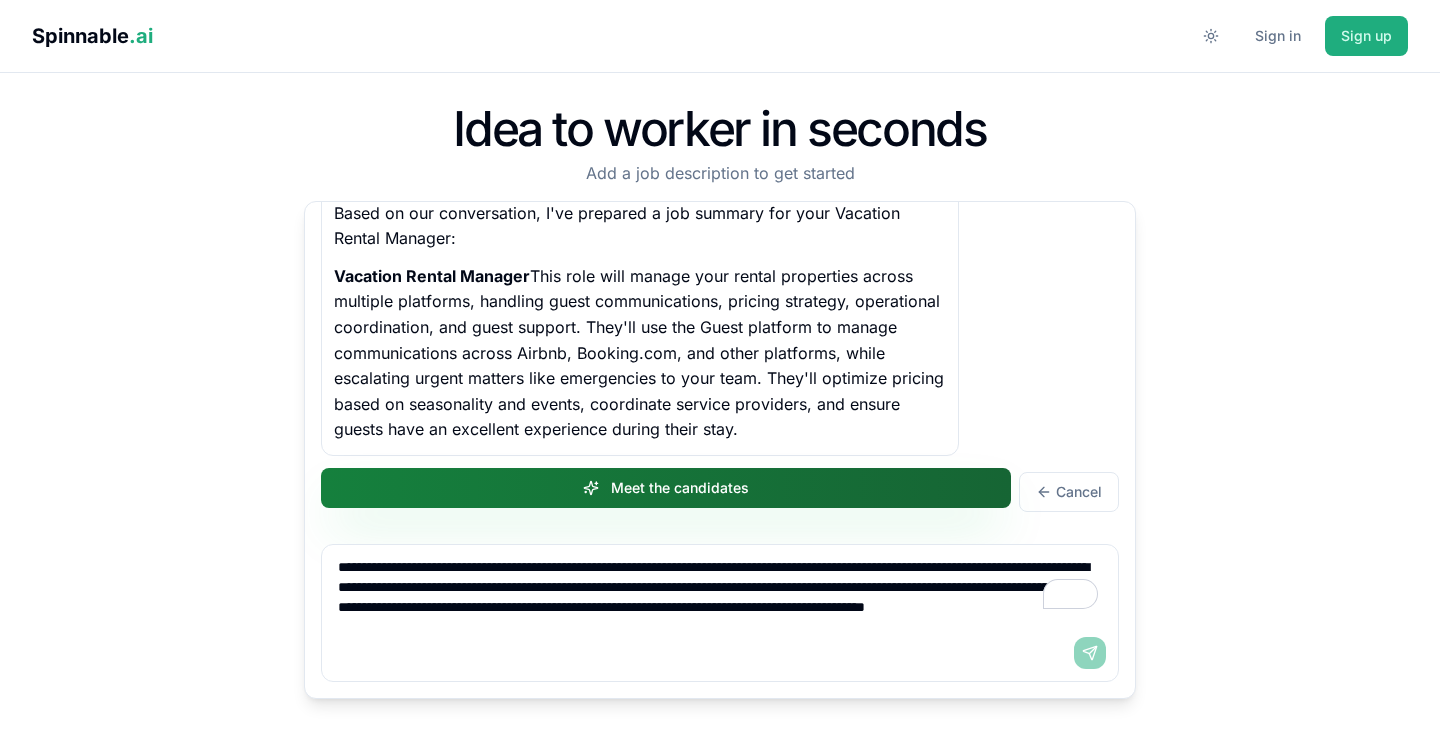 click 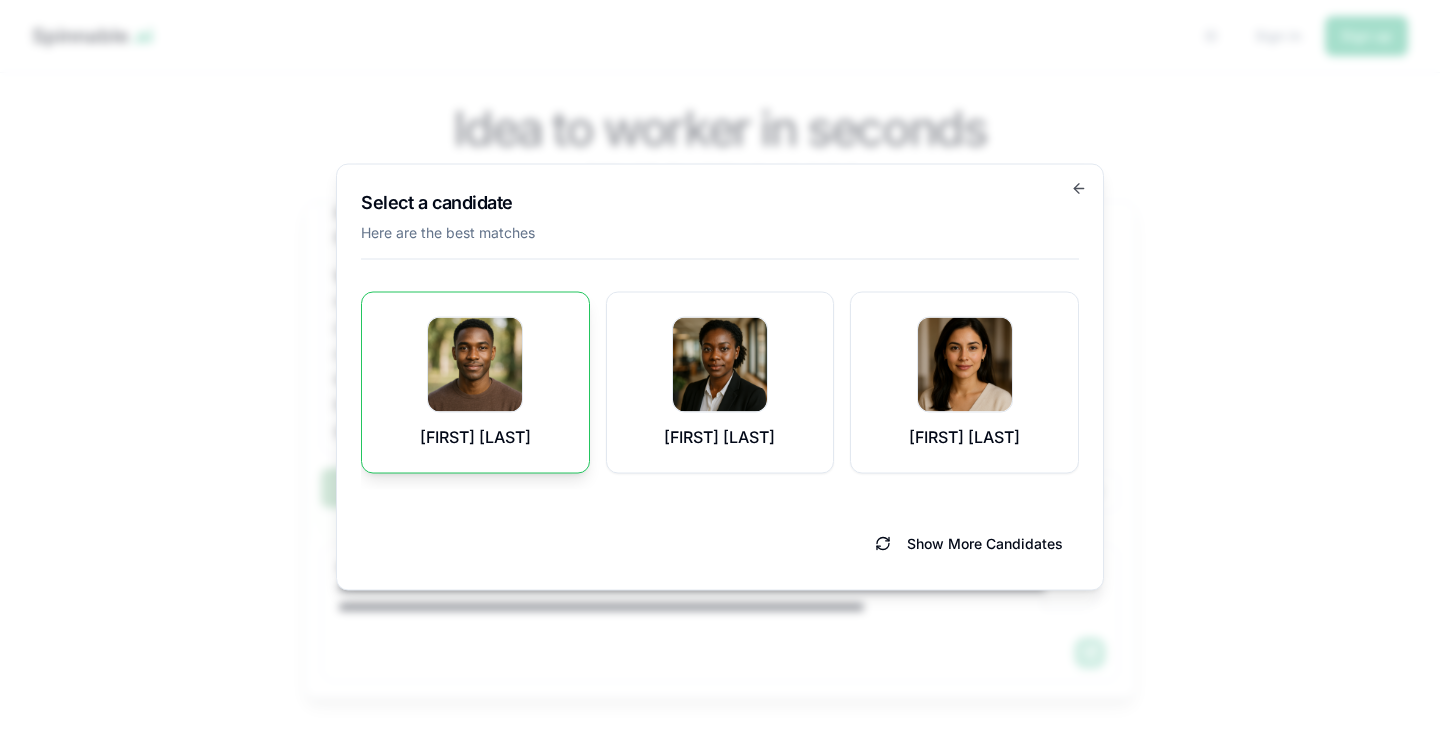 click on "[FIRST] [LAST]" at bounding box center (475, 437) 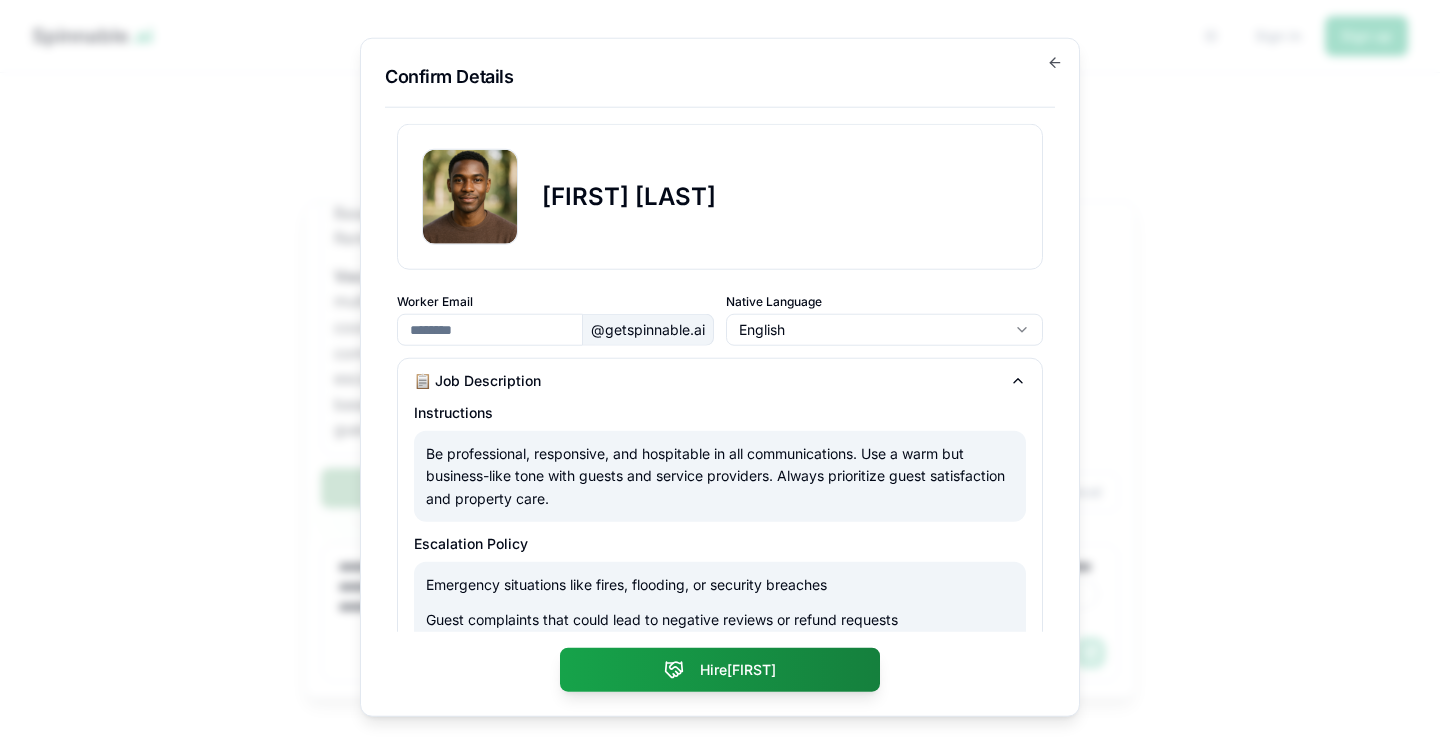 type on "**********" 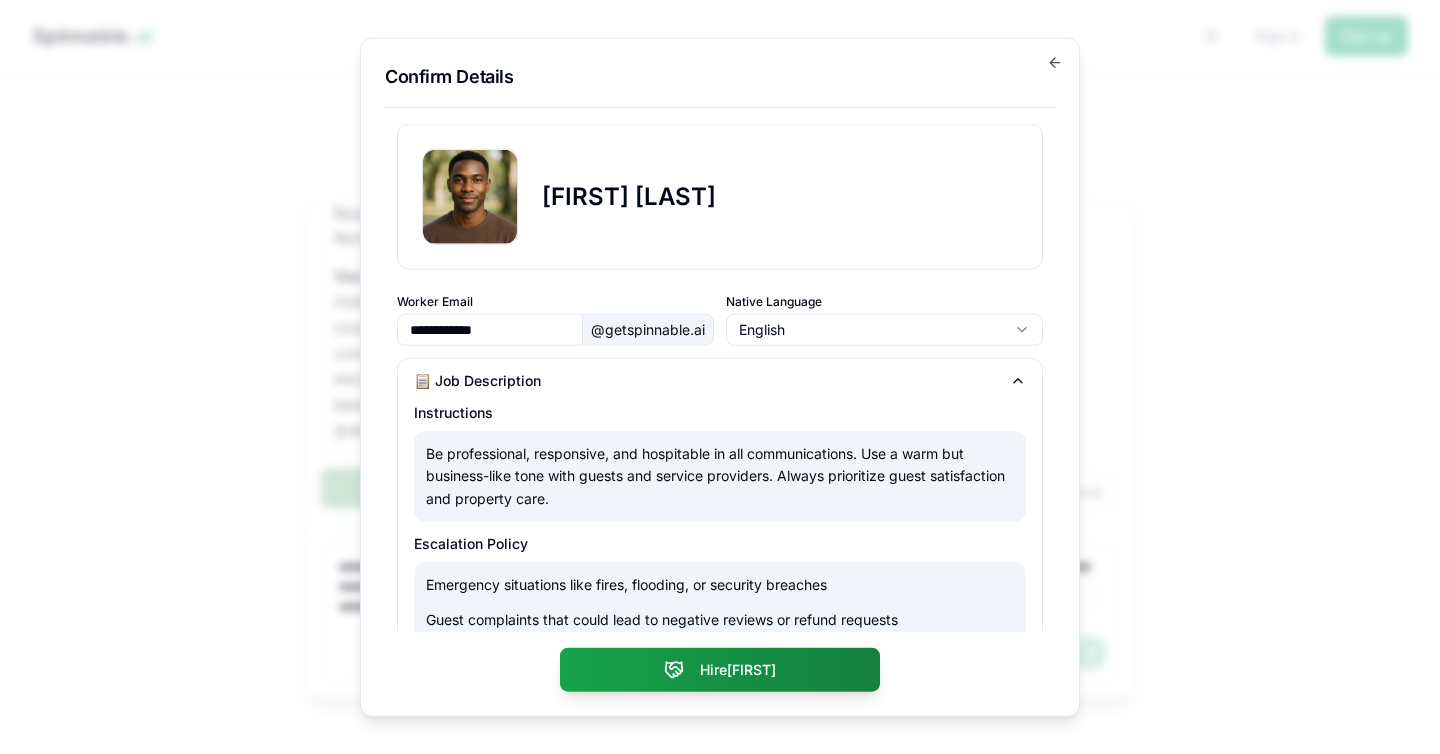 click on "Instructions" at bounding box center (720, 413) 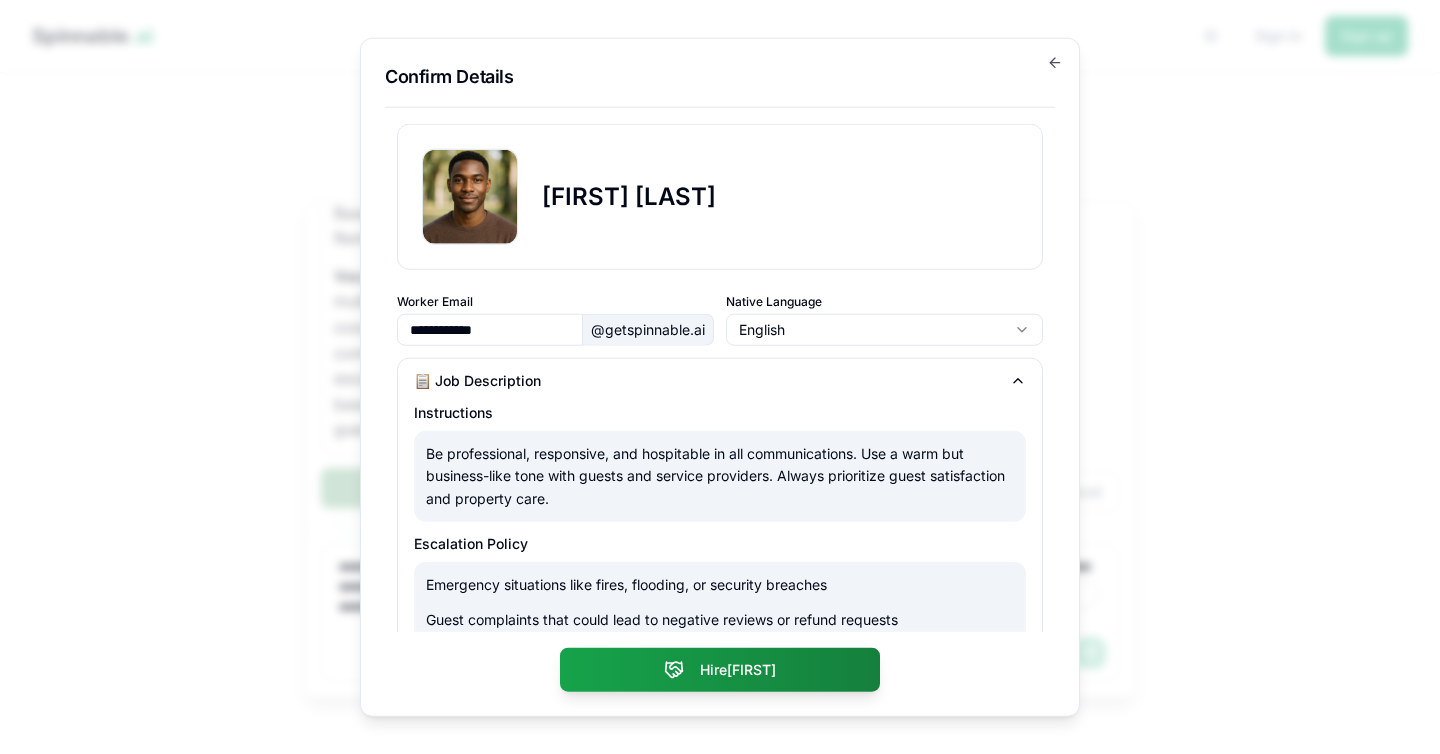 scroll, scrollTop: 189, scrollLeft: 0, axis: vertical 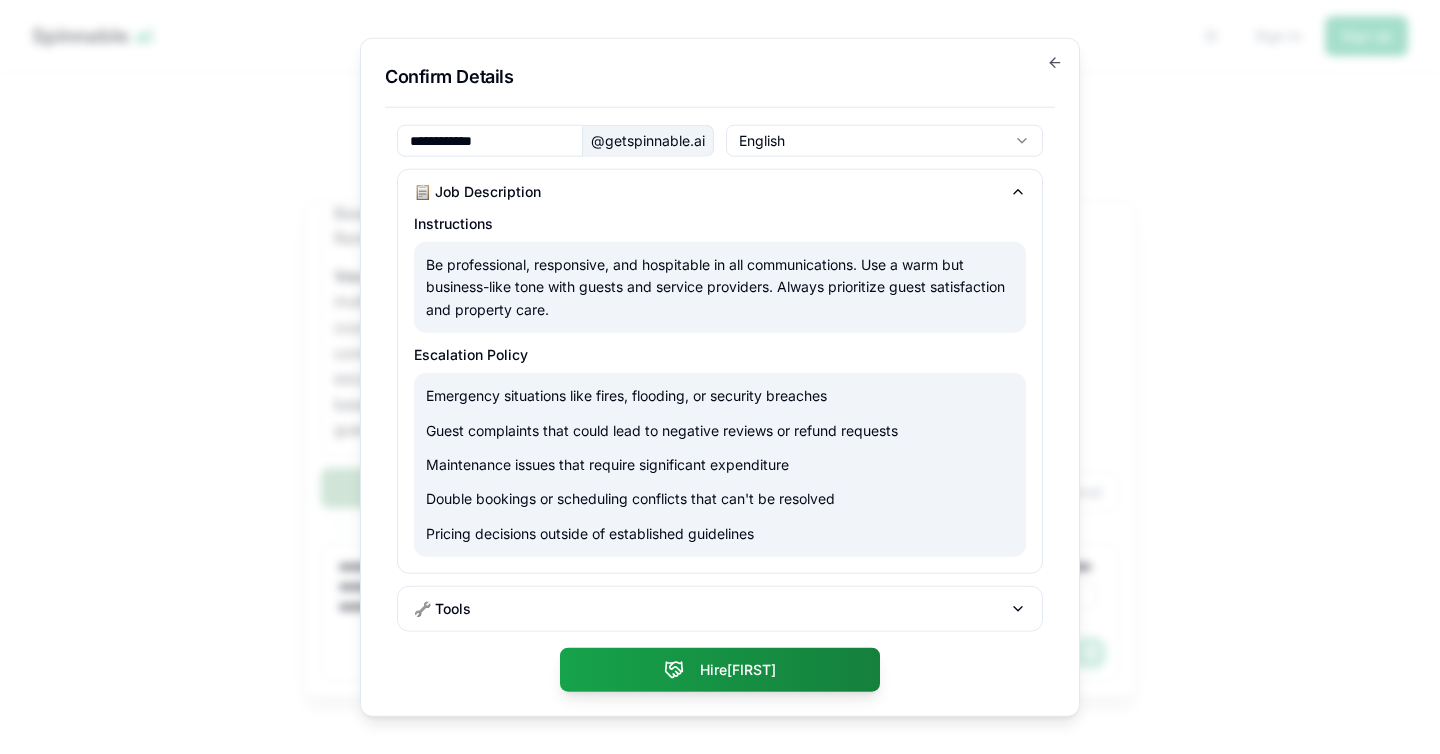 click on "🔧 Tools" at bounding box center (720, 609) 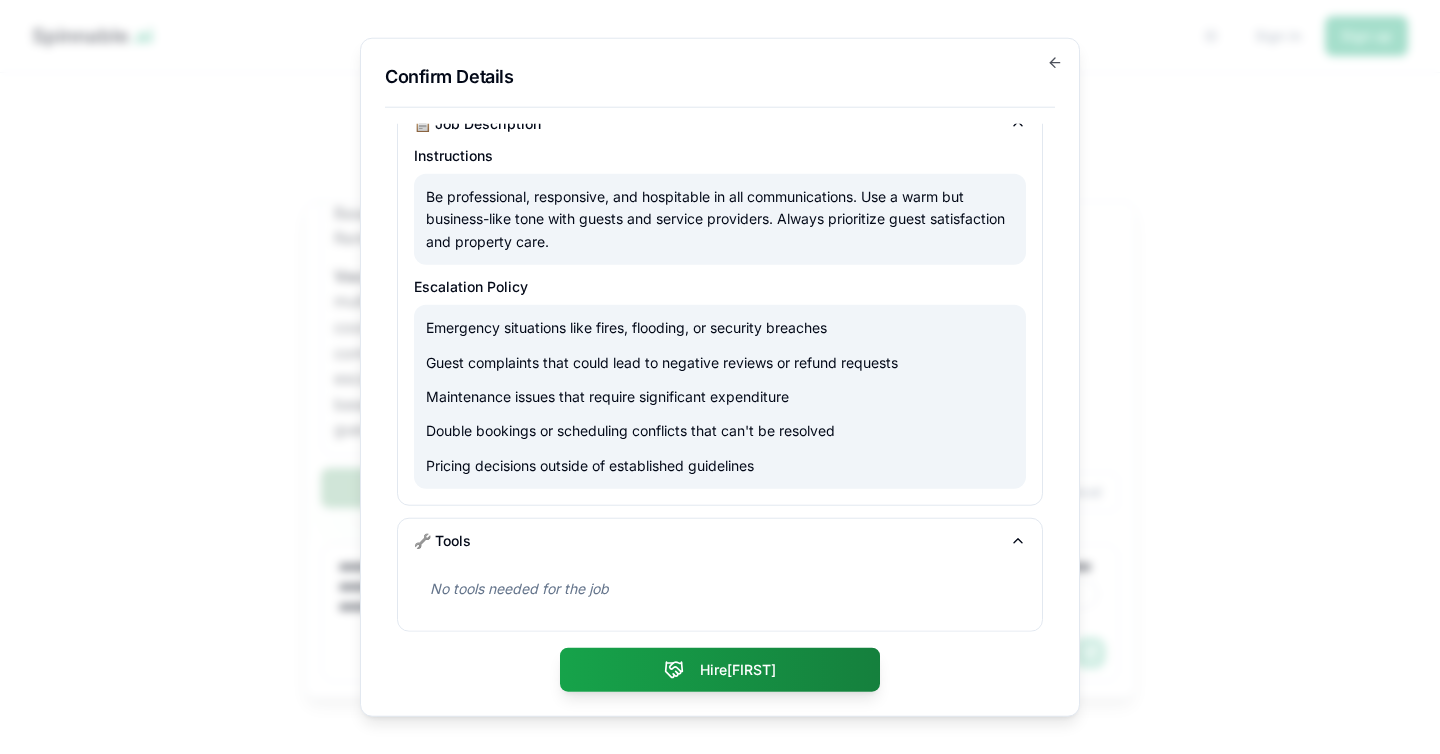 scroll, scrollTop: 0, scrollLeft: 0, axis: both 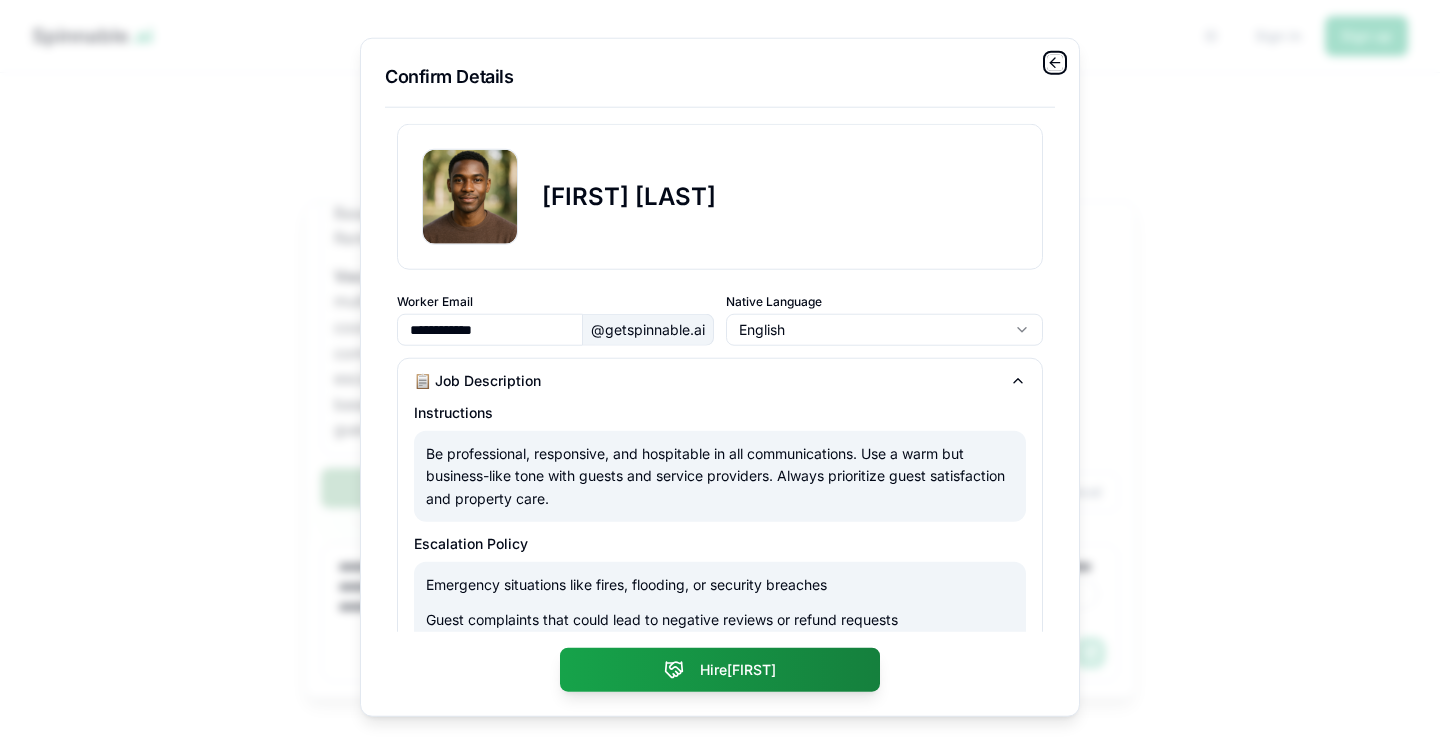 click 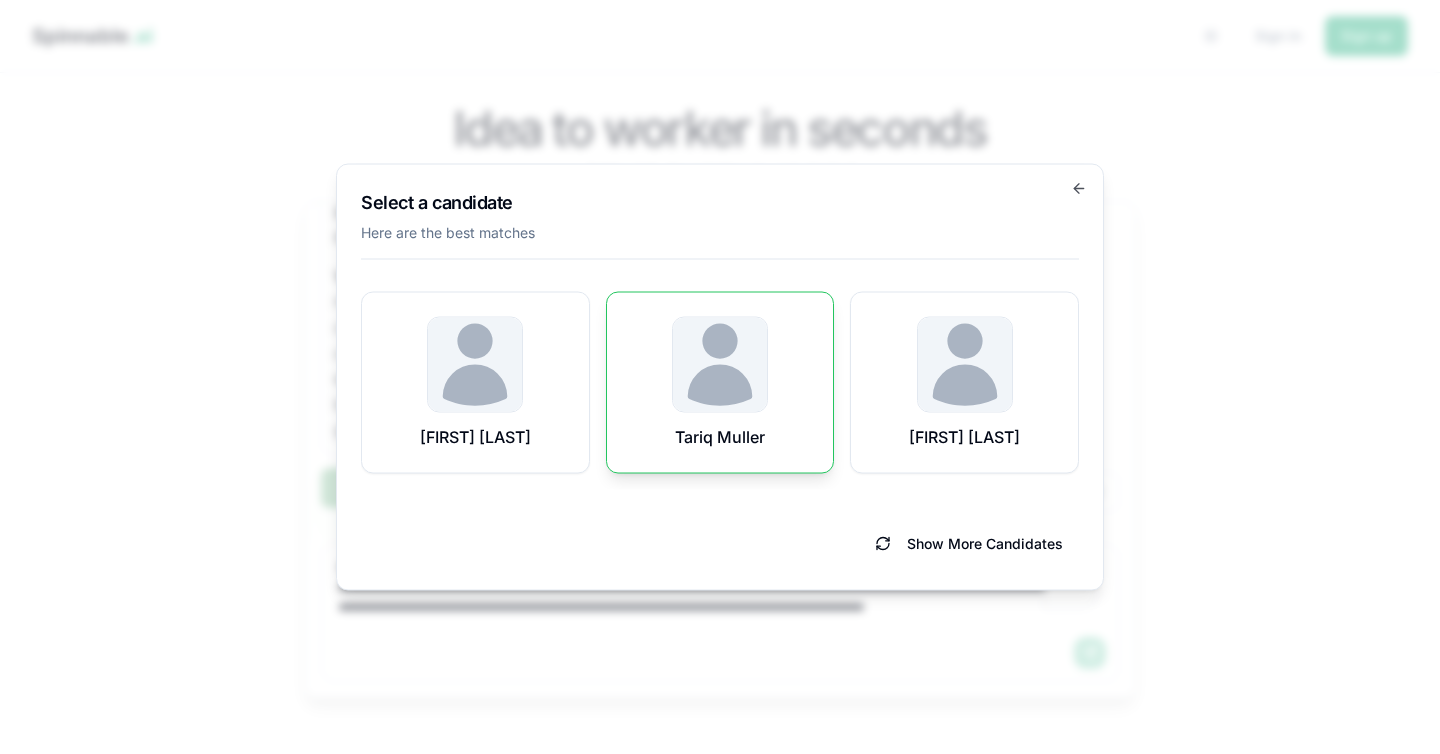 click 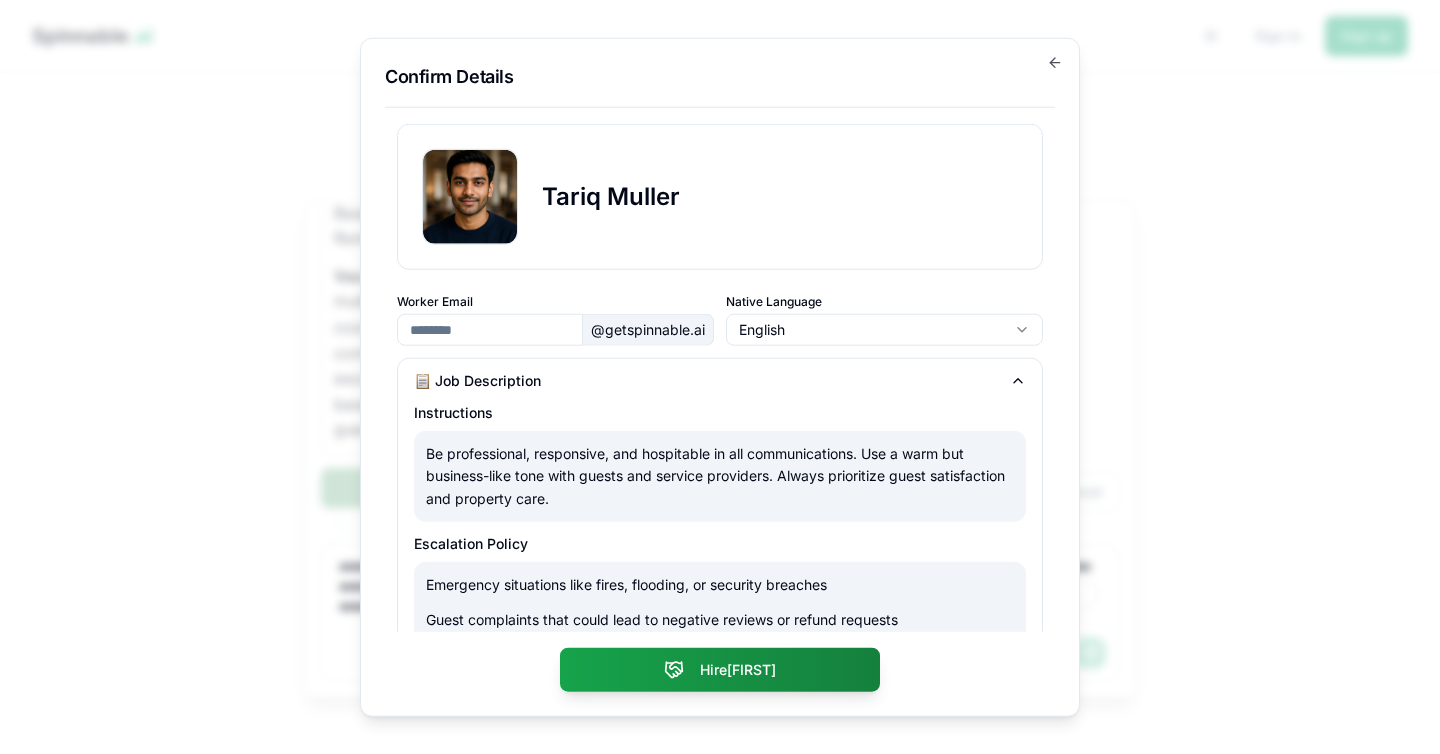 type on "**********" 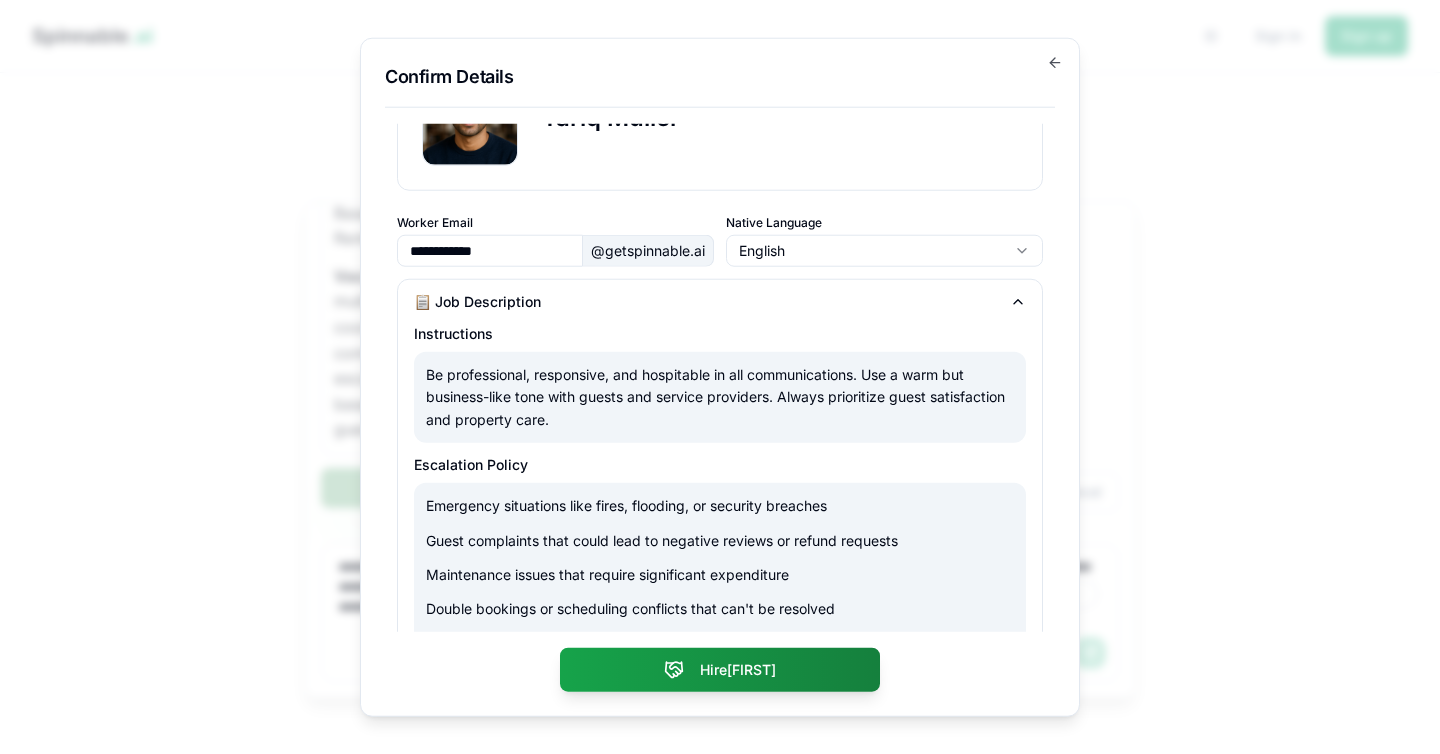 scroll, scrollTop: 0, scrollLeft: 0, axis: both 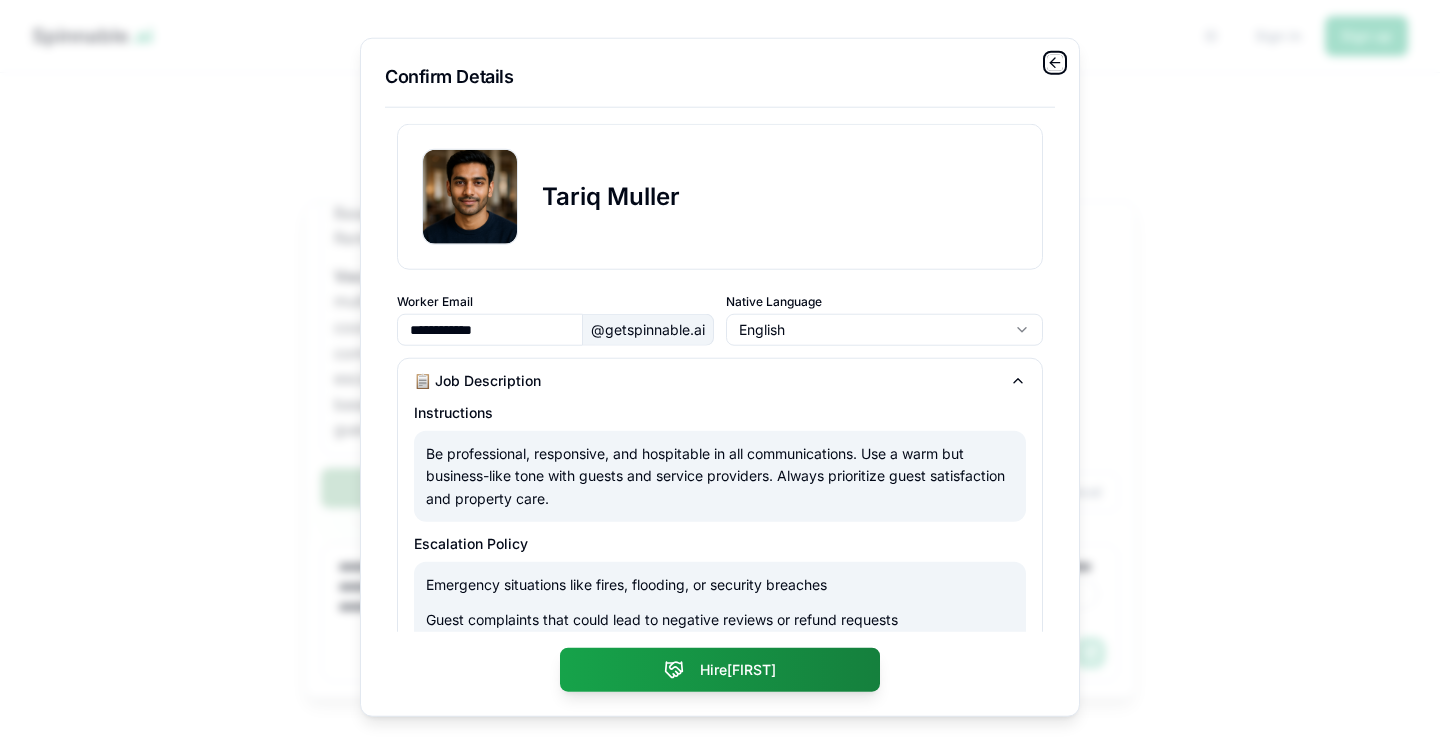 click 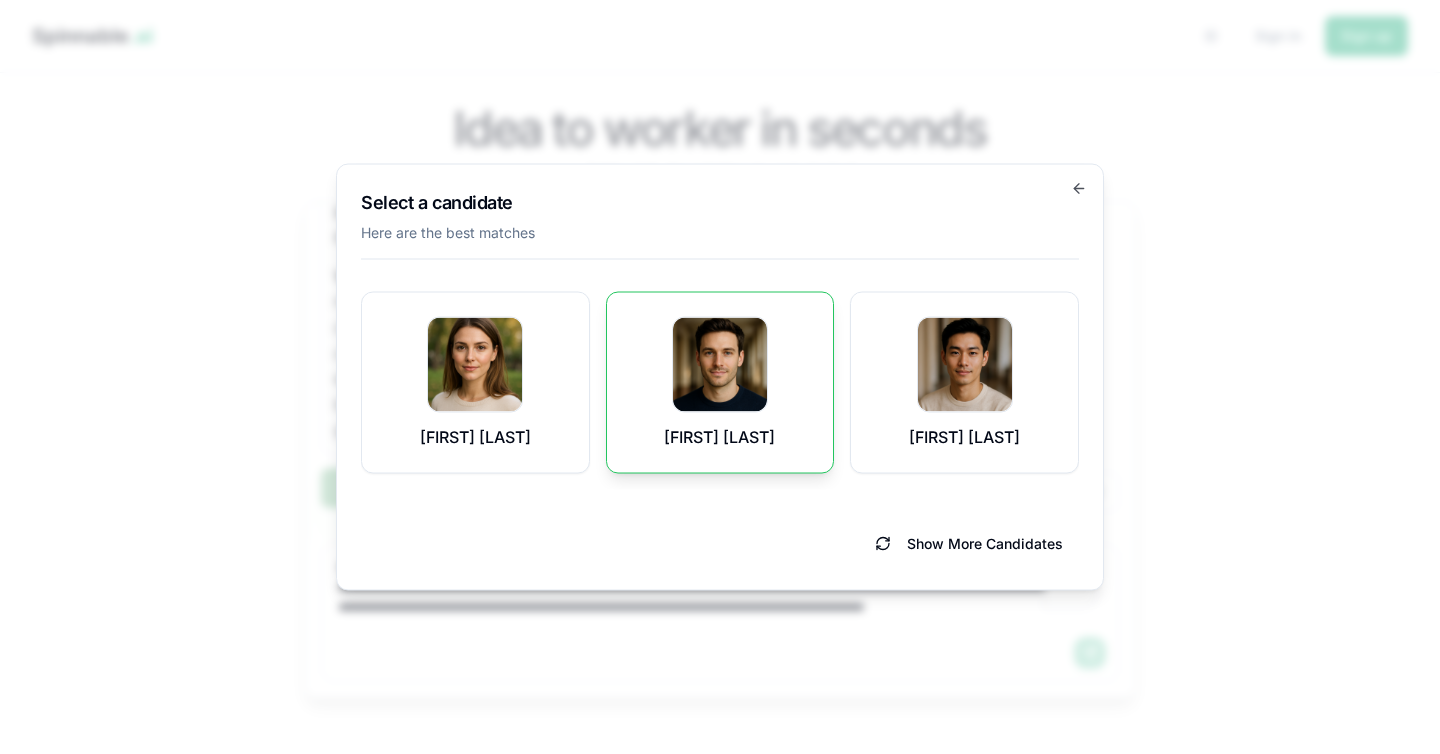 click on "[FIRST] [LAST]" at bounding box center (719, 437) 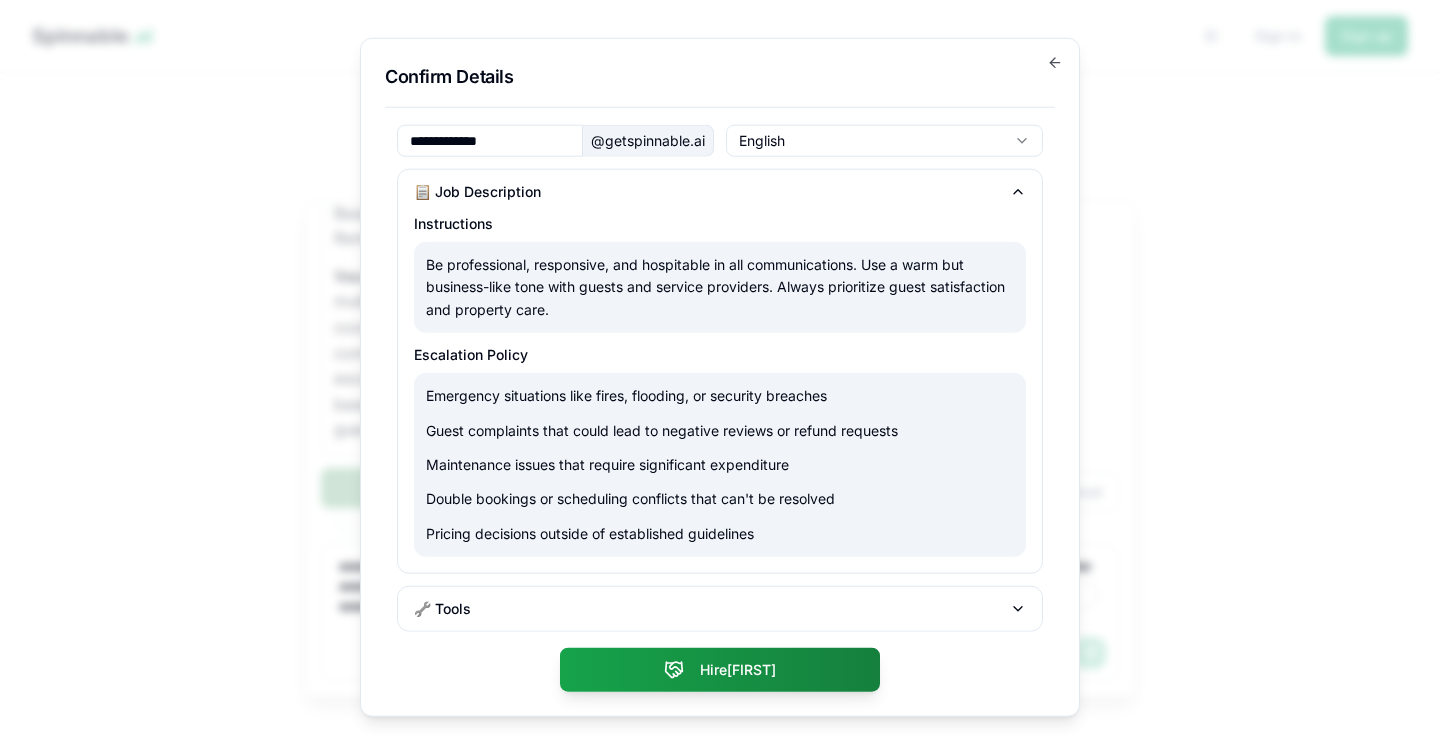scroll, scrollTop: 19, scrollLeft: 0, axis: vertical 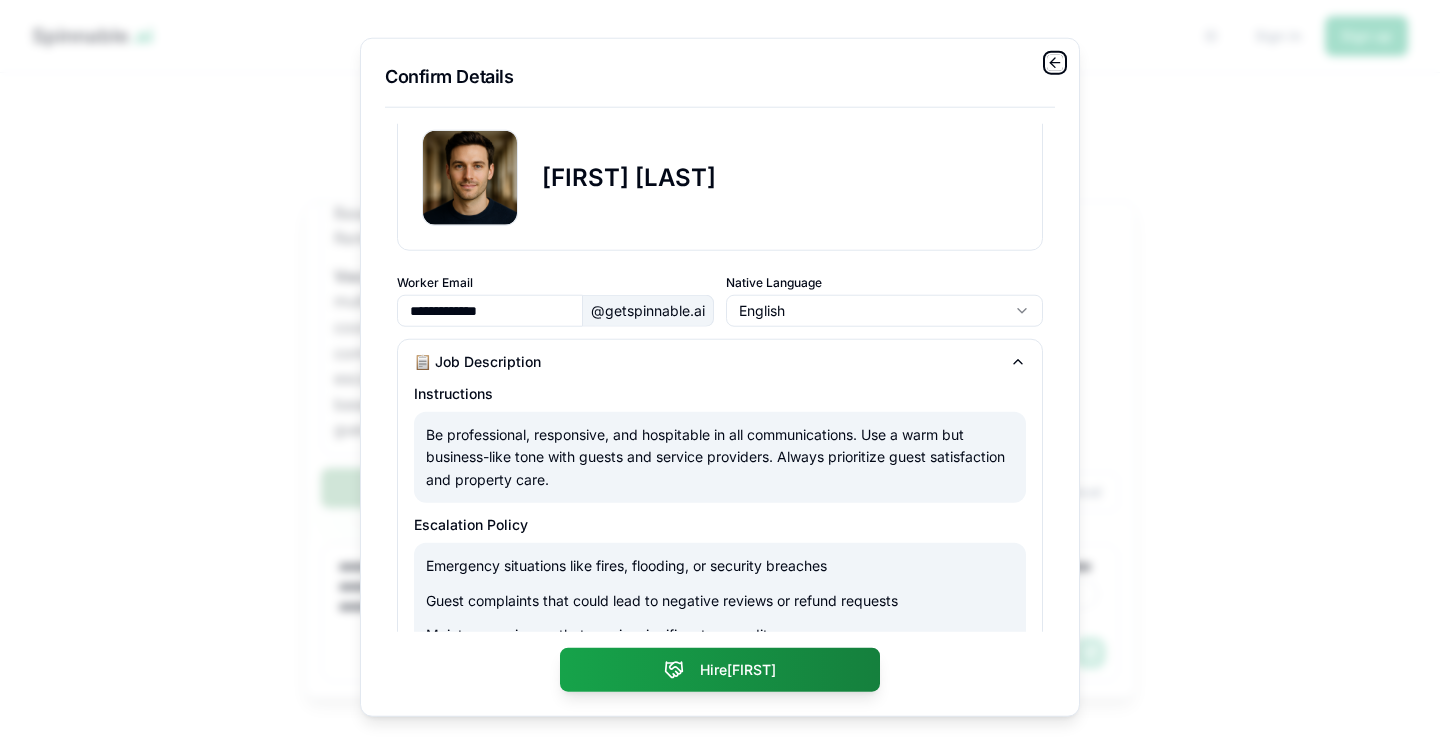 click 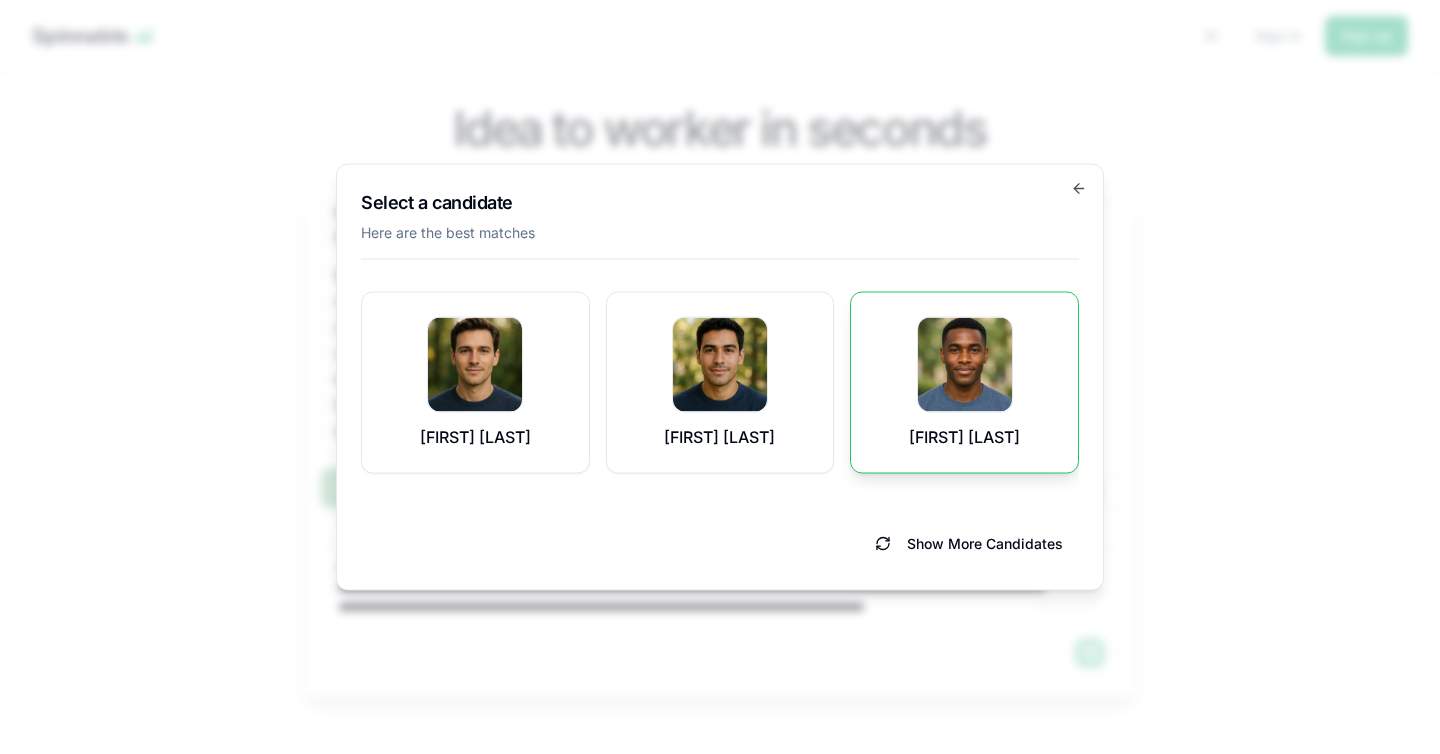 click at bounding box center (965, 365) 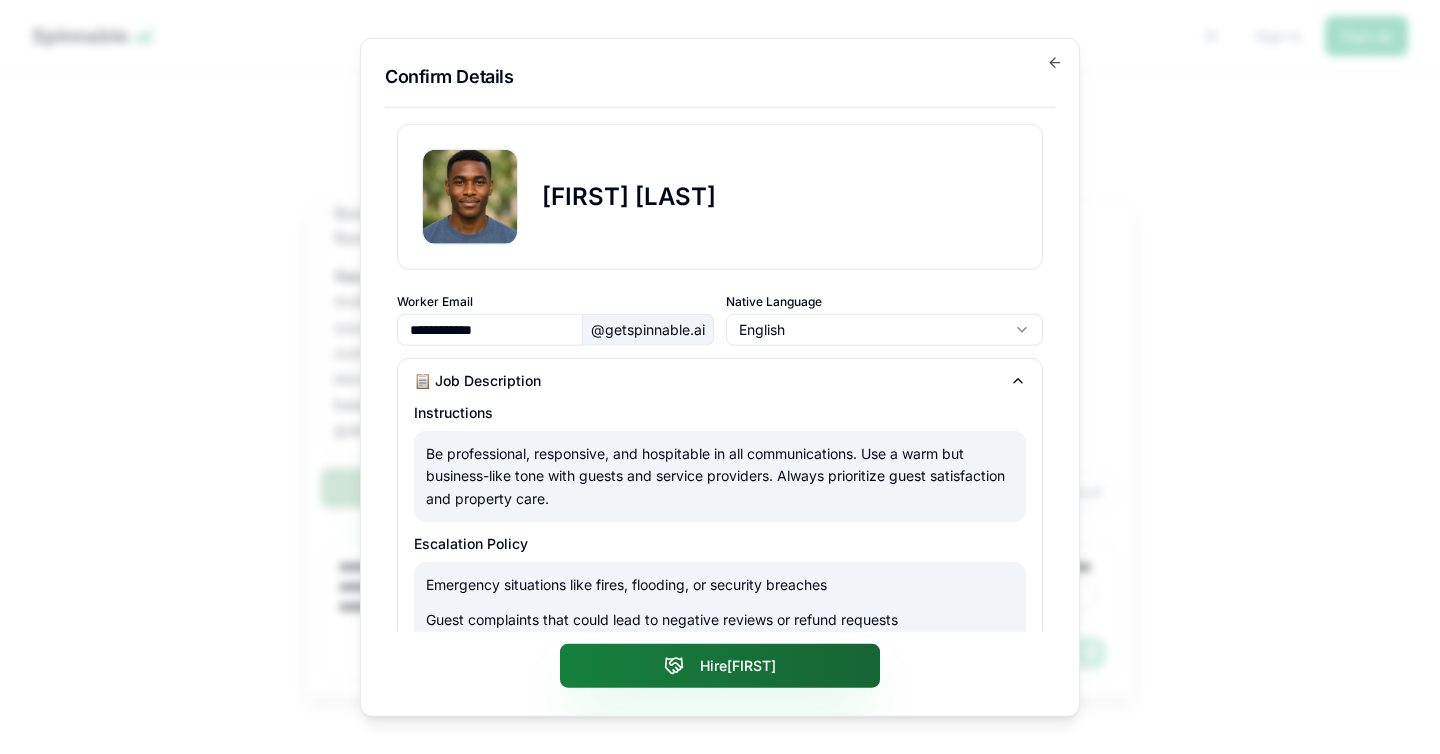 click on "Hire [FIRST]" at bounding box center (720, 665) 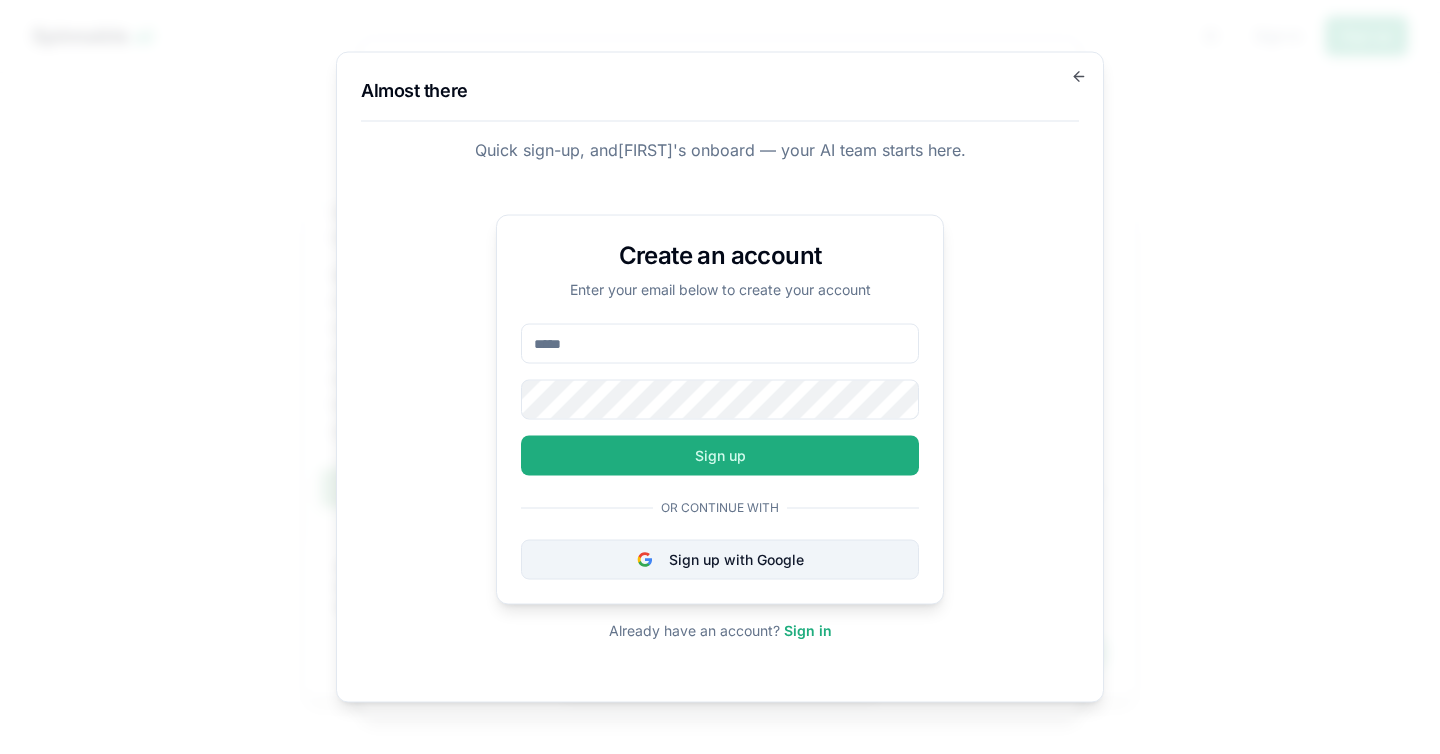 click on "Sign up with Google" at bounding box center (720, 560) 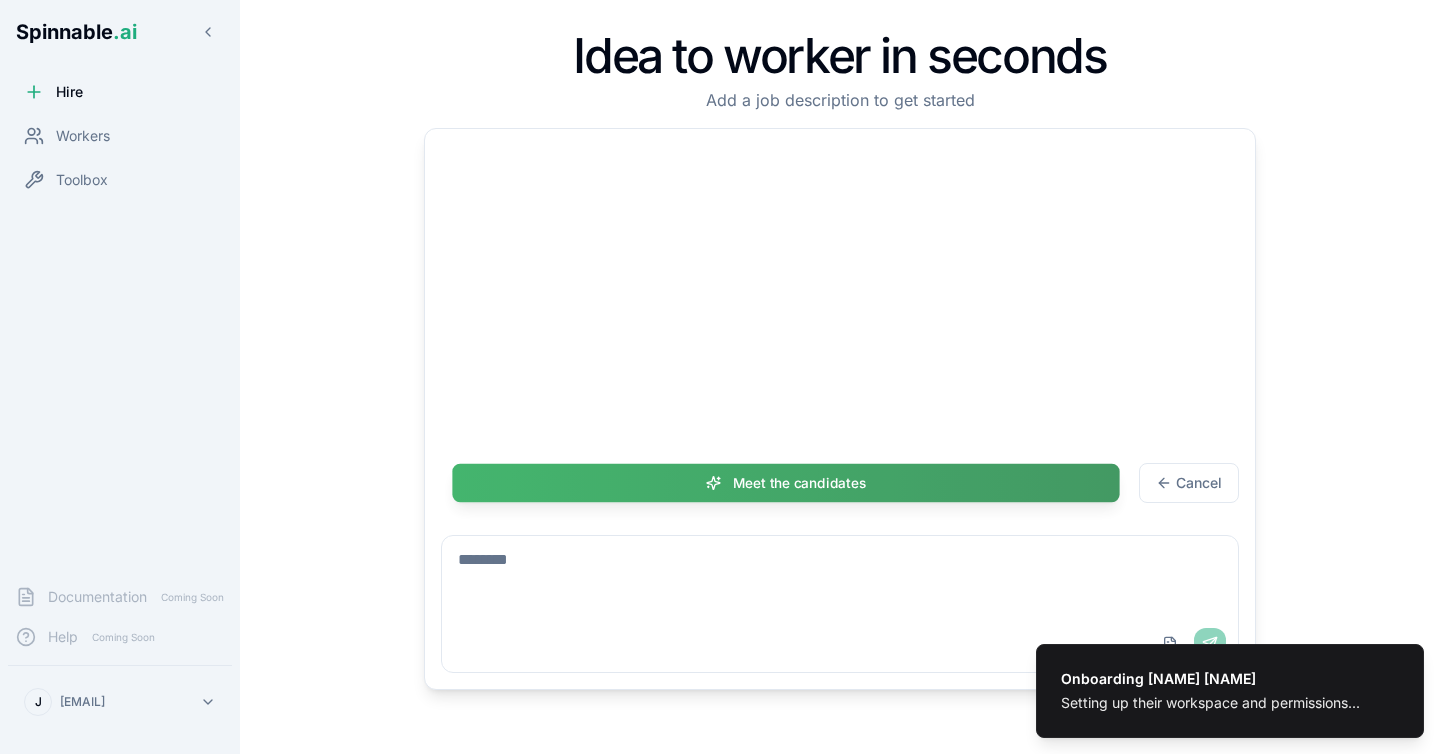 scroll, scrollTop: 0, scrollLeft: 0, axis: both 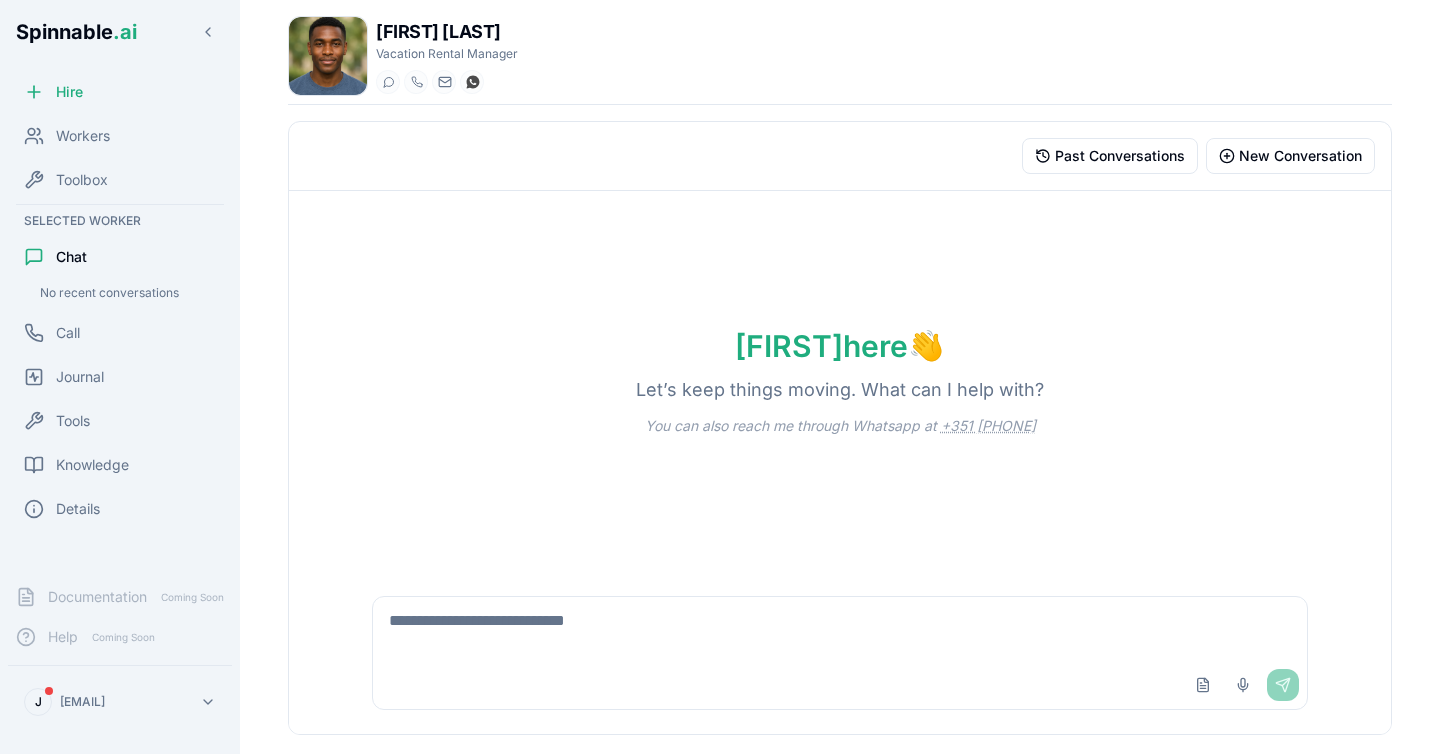 click at bounding box center (840, 629) 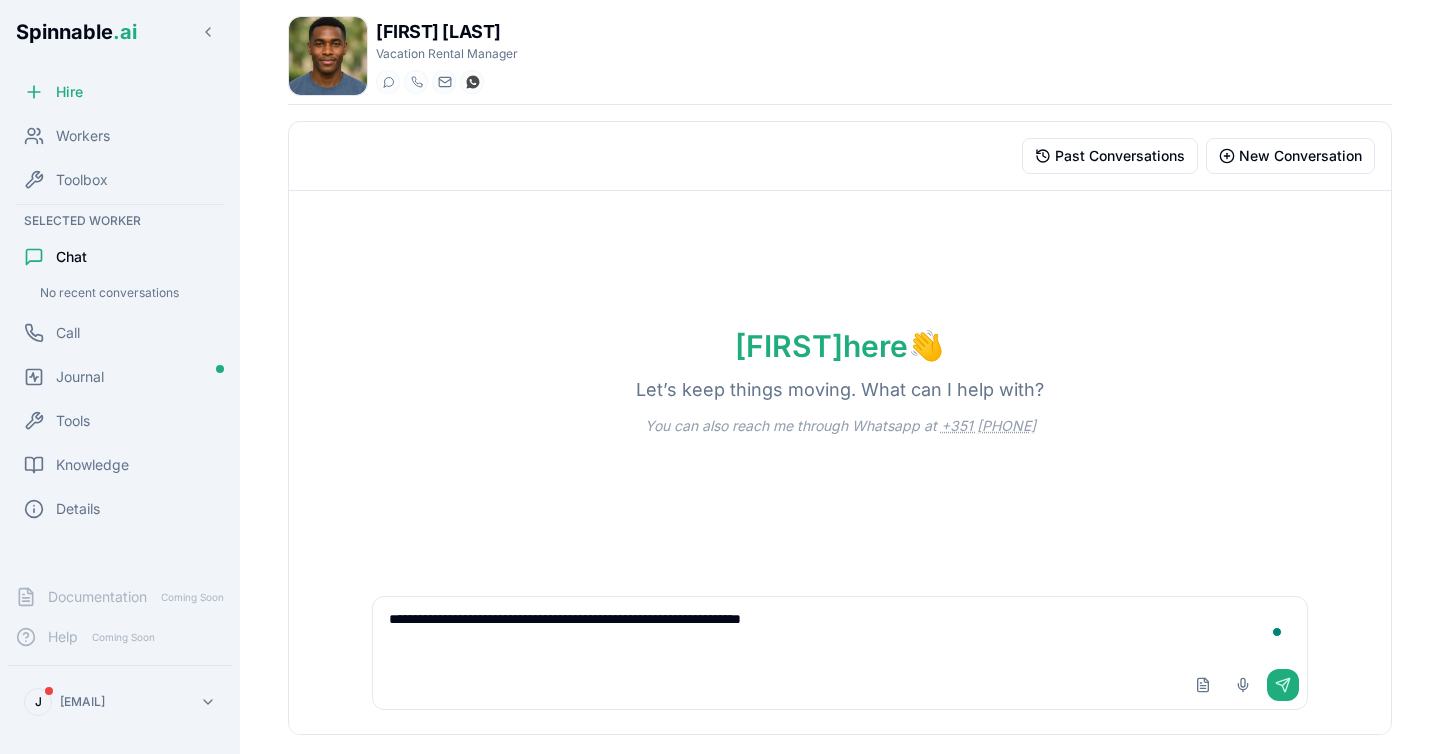 type on "**********" 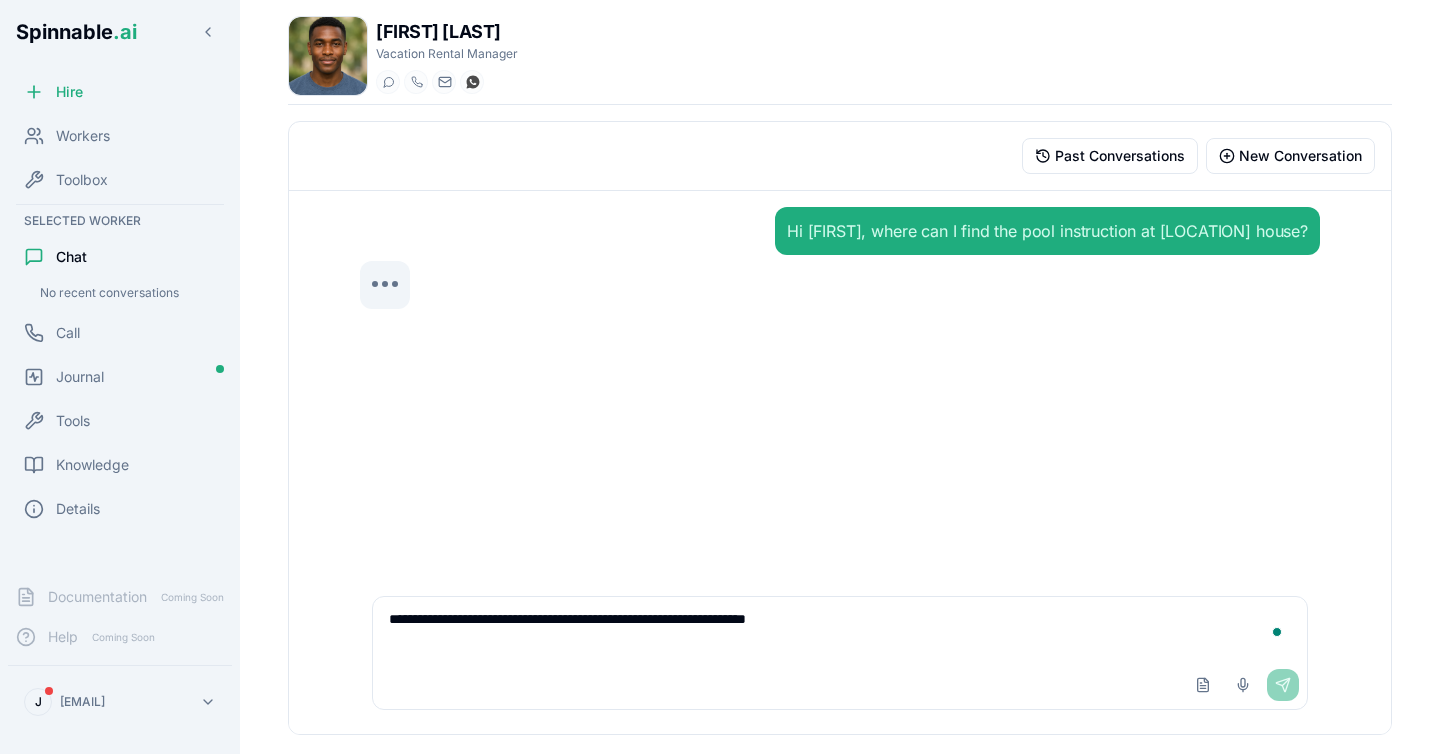 type 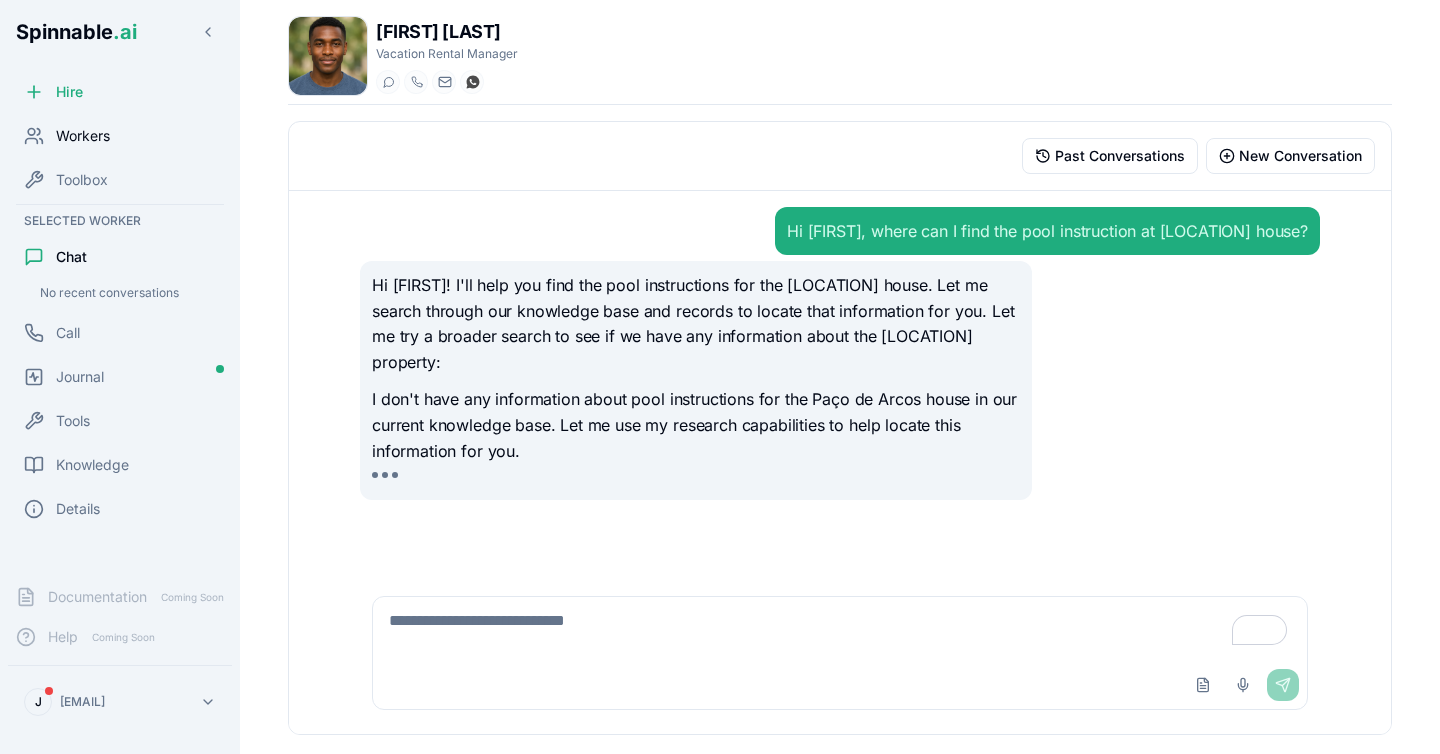 click on "Workers" at bounding box center (120, 136) 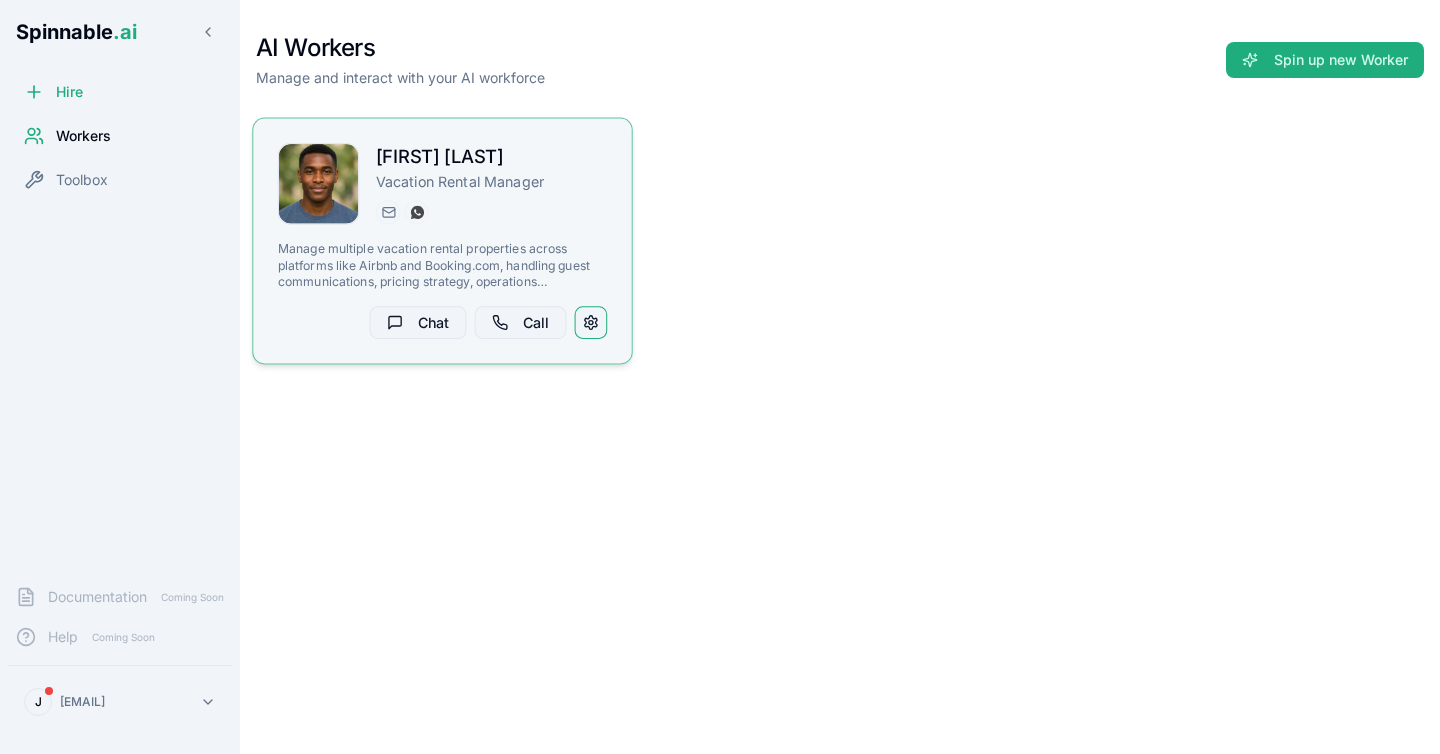 click at bounding box center [591, 322] 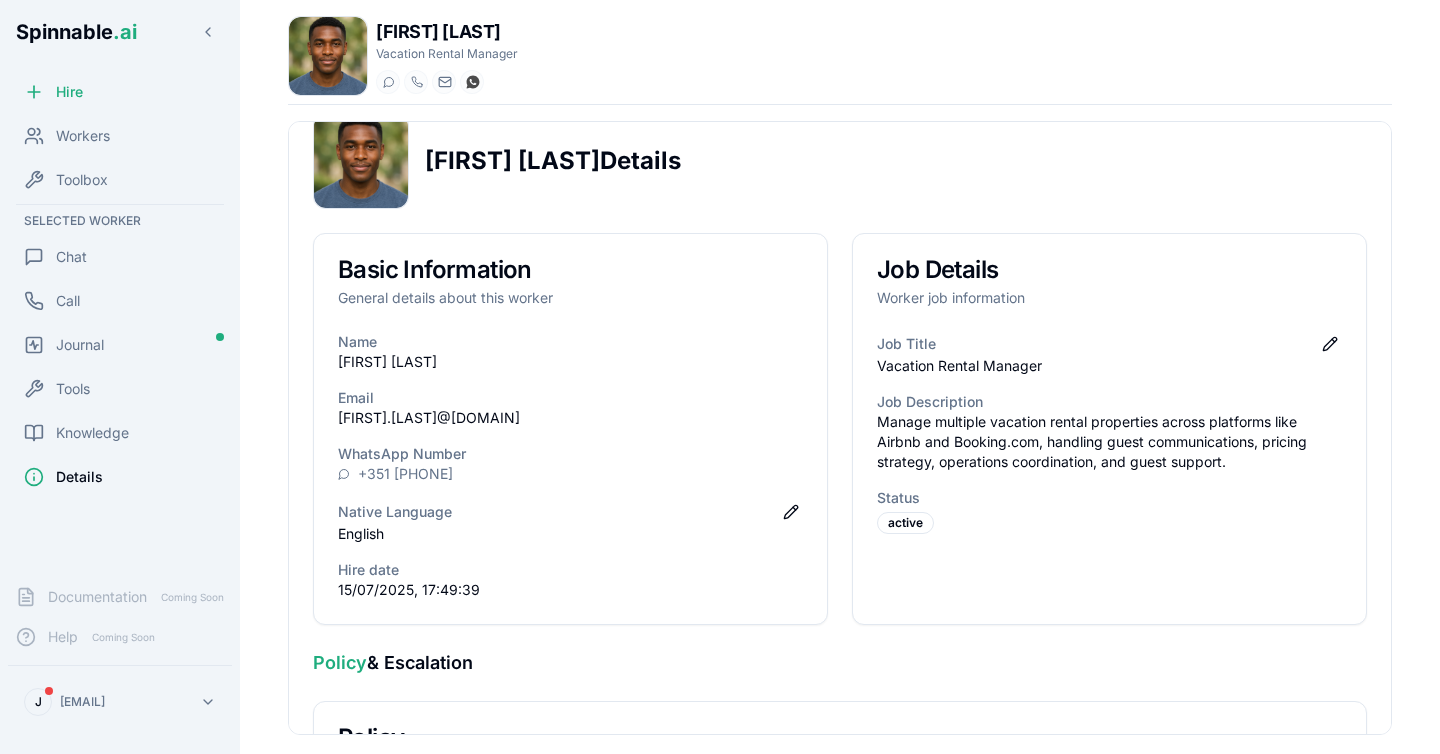 scroll, scrollTop: 40, scrollLeft: 0, axis: vertical 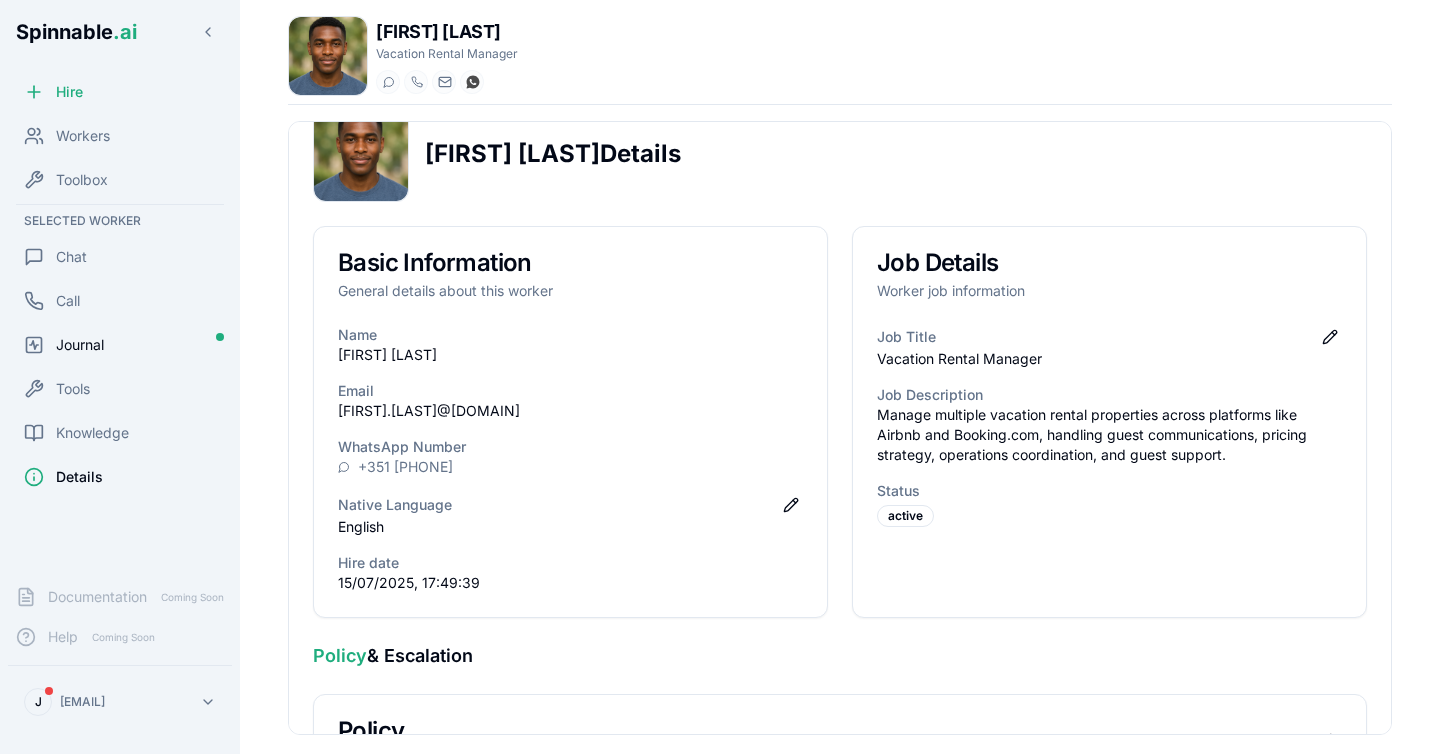 click on "Journal" at bounding box center [80, 345] 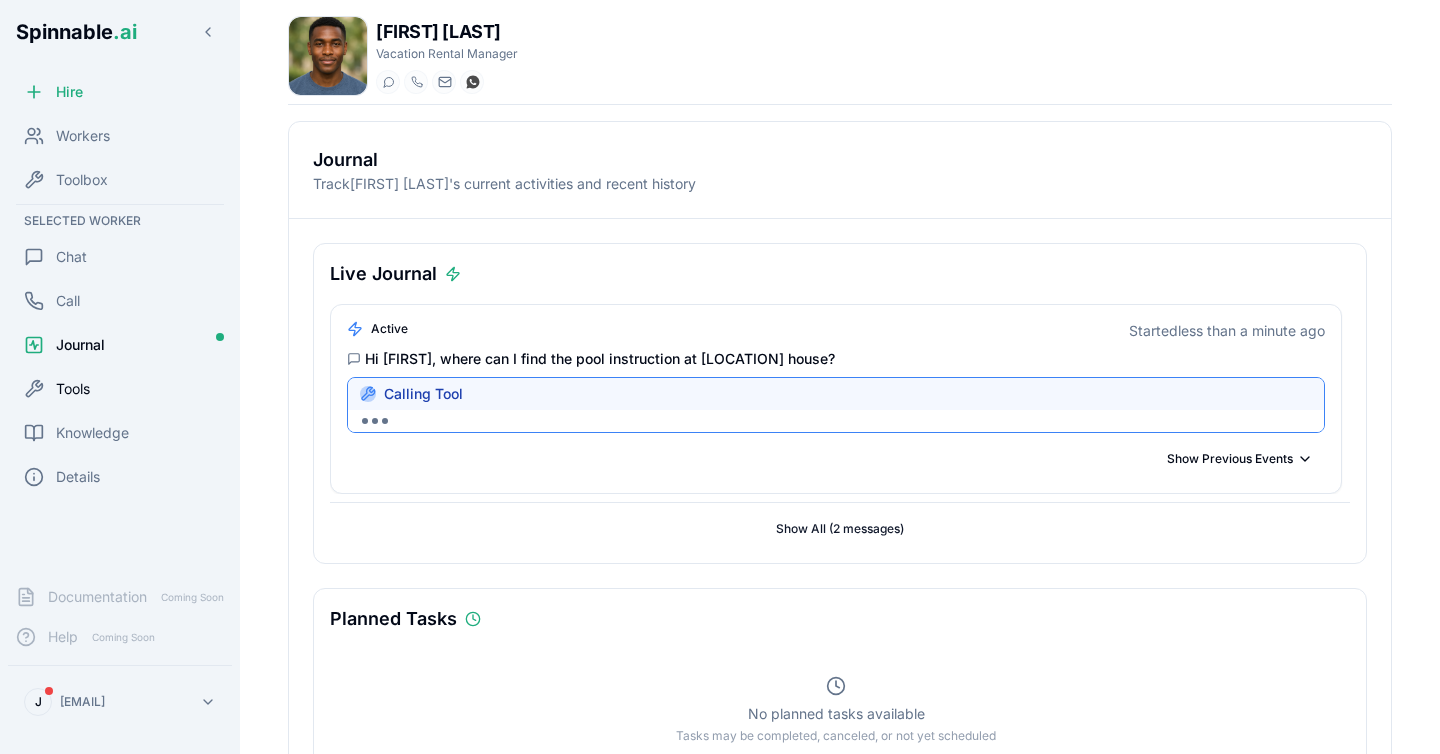 click on "Tools" at bounding box center (73, 389) 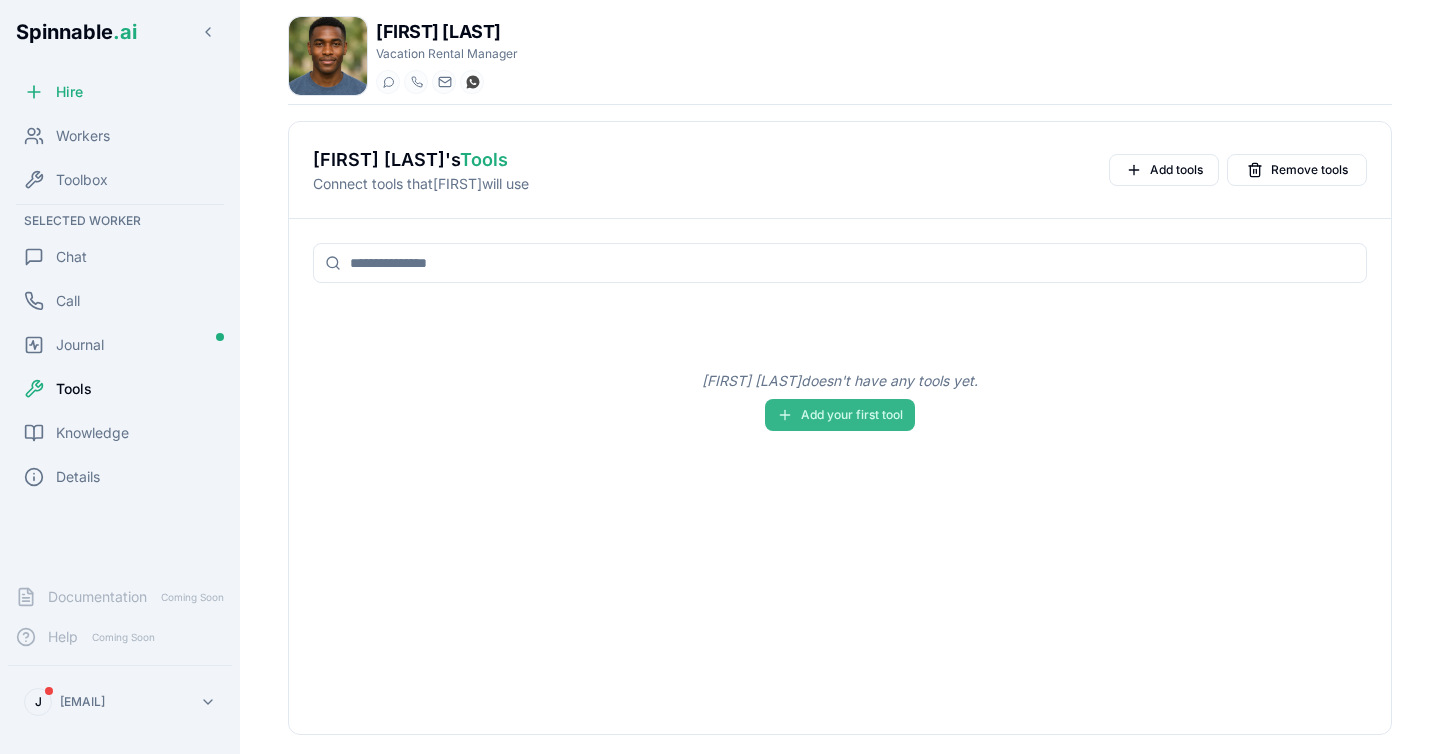 click on "Add your first tool" at bounding box center [840, 415] 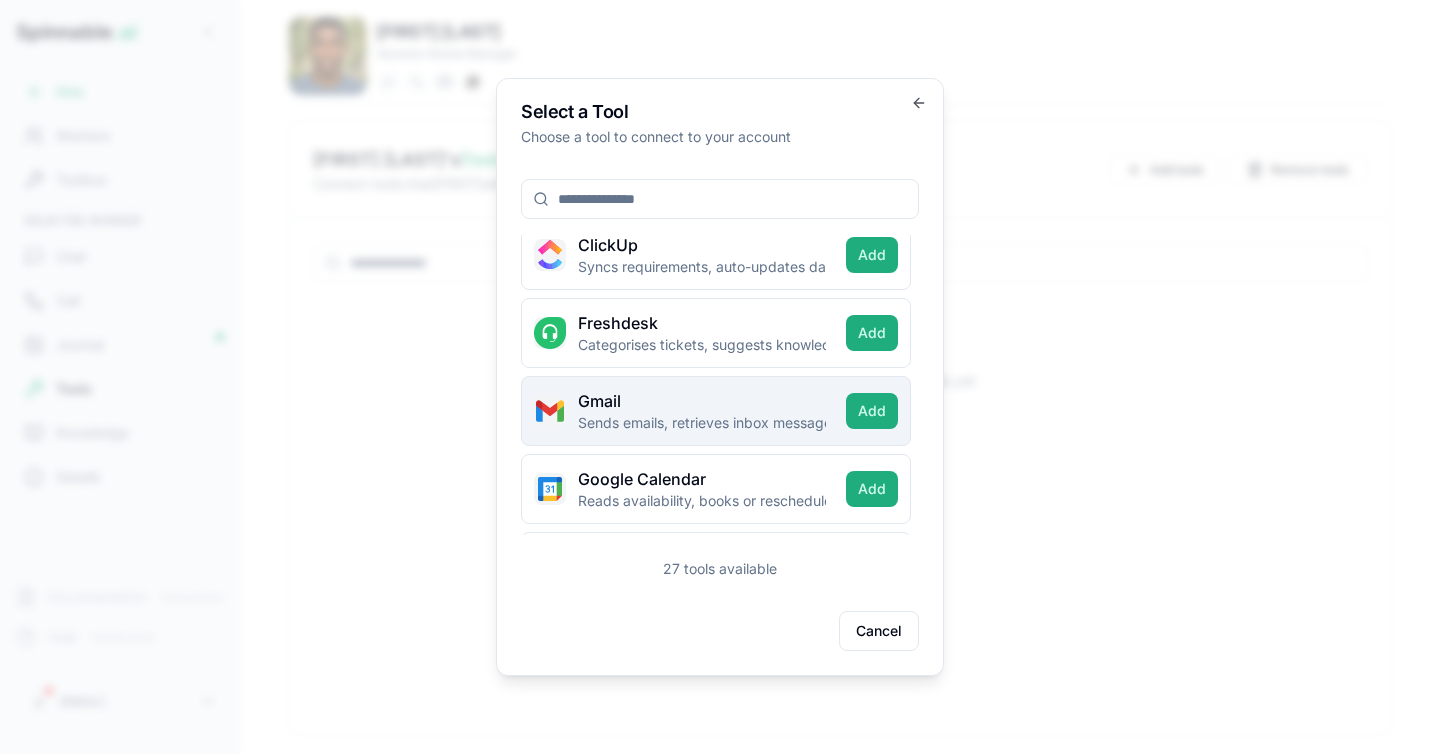 scroll, scrollTop: 0, scrollLeft: 0, axis: both 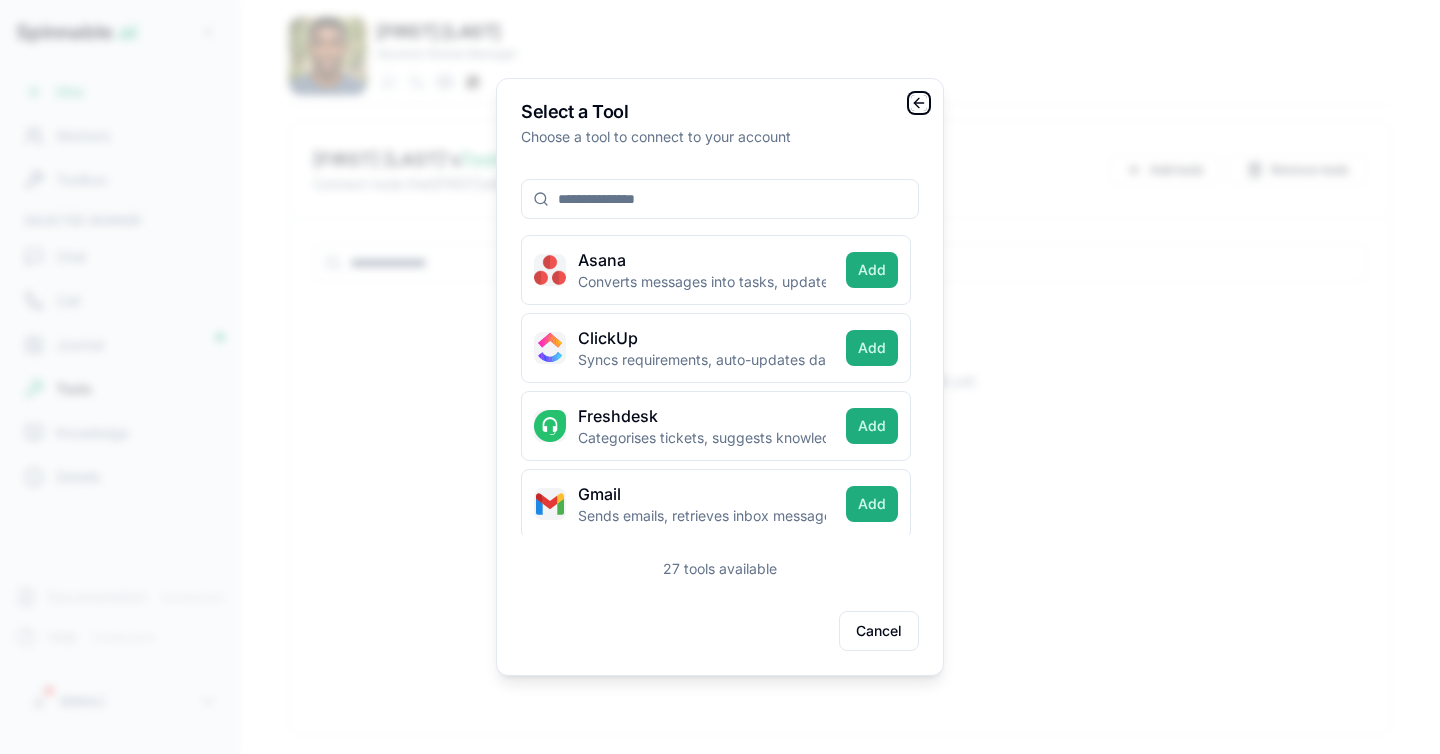 click 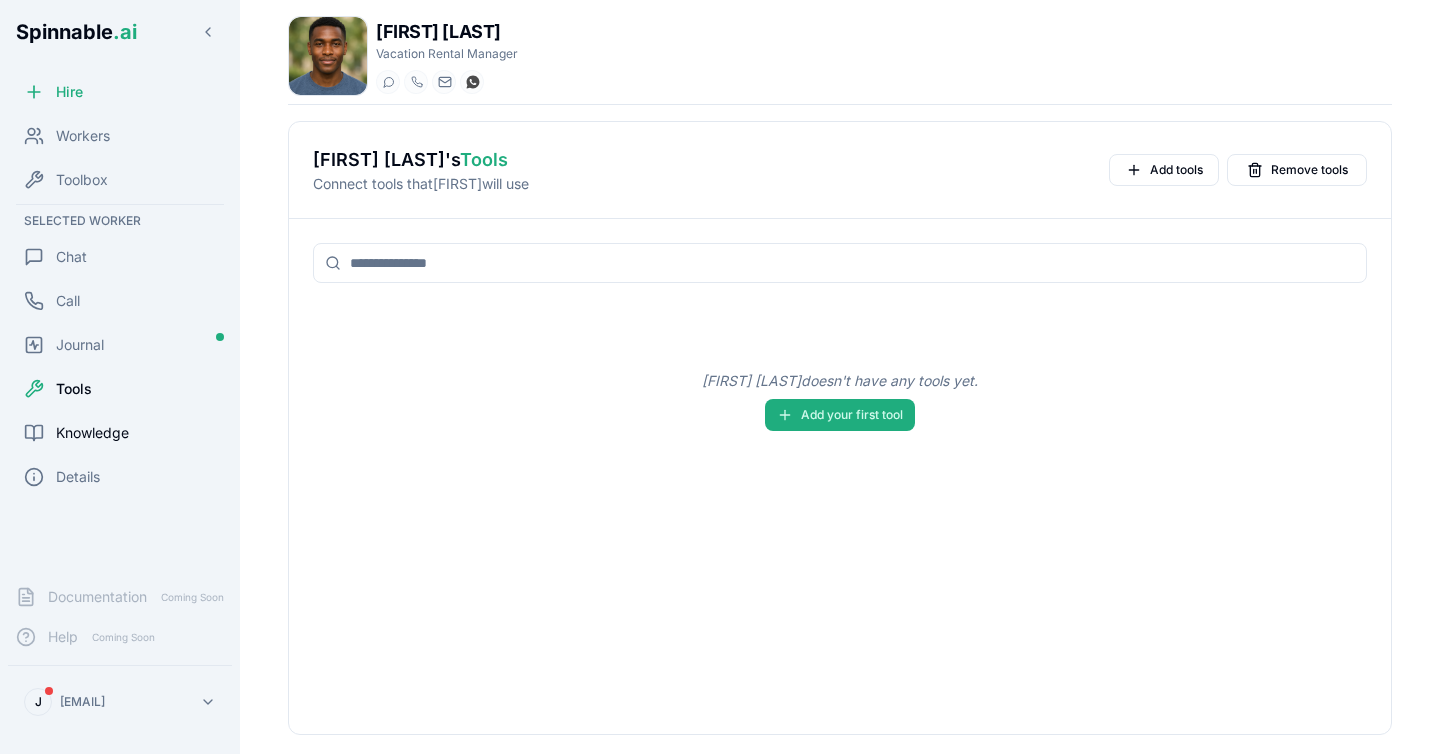 click on "Knowledge" at bounding box center (92, 433) 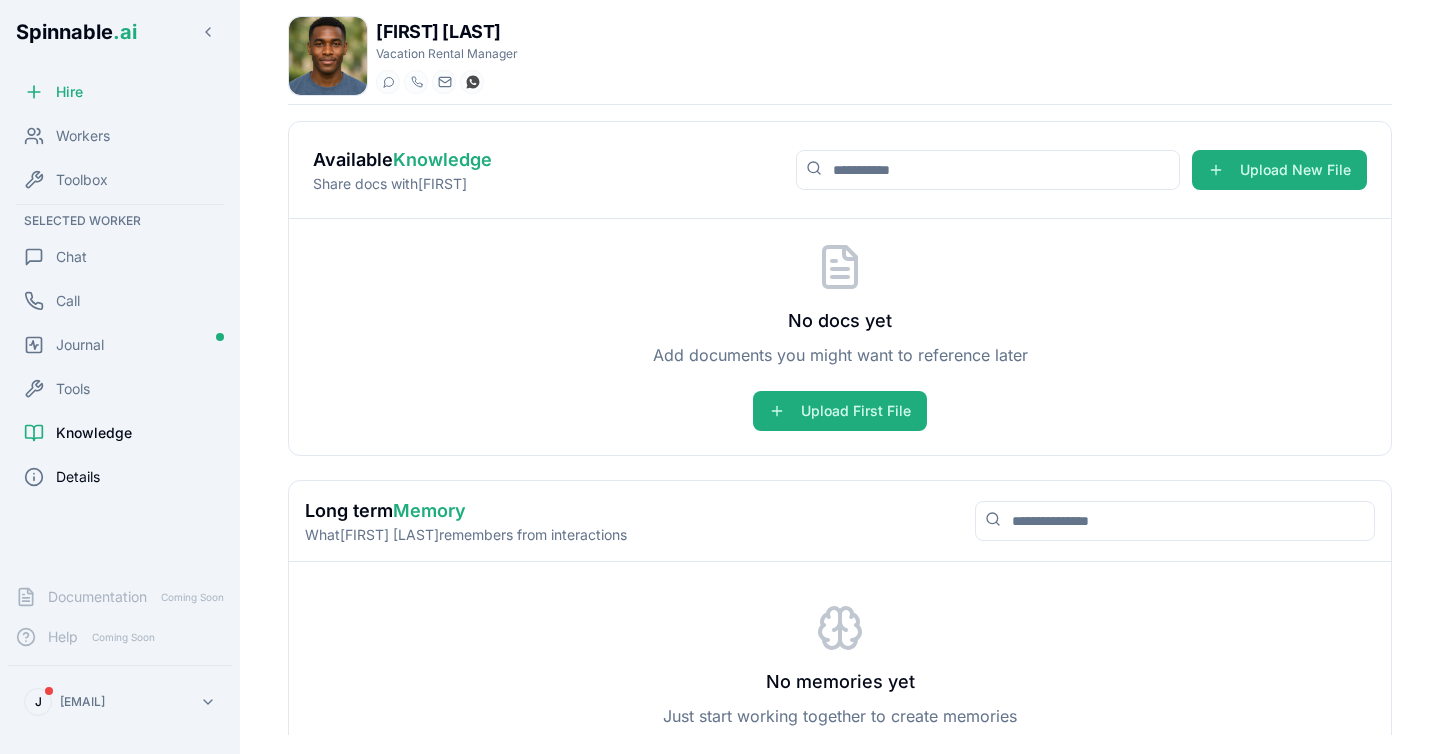 click on "Details" at bounding box center (120, 477) 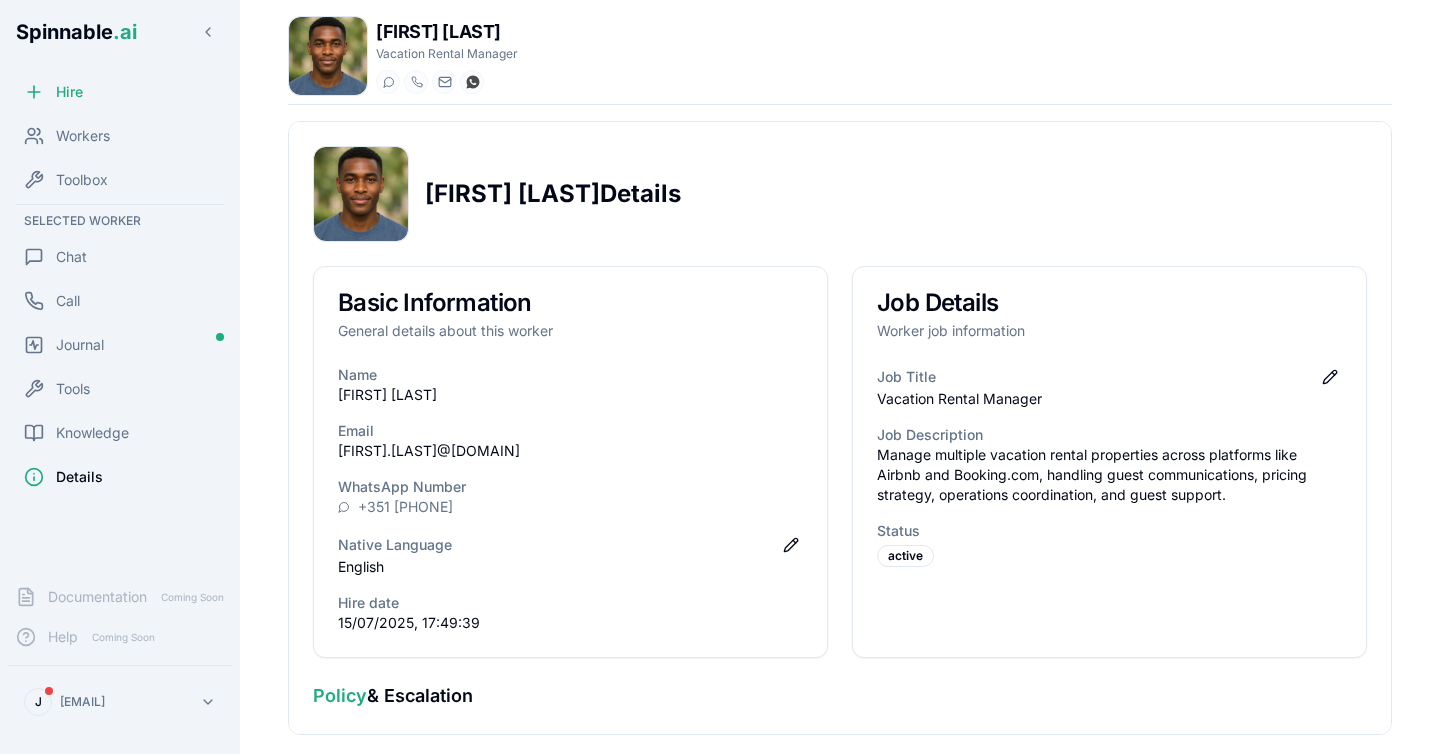 click on "Details" at bounding box center [120, 477] 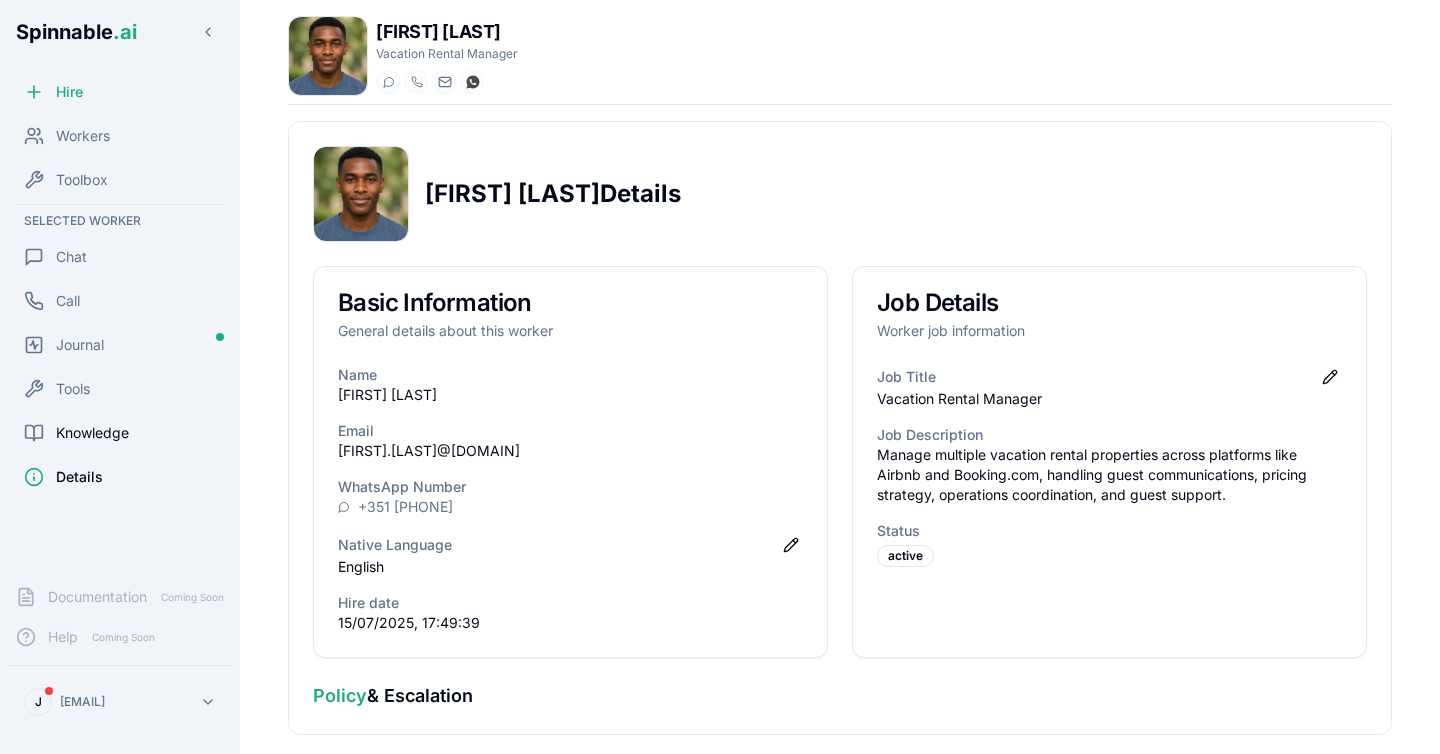 click on "Knowledge" at bounding box center [120, 433] 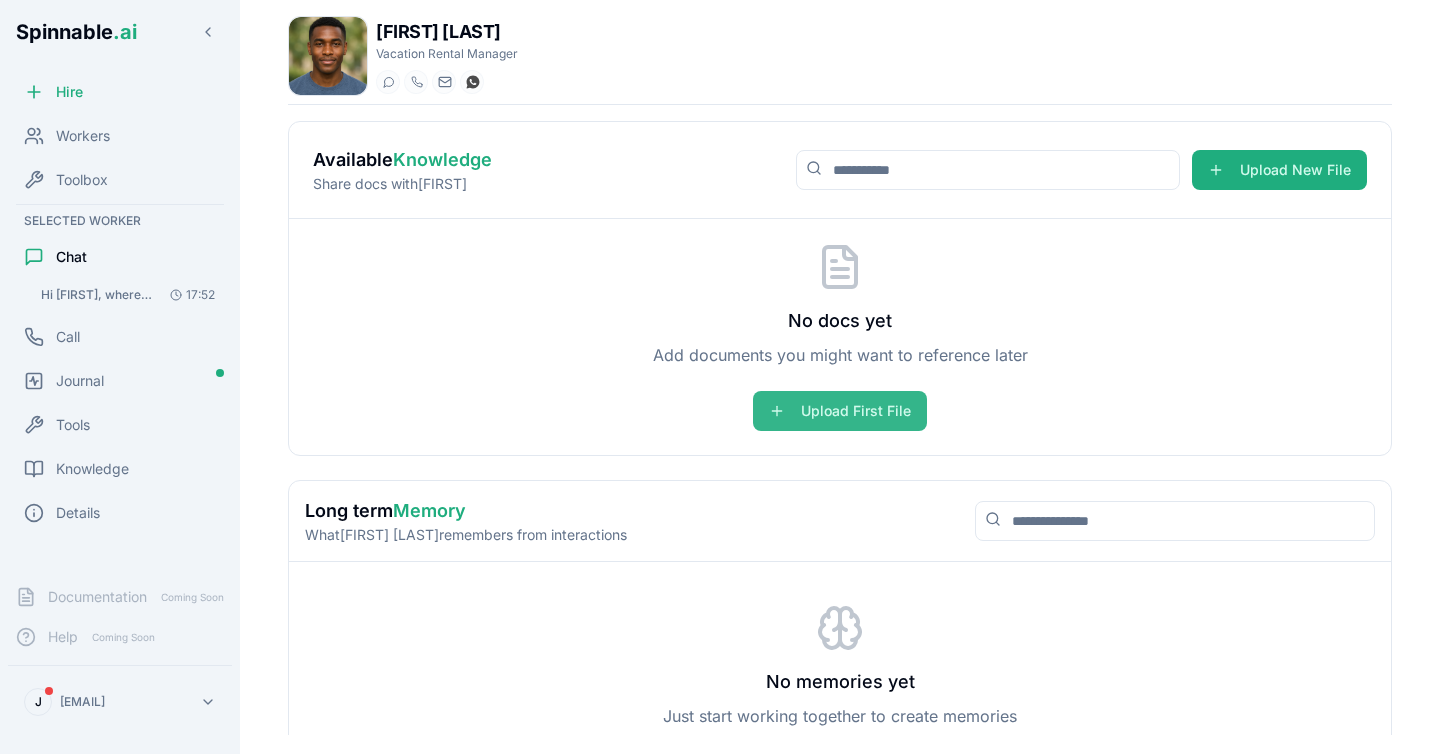 click on "Upload First File" at bounding box center [840, 411] 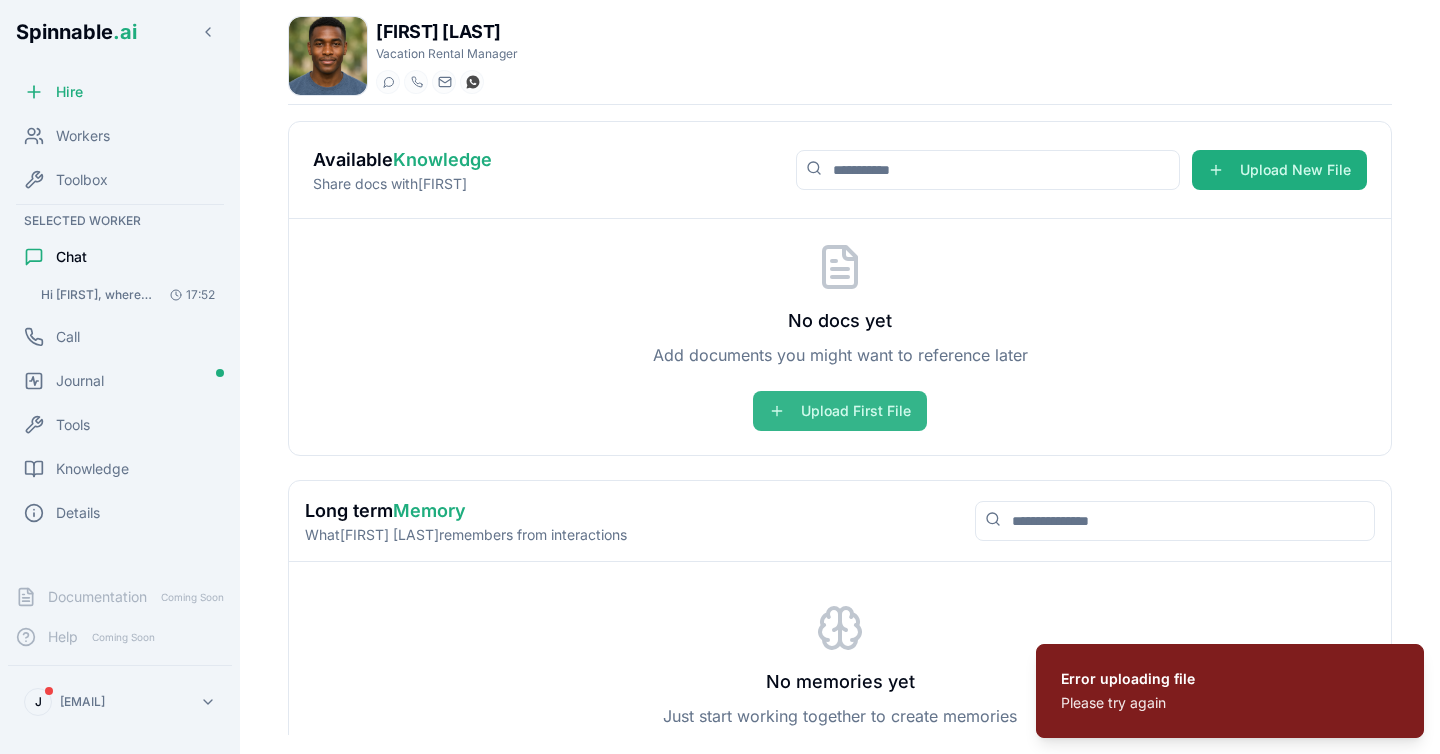 click on "Upload First File" at bounding box center (840, 411) 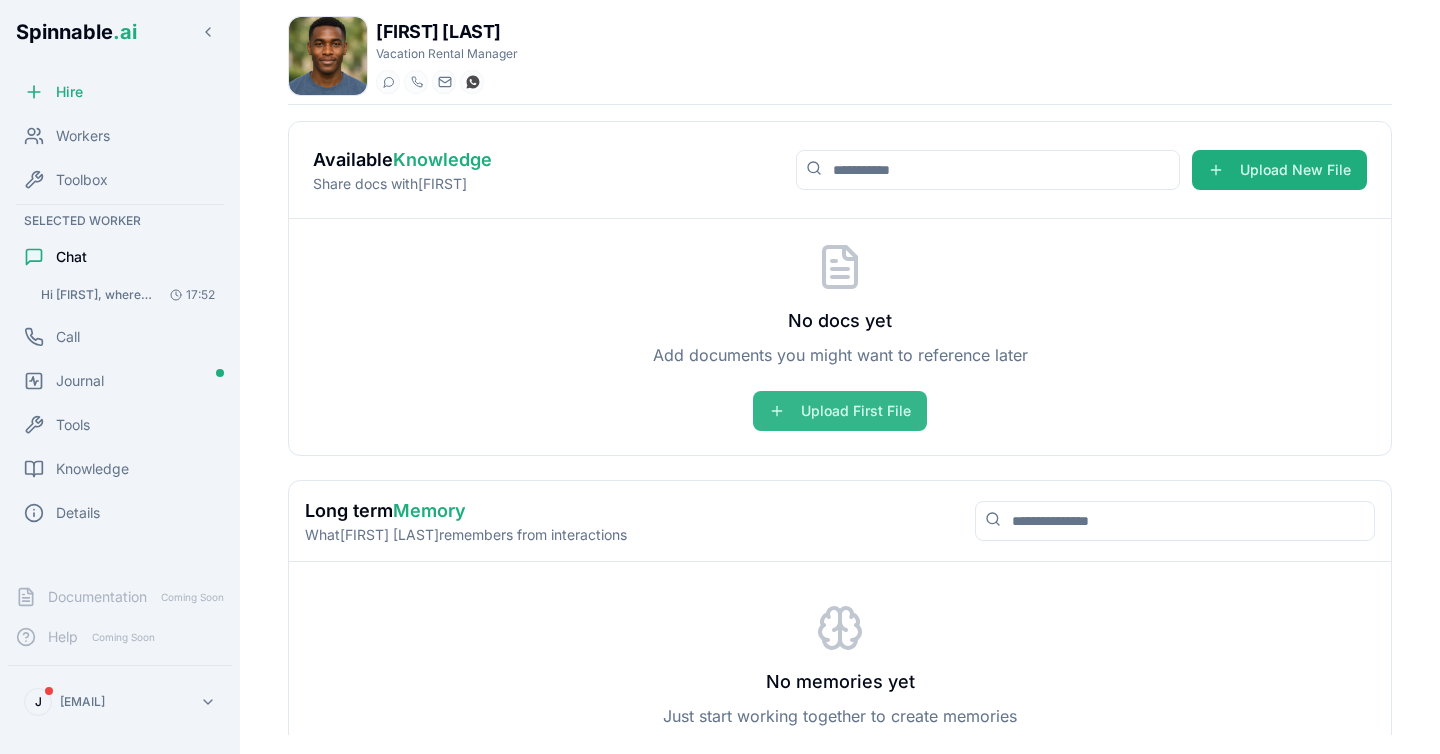 click on "Upload First File" at bounding box center (840, 411) 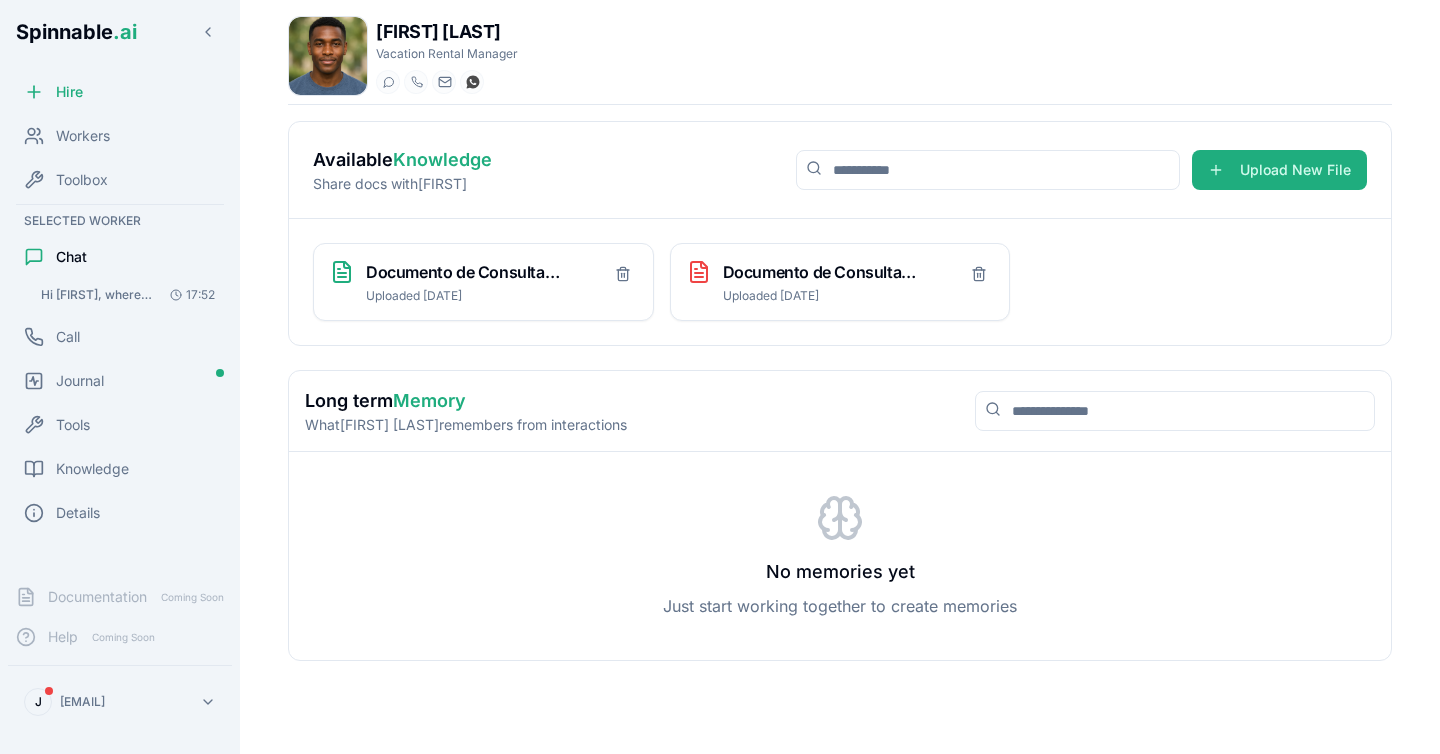 click on "Chat" at bounding box center (71, 257) 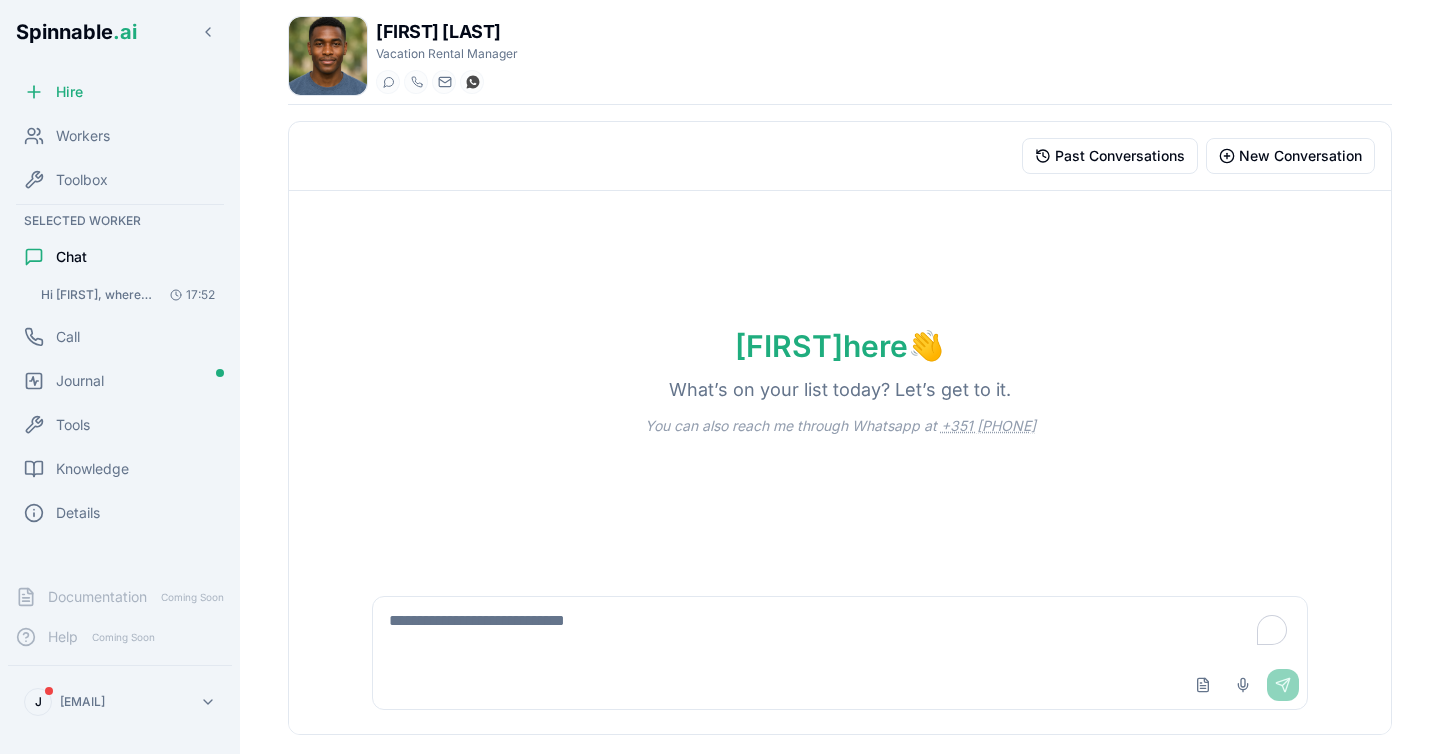 click at bounding box center (840, 629) 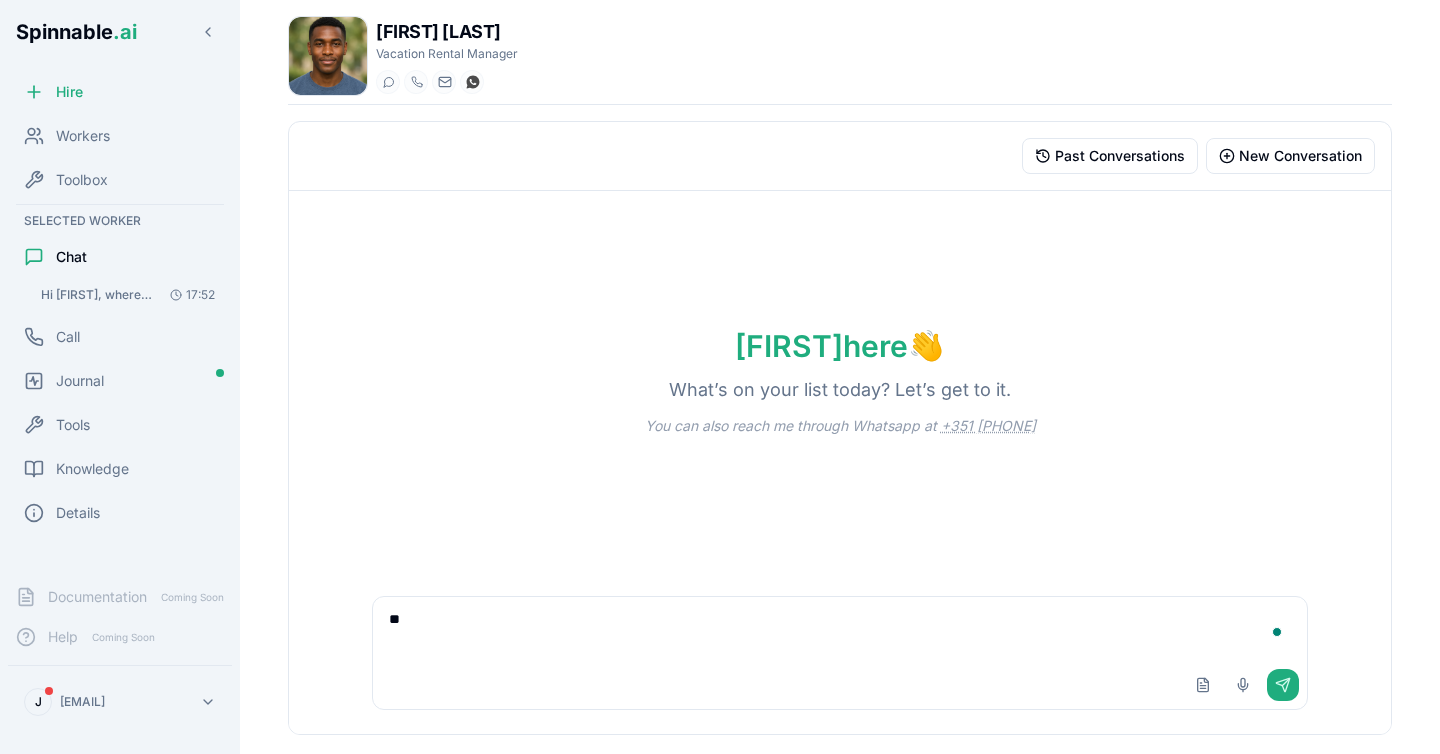 type on "*" 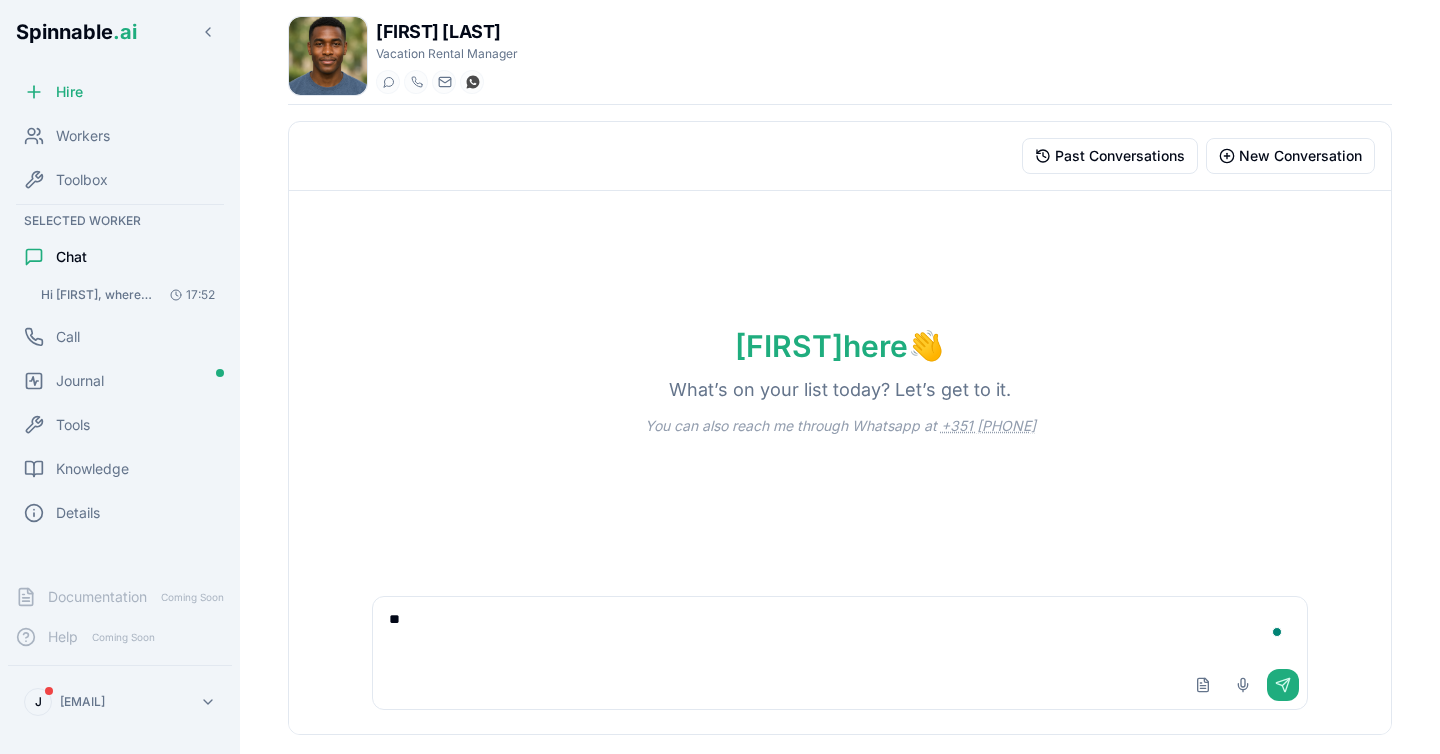 type on "*" 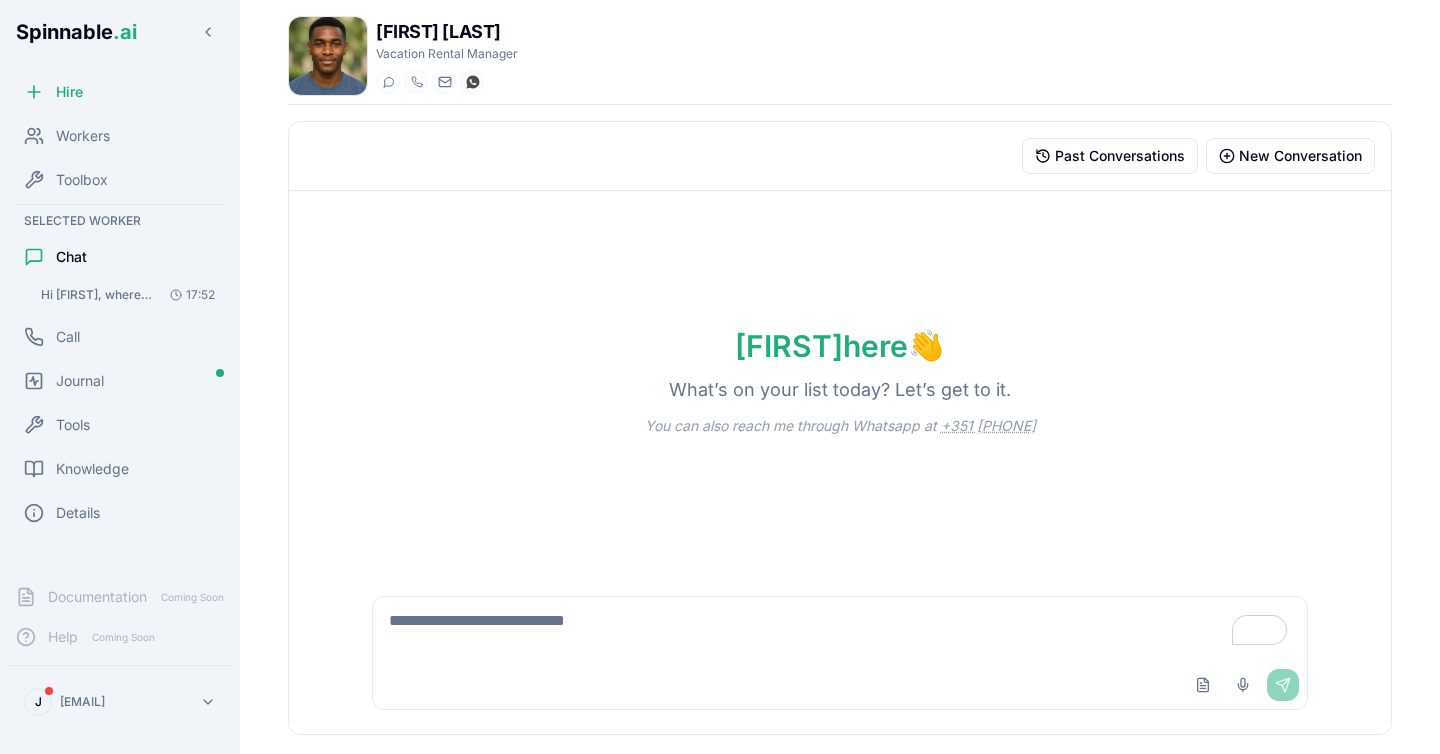 click at bounding box center [840, 629] 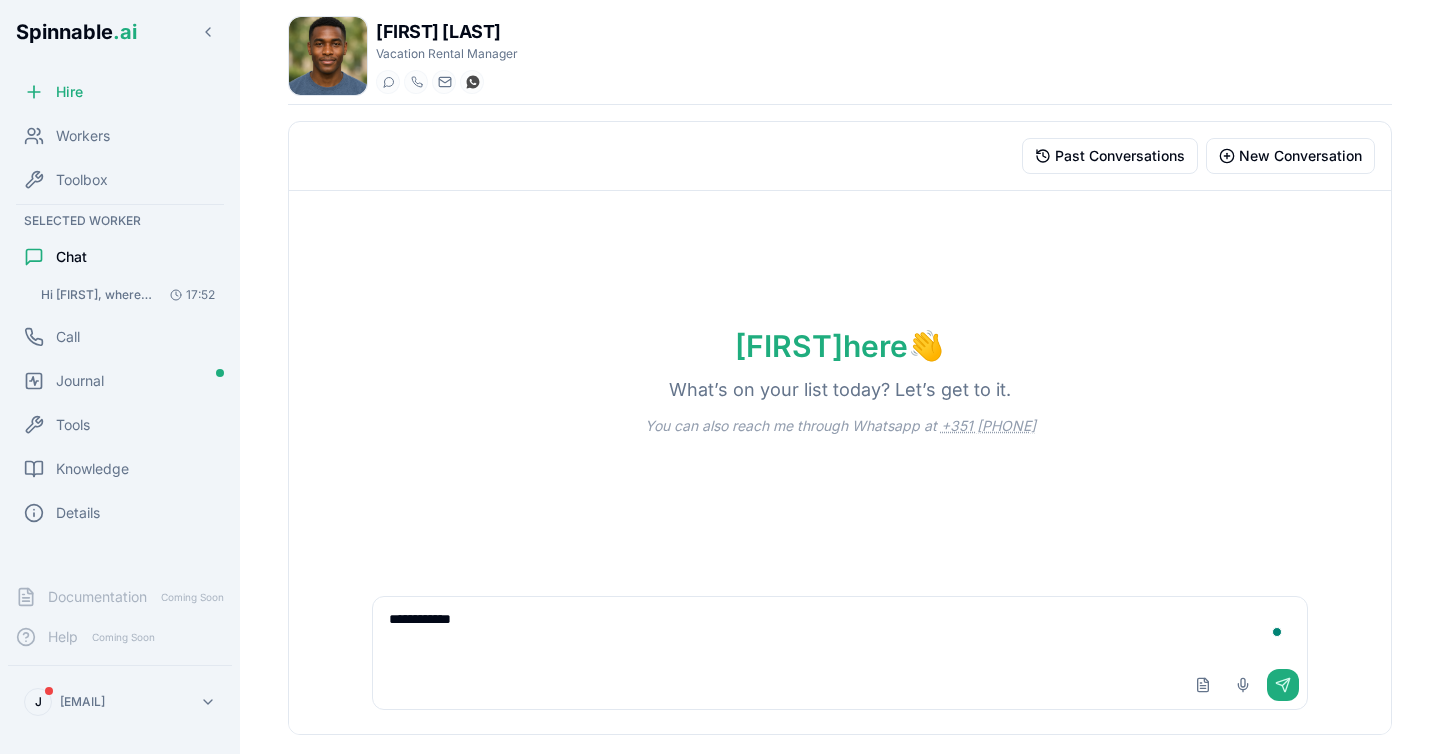 type on "**********" 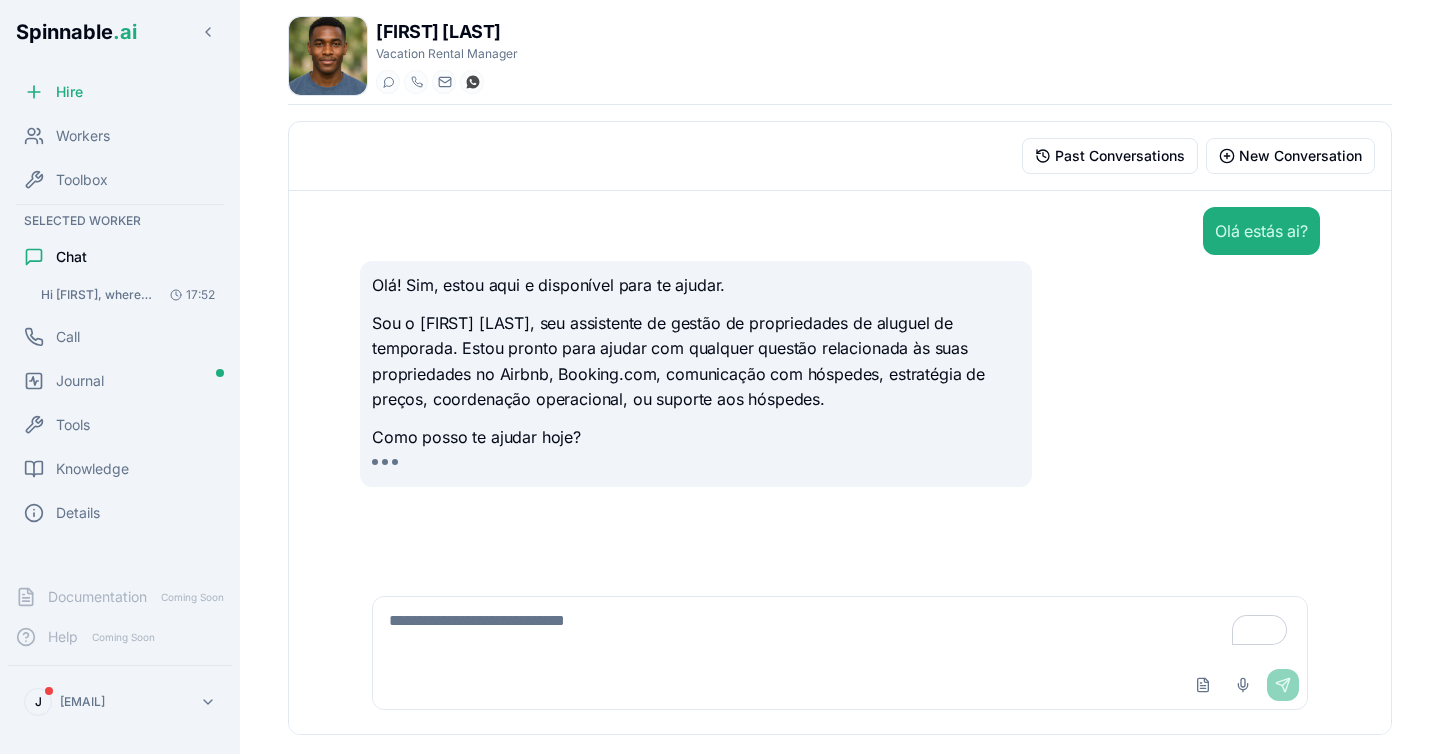 click at bounding box center (840, 629) 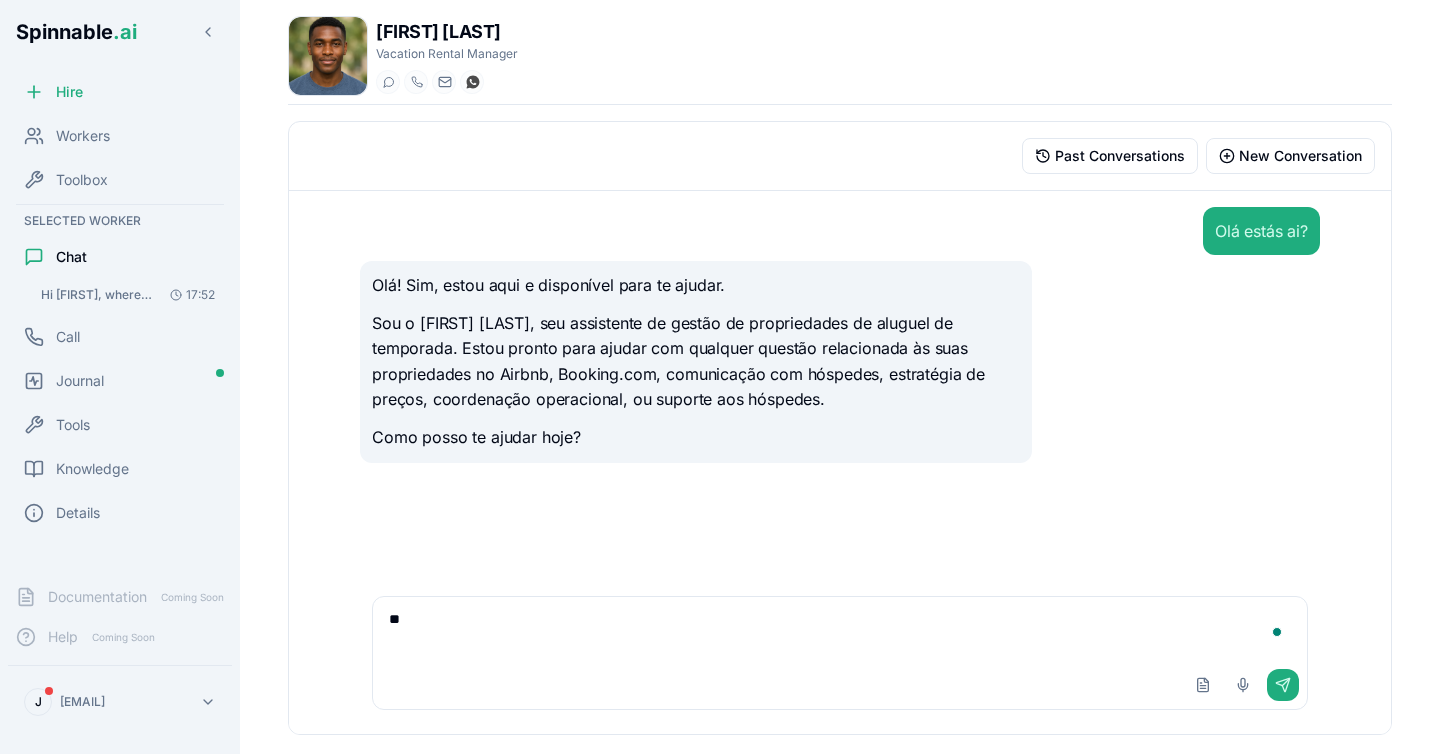 type on "*" 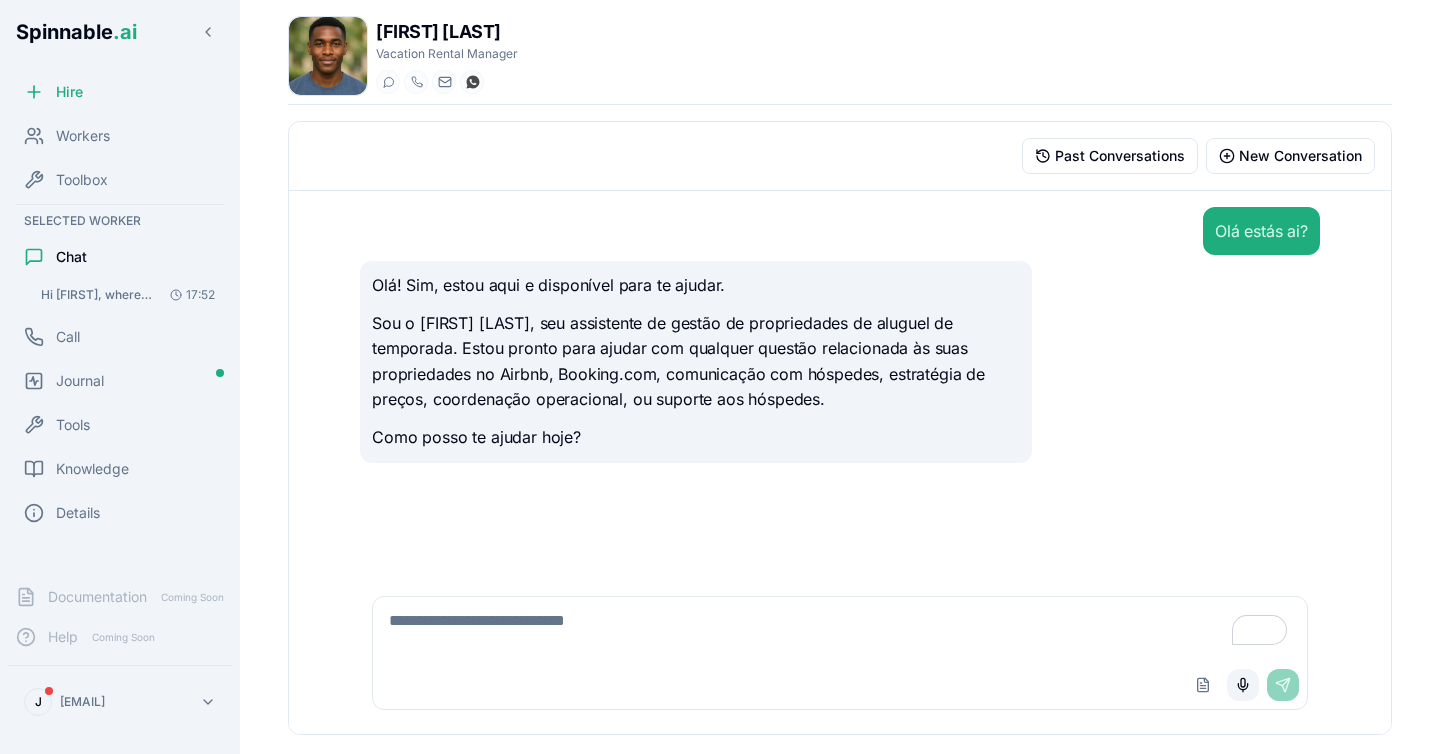 click on "Voice Input" at bounding box center (1243, 685) 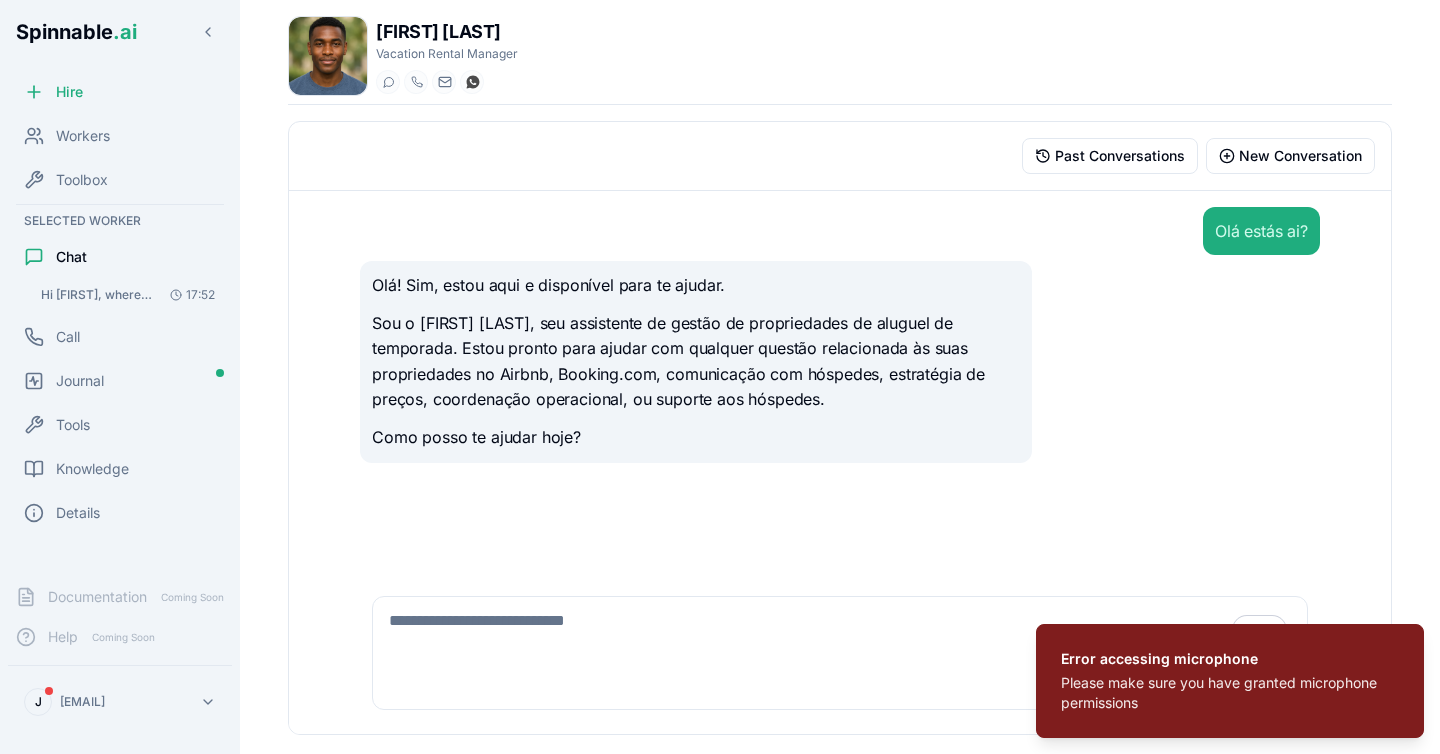 click at bounding box center [840, 629] 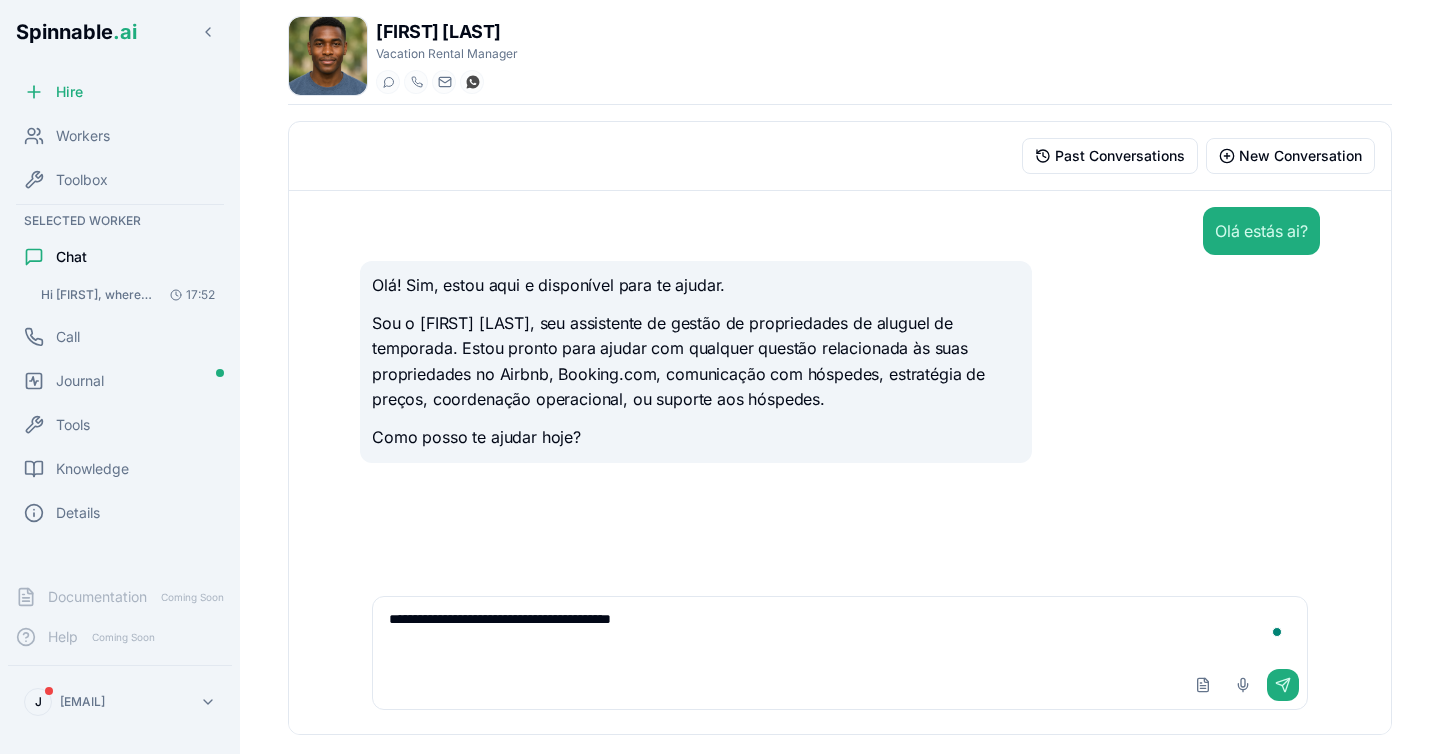 type on "**********" 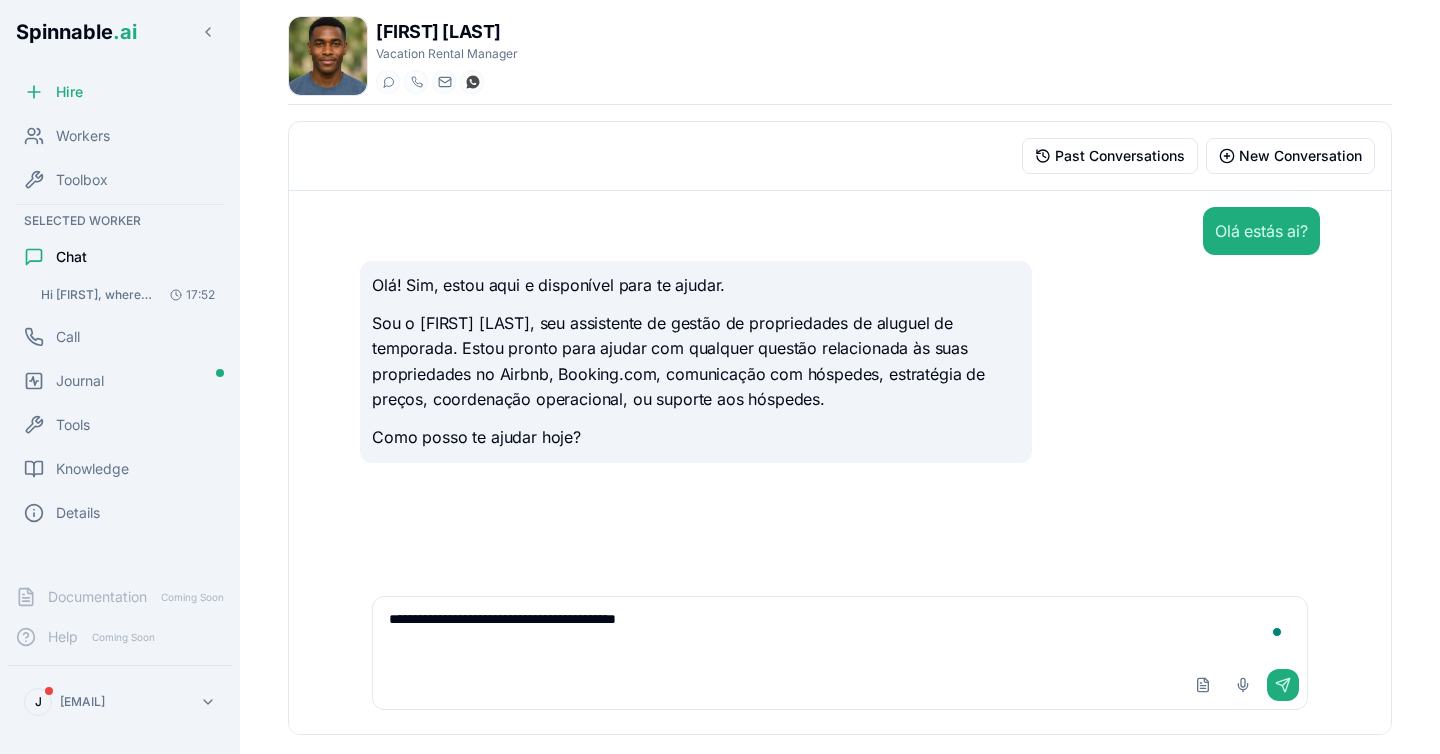 type 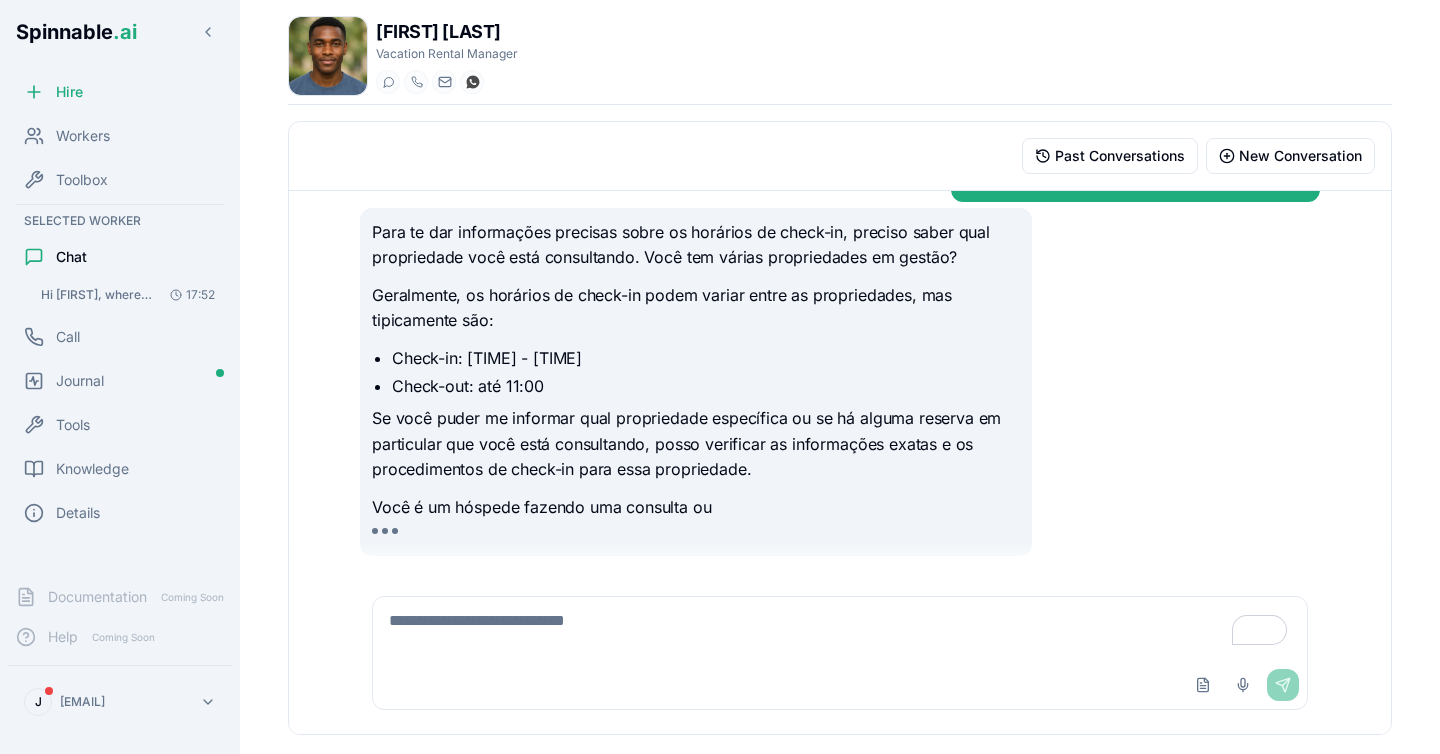 scroll, scrollTop: 351, scrollLeft: 0, axis: vertical 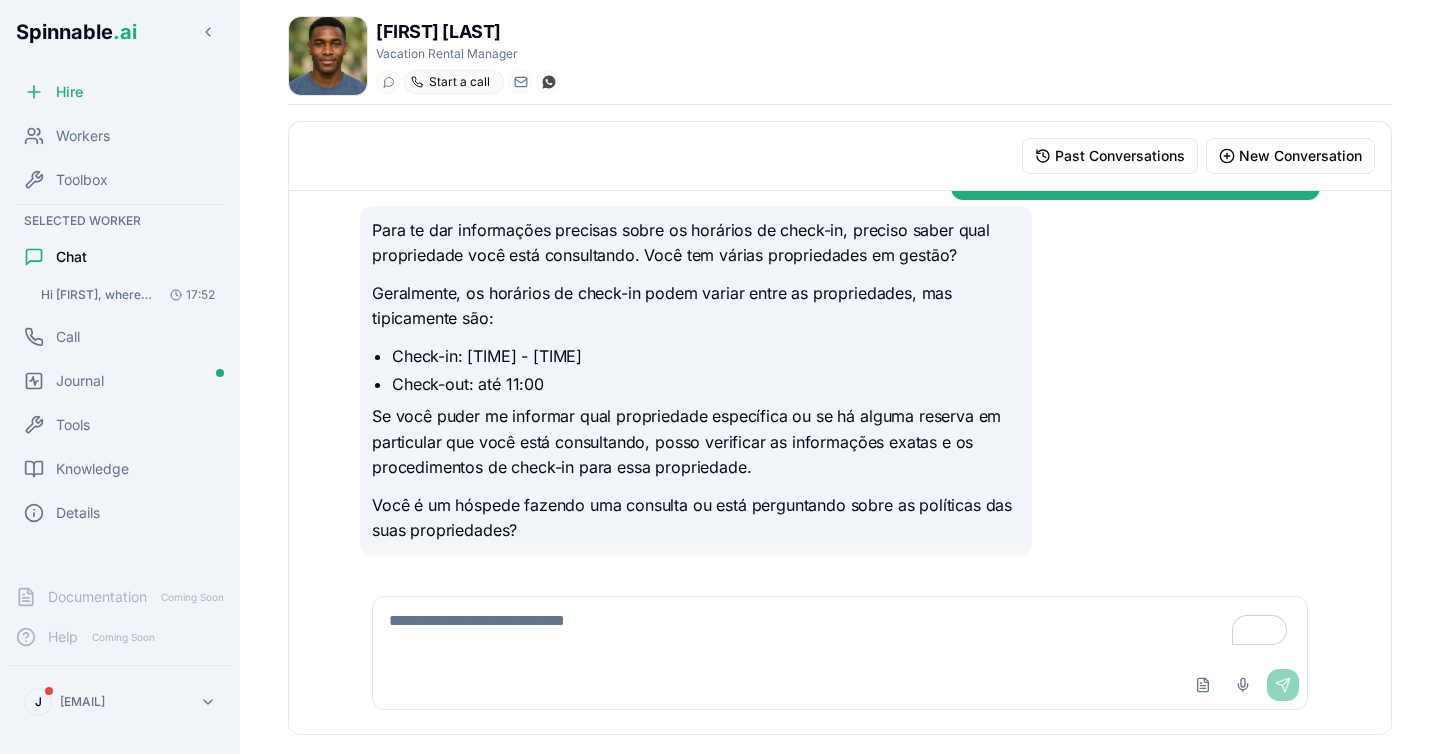 click on "Start a call" at bounding box center (459, 82) 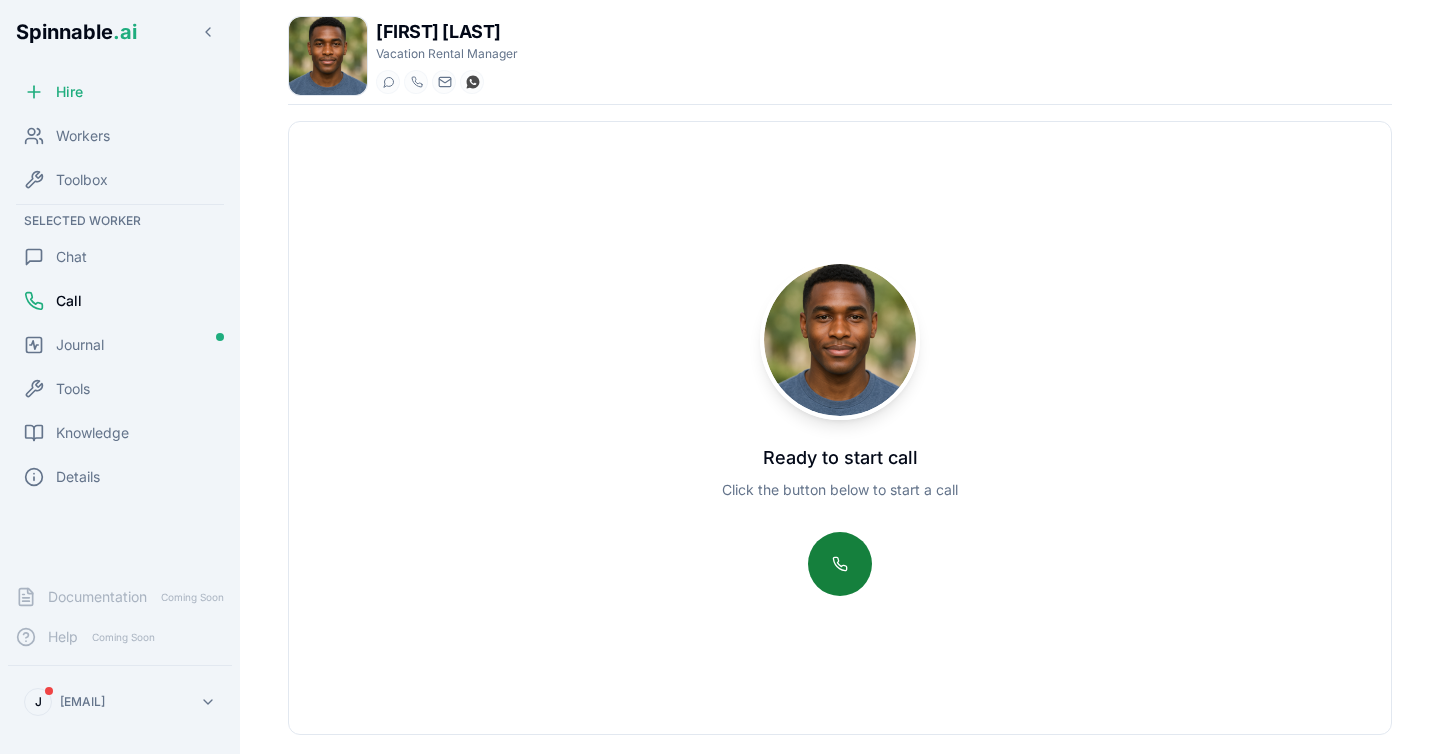 click at bounding box center [840, 564] 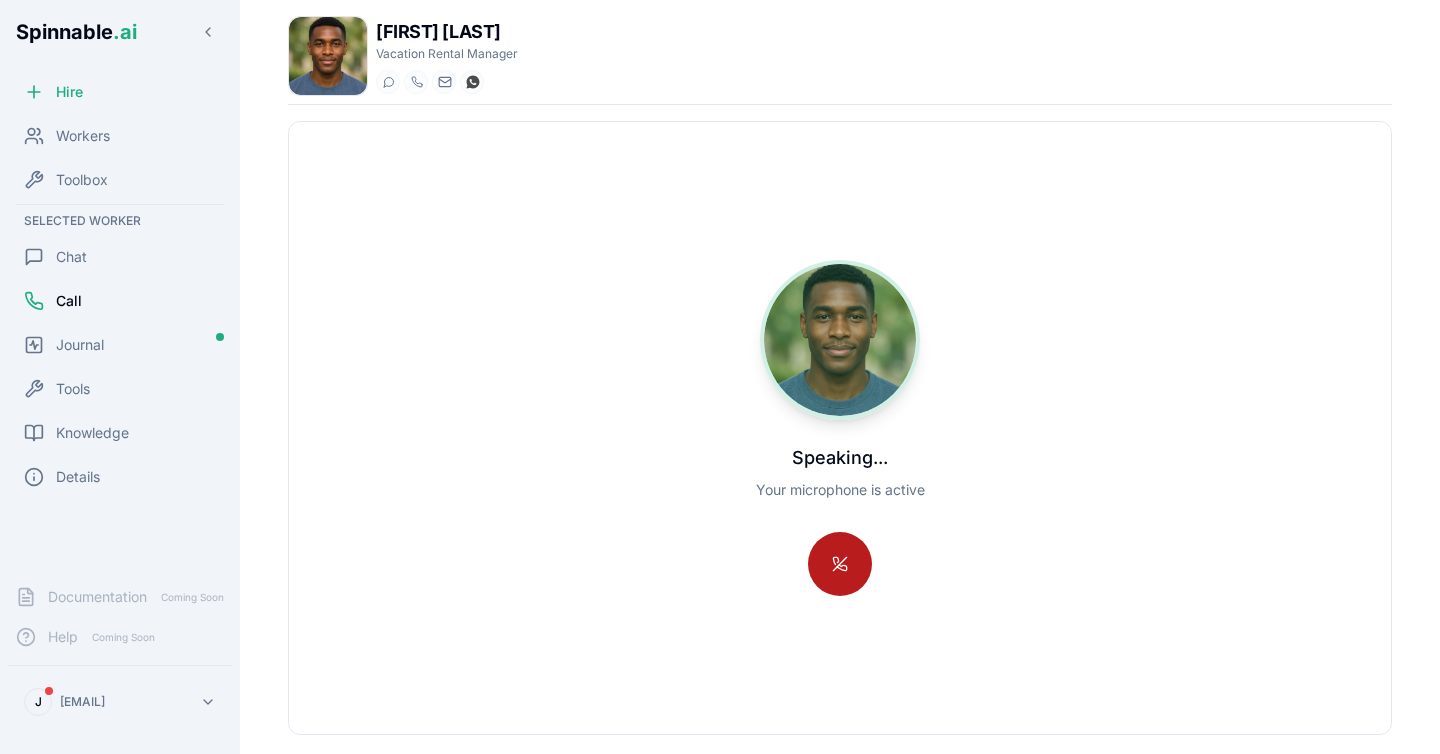 click at bounding box center [840, 564] 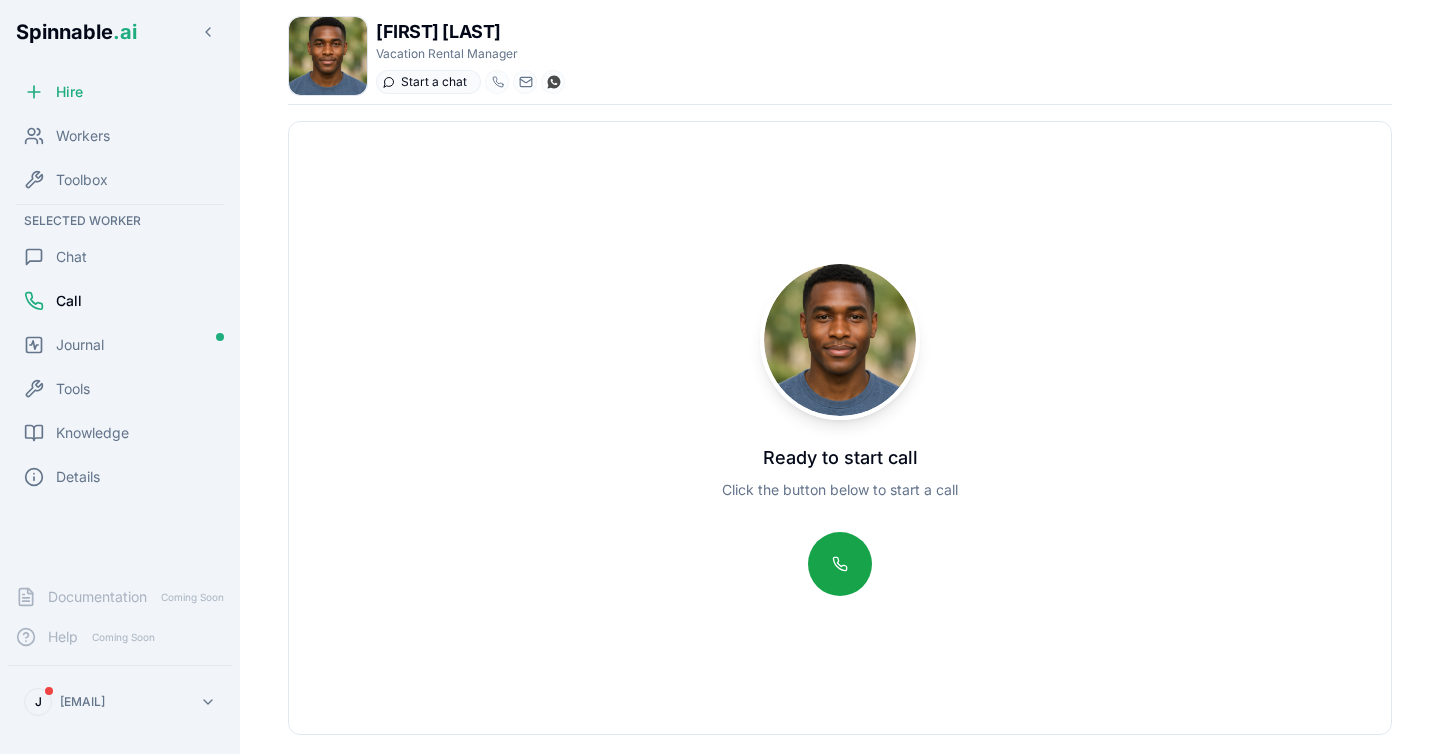 click at bounding box center (389, 82) 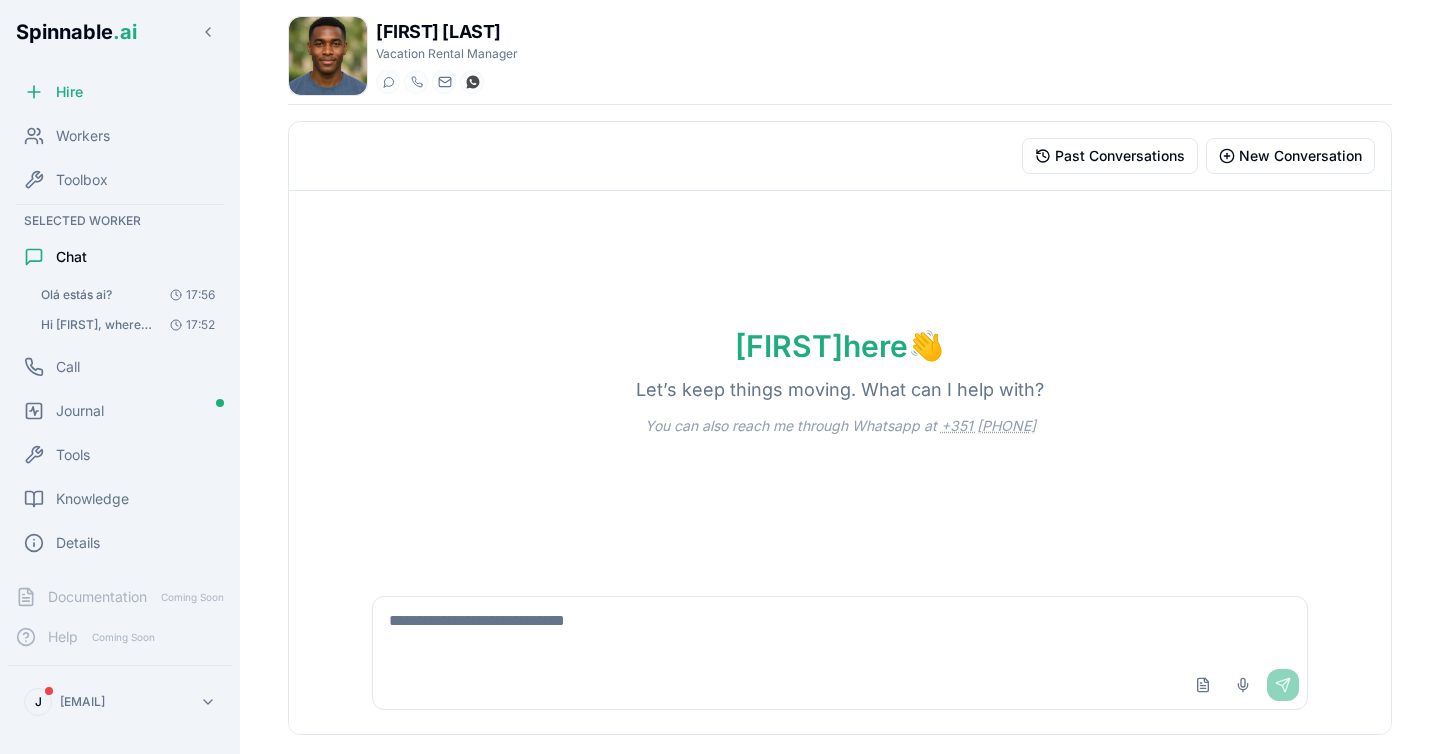 click at bounding box center [840, 629] 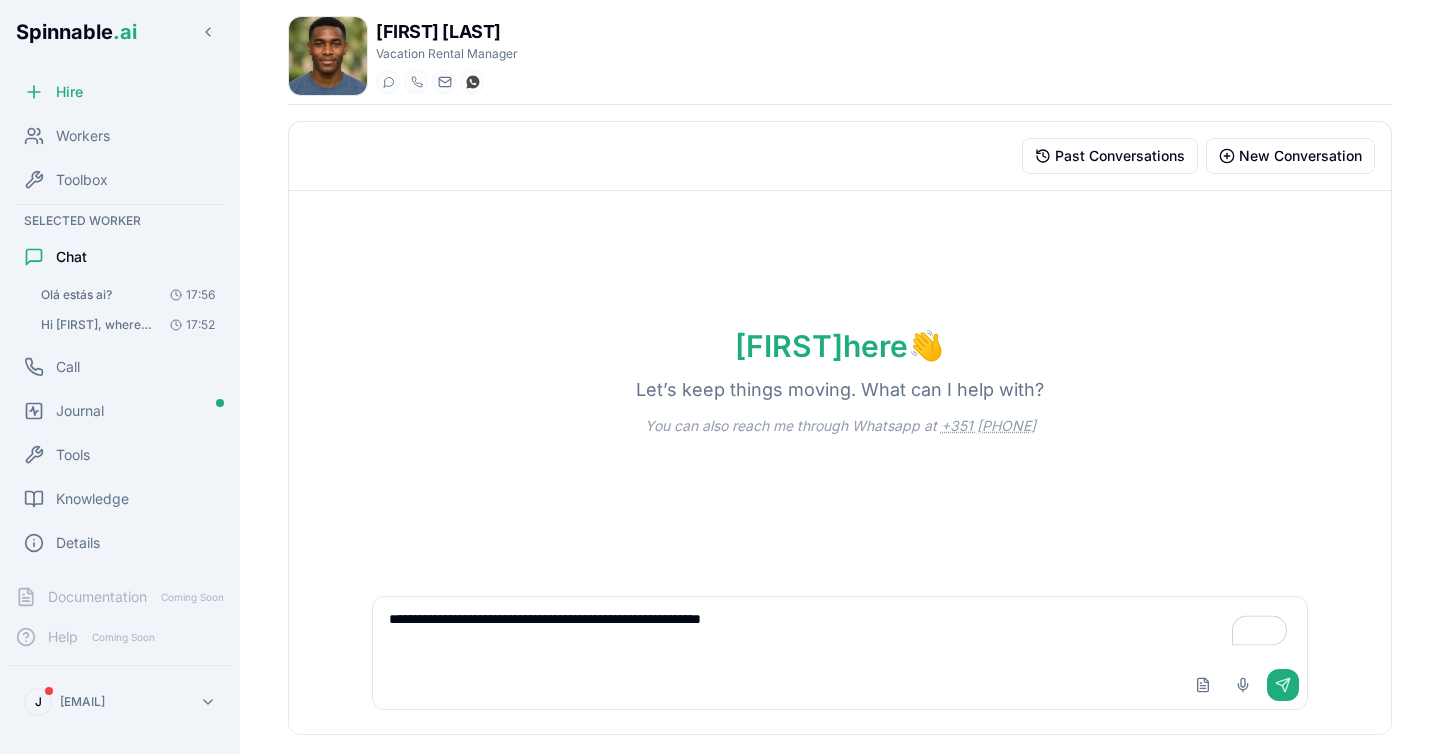 type on "**********" 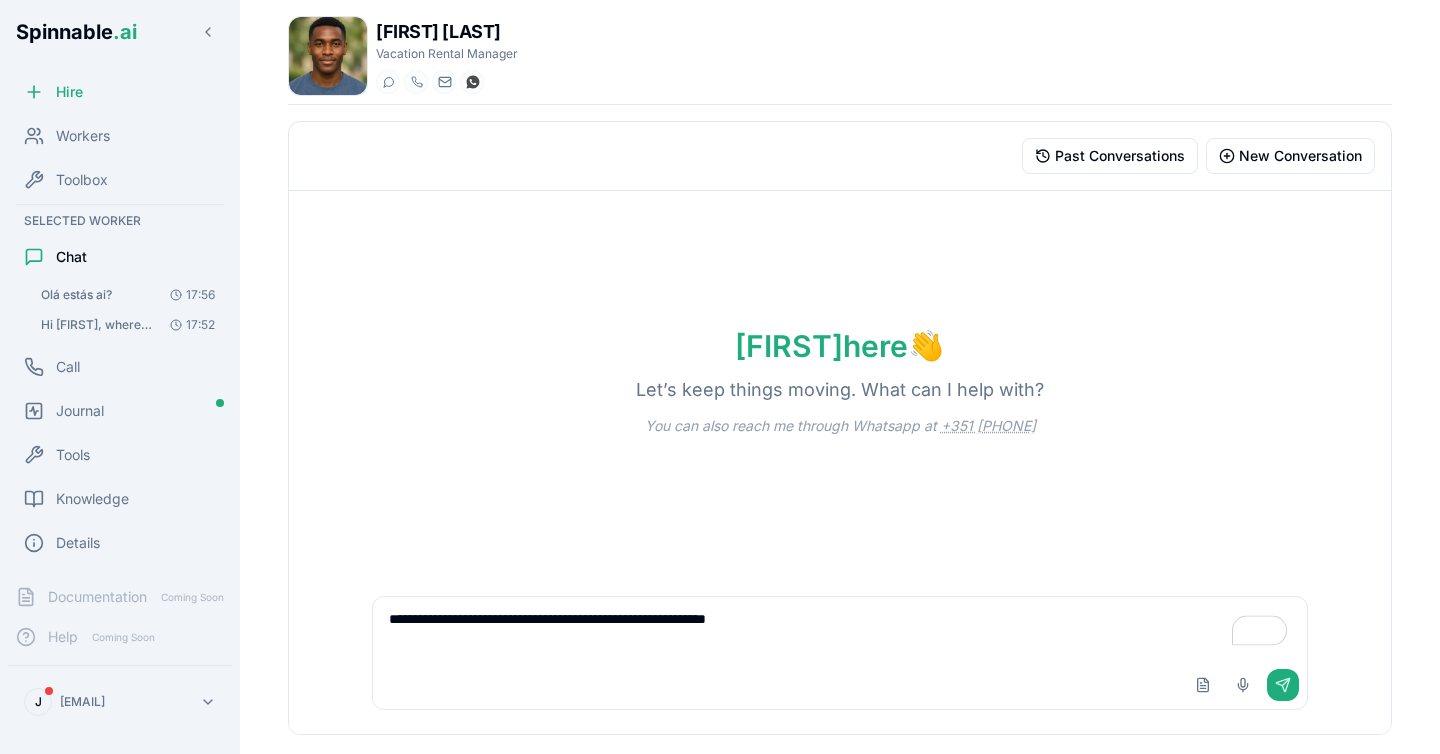 type 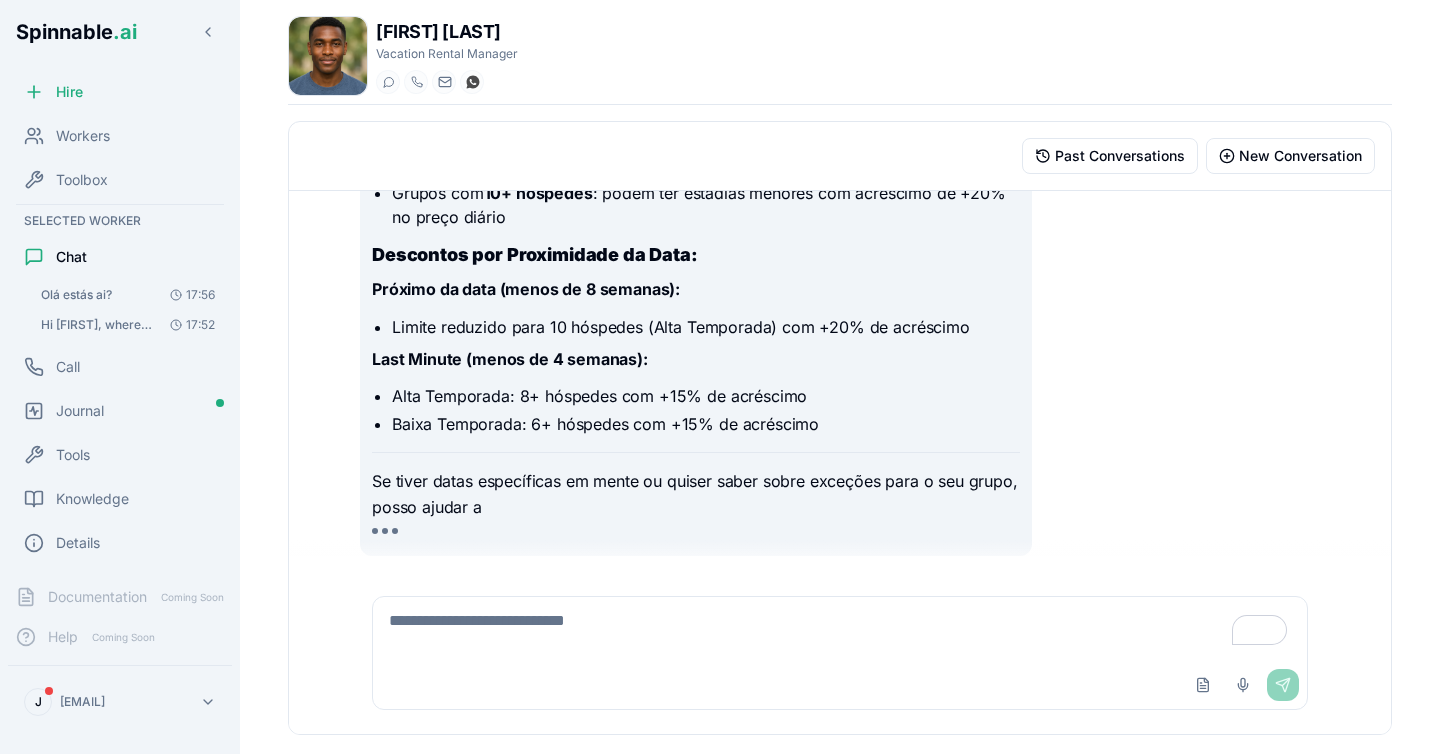 scroll, scrollTop: 556, scrollLeft: 0, axis: vertical 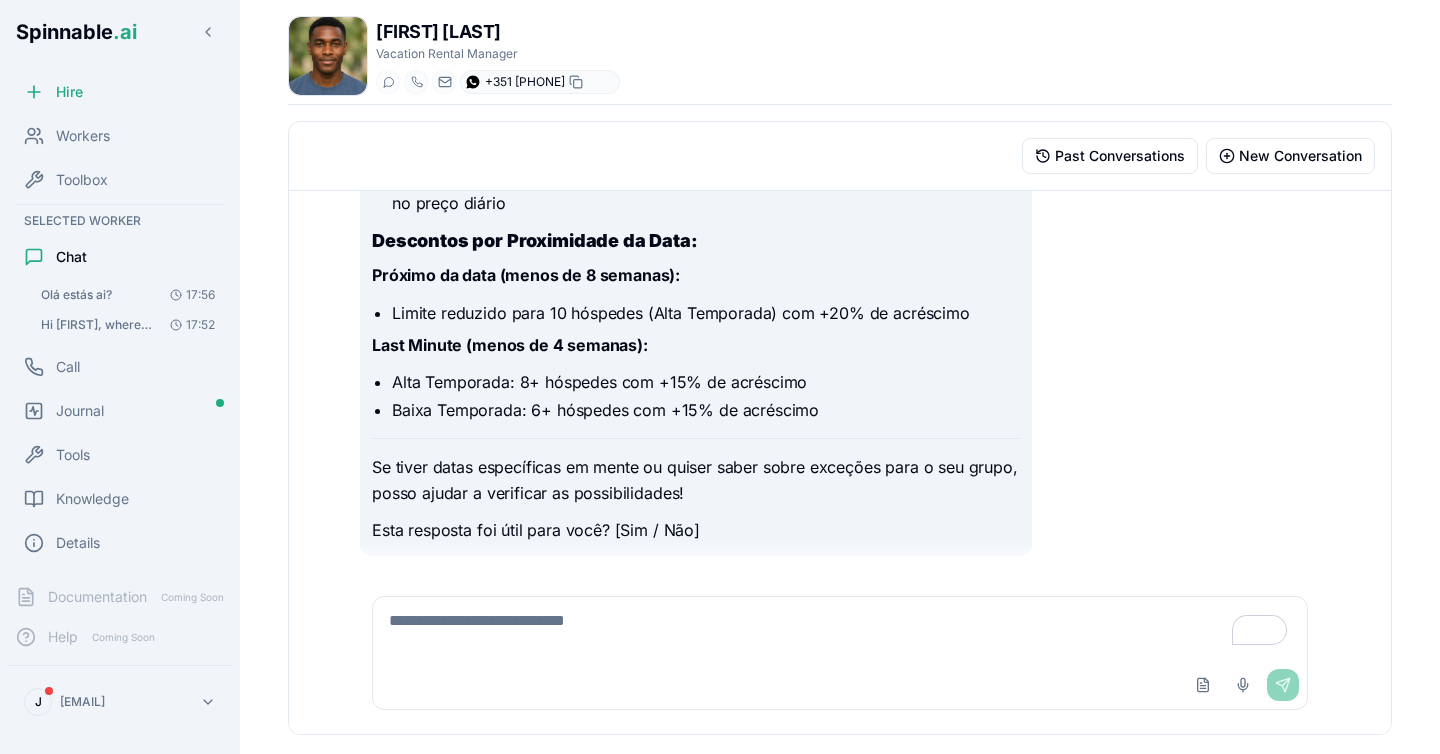click at bounding box center (473, 82) 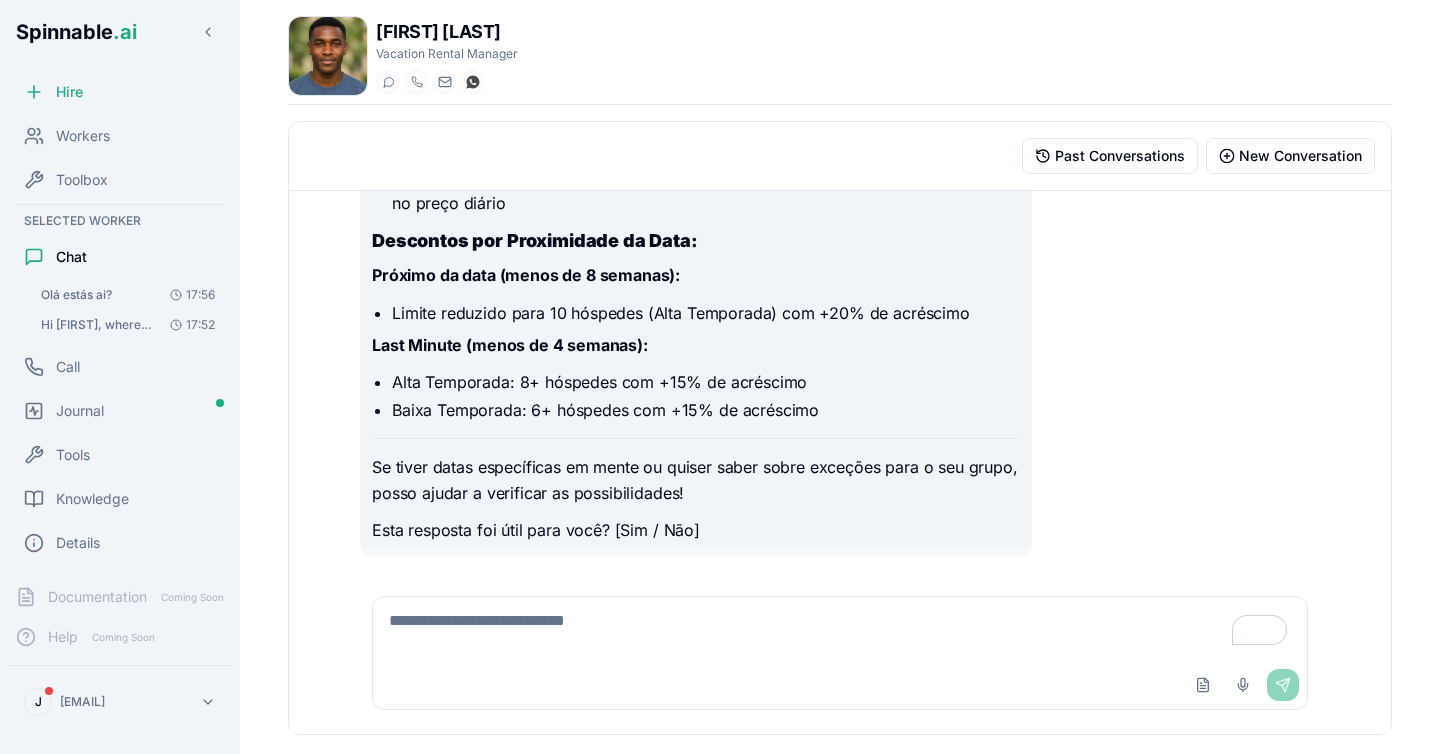 click on "Spinnable .ai Hire Workers Toolbox Selected Worker Chat Olá estás ai? 17:56 Hi Fabio, where can I find the pool instruction at Paço de arcos house? 17:52 Call Journal Tools Knowledge Details Documentation Coming Soon Help Coming Soon J joel@unlimit.ventures Fabio Petrov Vacation Rental Manager Start a chat Start a call fabio.petrov@getspinnable.ai +351 915 743 953 Past Conversations New Conversation Conversations Qual o numero minimo de noites tenho de ficar, se houver claro. 18:00 Olá! Vou verificar as informações sobre o número mínimo de noites nas nossas propriedades.
Com base na nossa política de estadia, posso esclarecer ... Olá estás ai? 17:56 Para te dar informações precisas sobre os horários de check-in, preciso saber qual propriedade você está consultando. Você tem várias propriedades ... Hi Fabio, where can I find the pool instruction at Paço de arcos house? 17:52 Qual o numero minimo de noites tenho de ficar, se houver claro. número mínimo de noites :
📅" at bounding box center (720, 377) 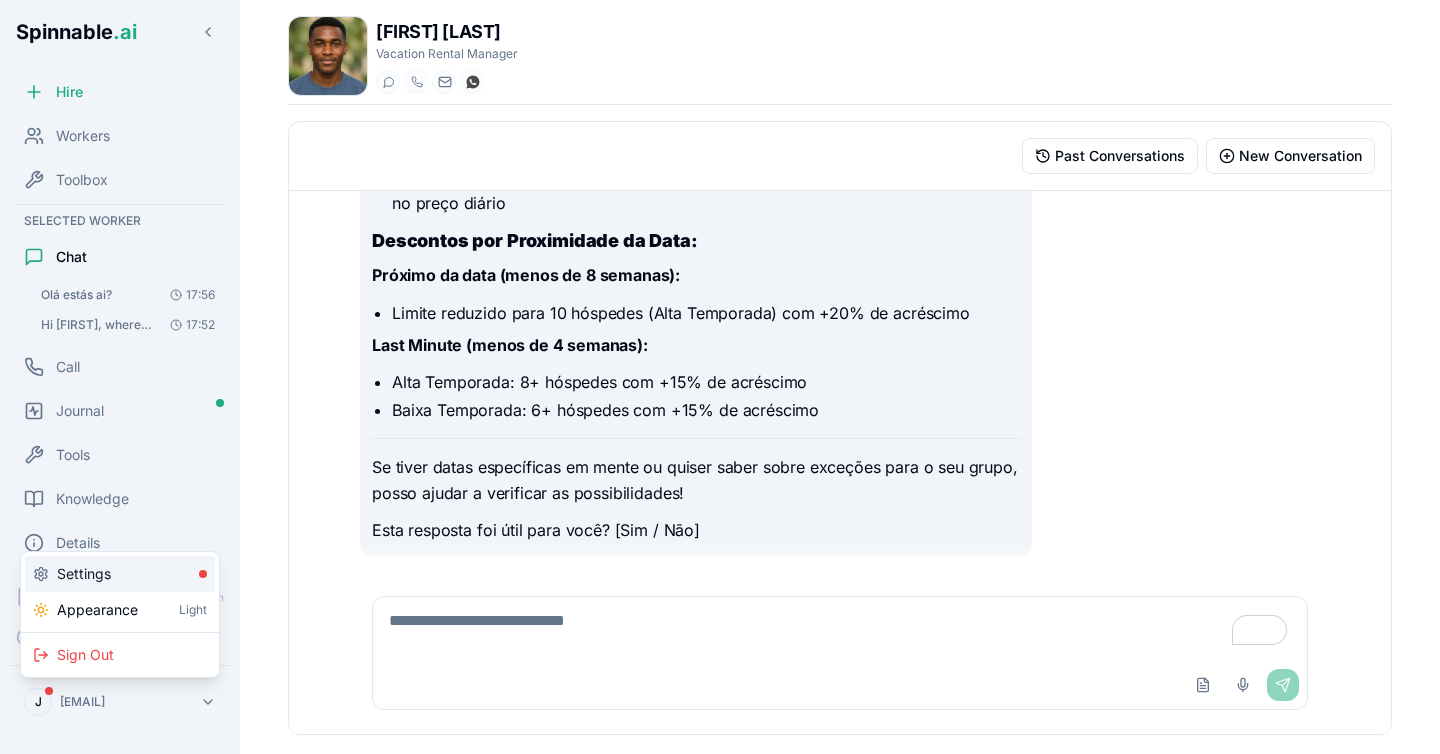 click on "Settings" at bounding box center (120, 574) 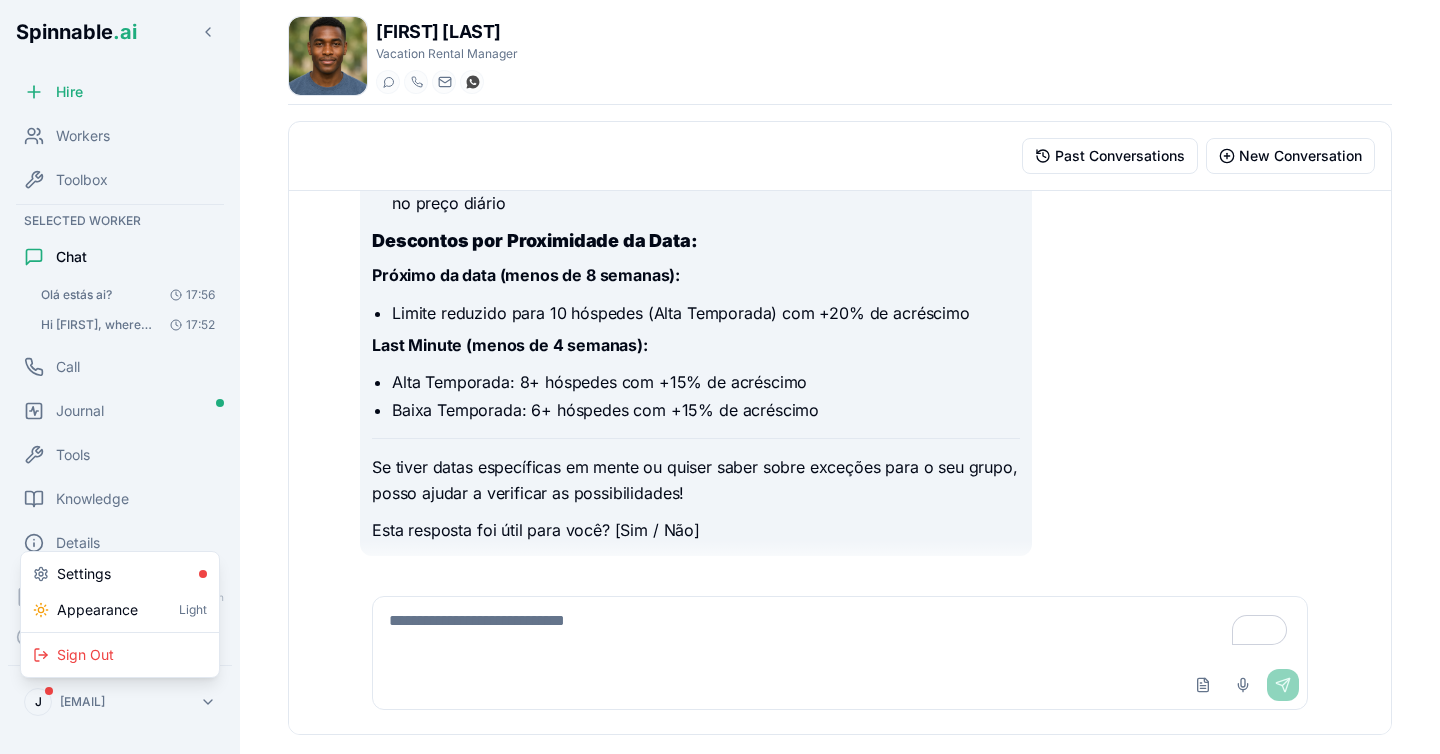 select on "**" 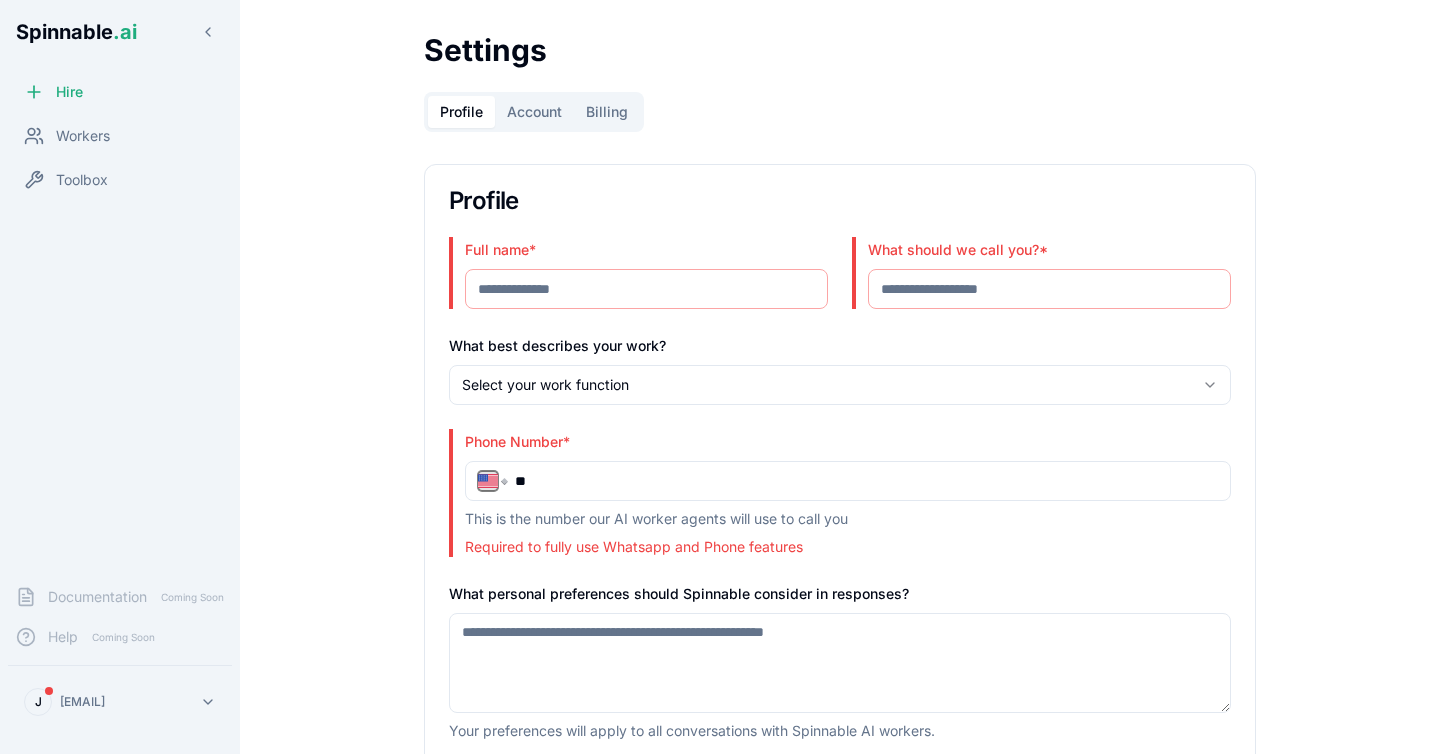 click on "Full name  *" at bounding box center [646, 289] 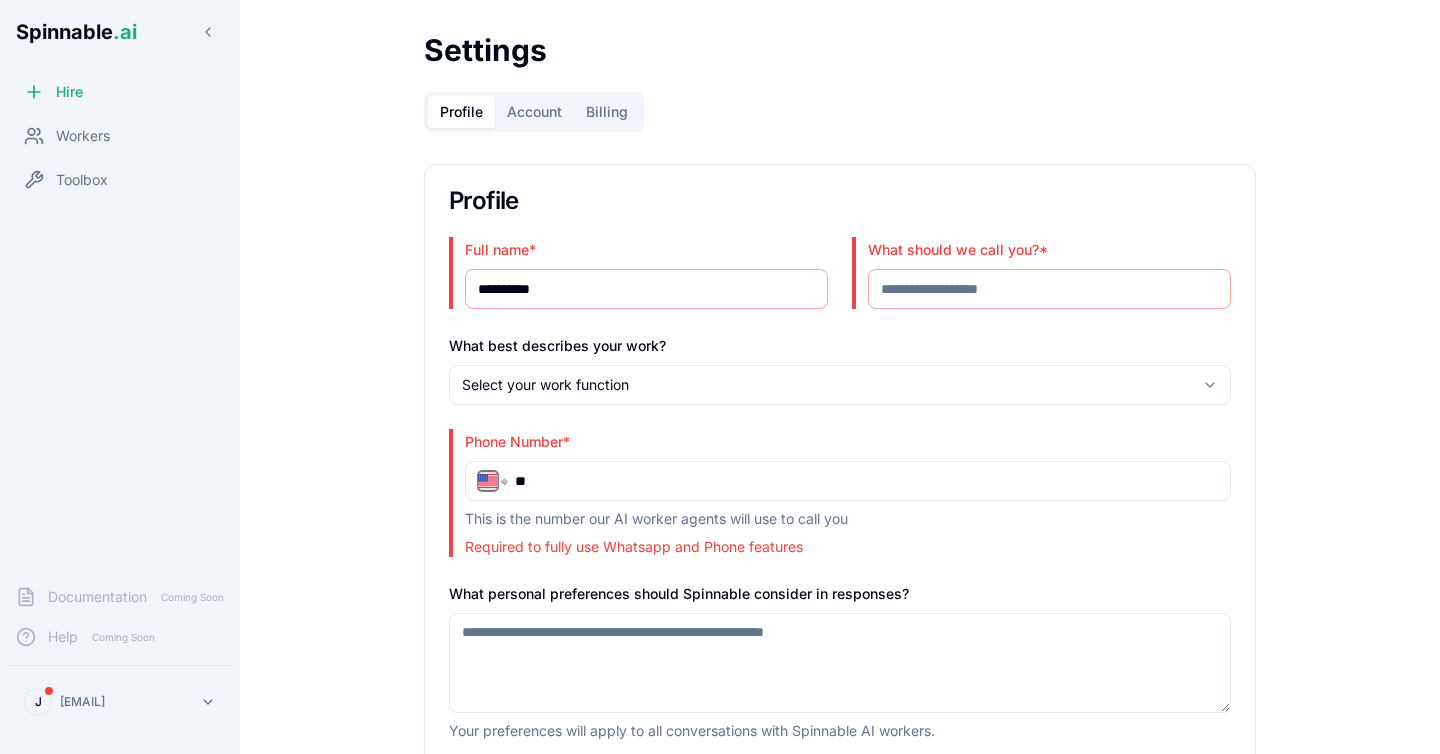 click on "What should we call you?  *" at bounding box center [1049, 289] 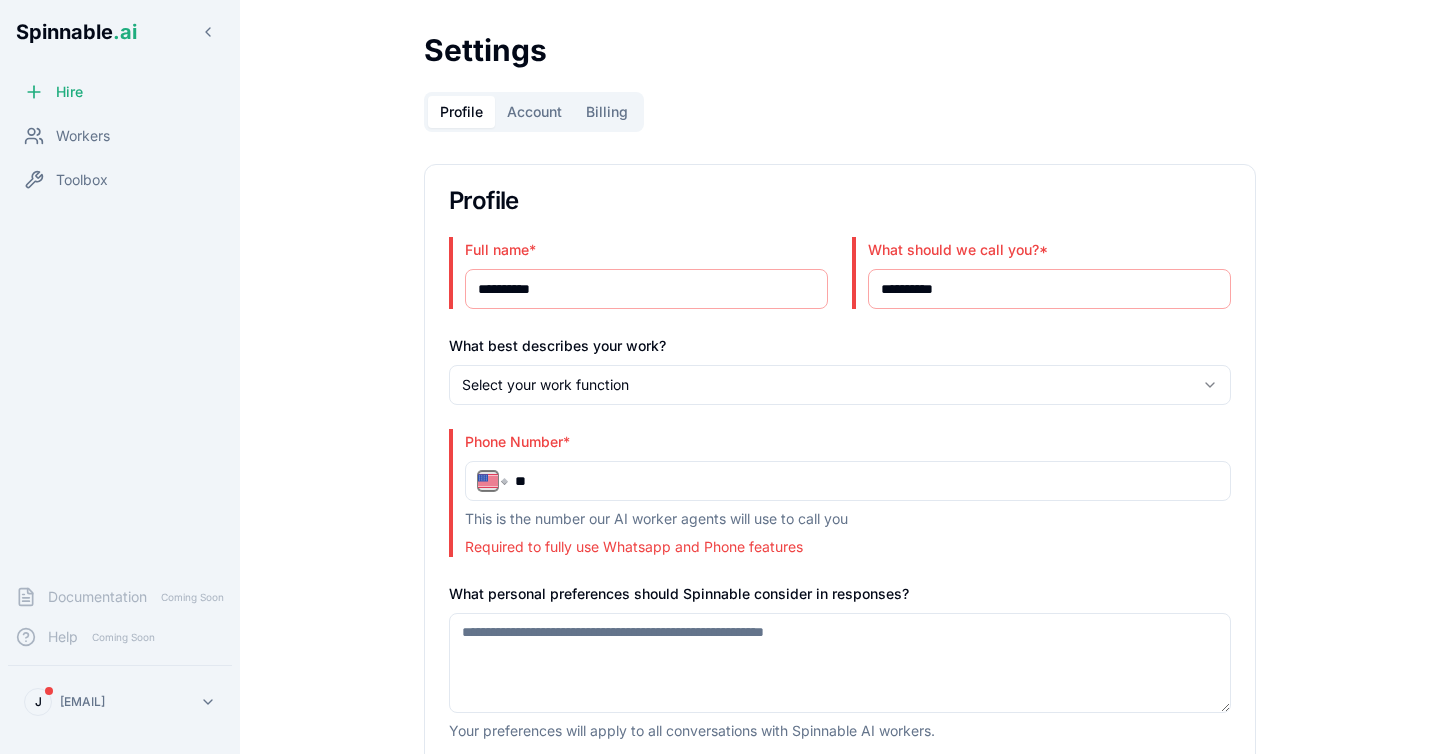 click on "**********" at bounding box center [848, 481] 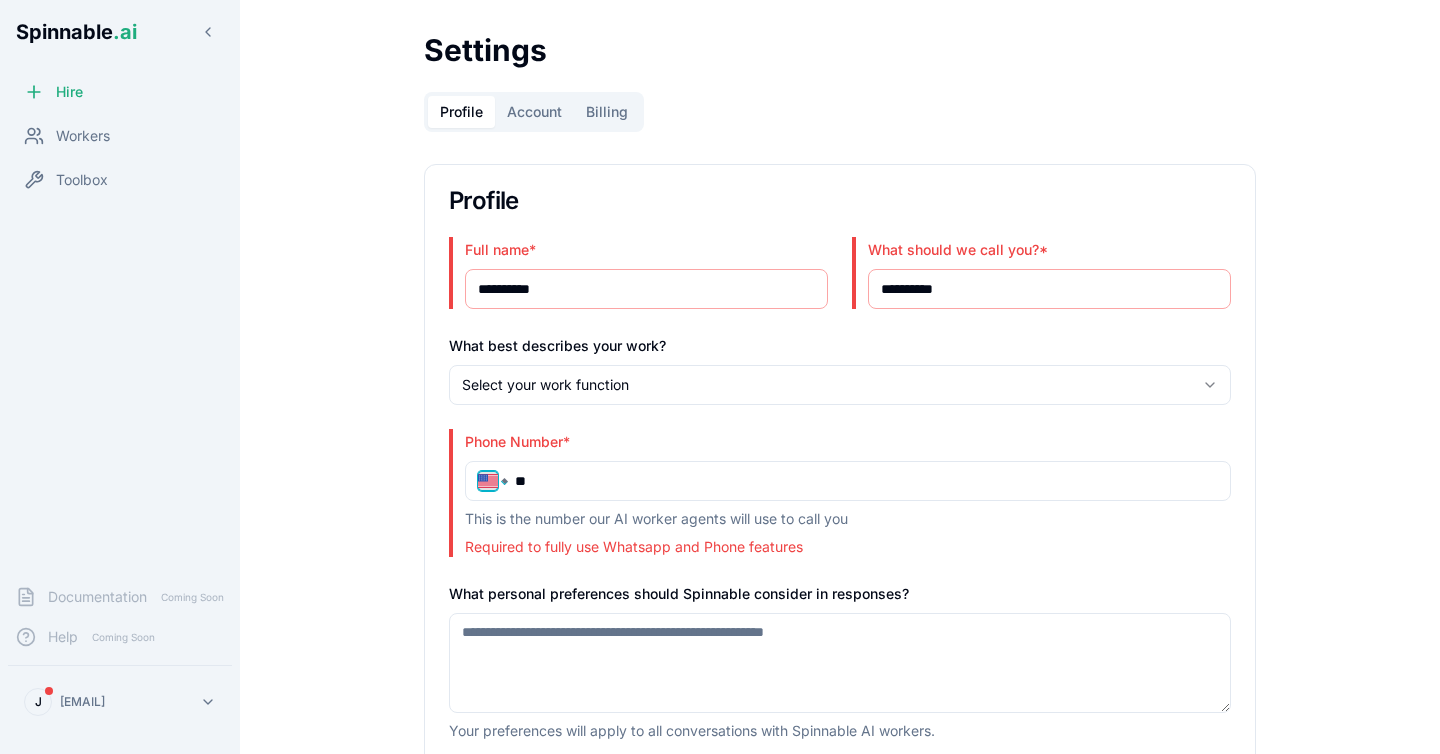 click on "**********" at bounding box center (492, 481) 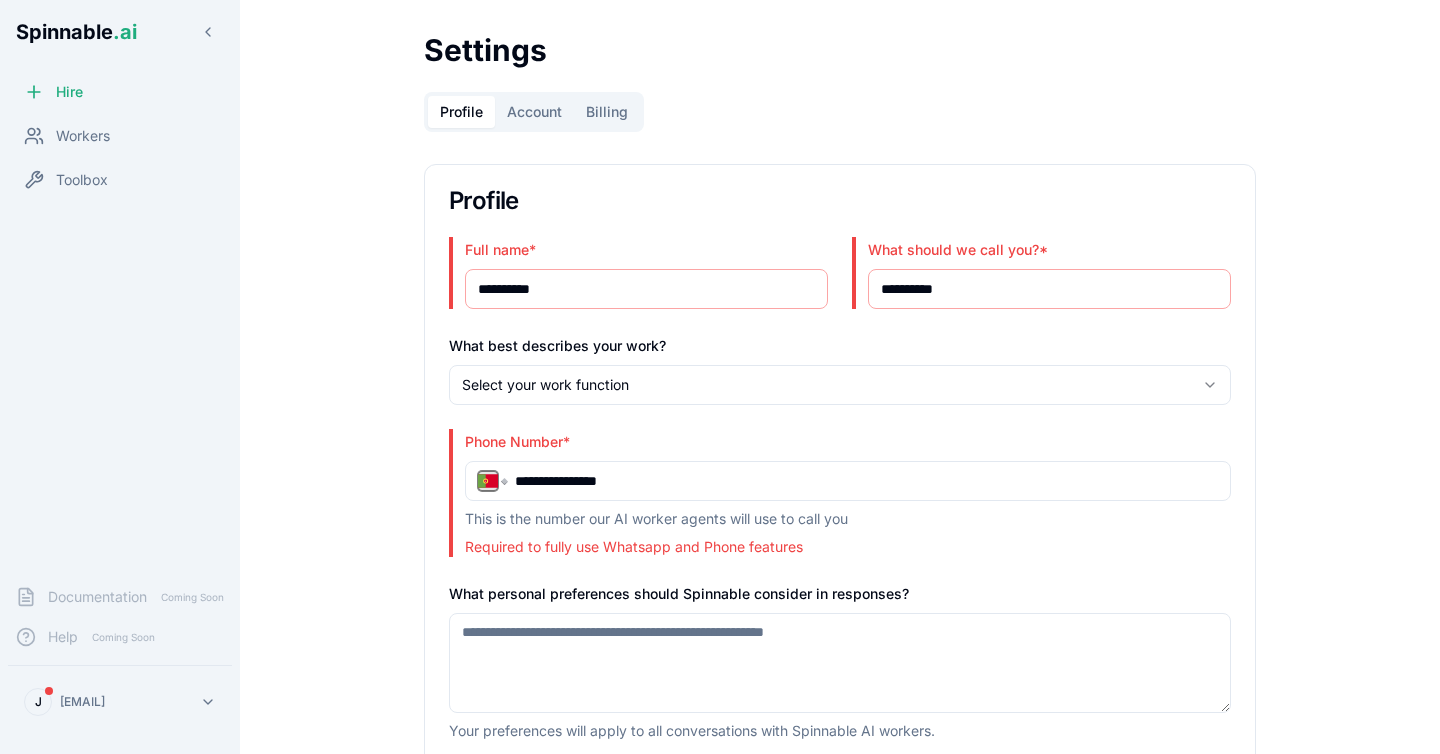 scroll, scrollTop: 58, scrollLeft: 0, axis: vertical 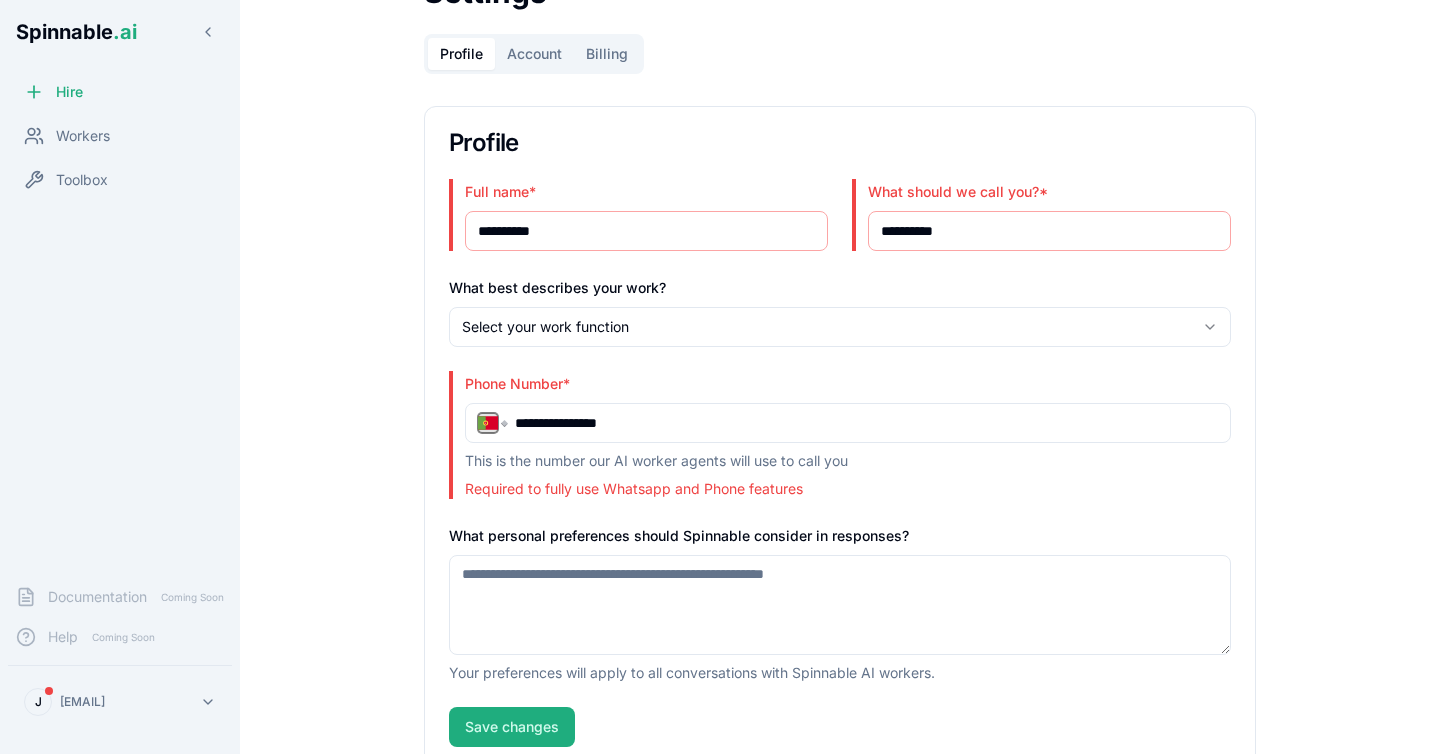type on "**********" 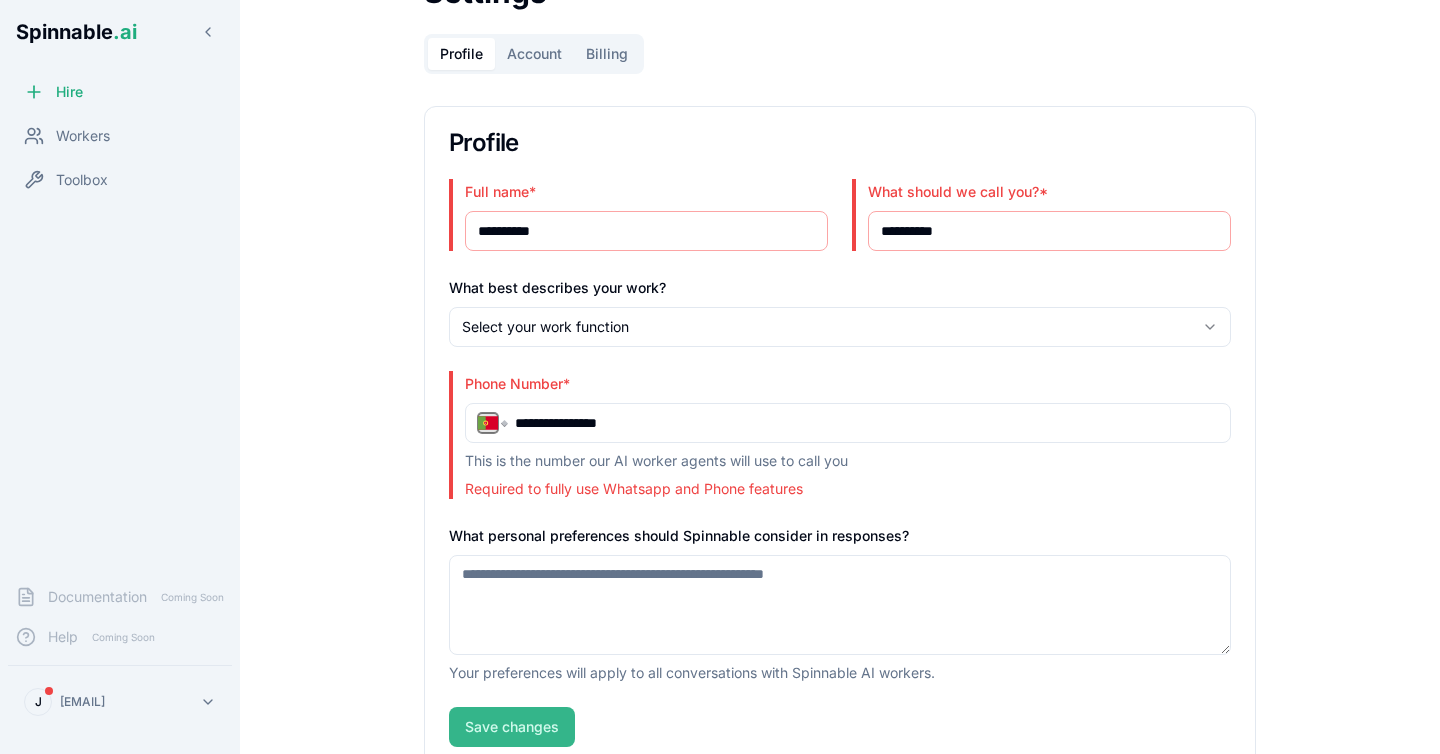 click on "Save changes" at bounding box center [512, 727] 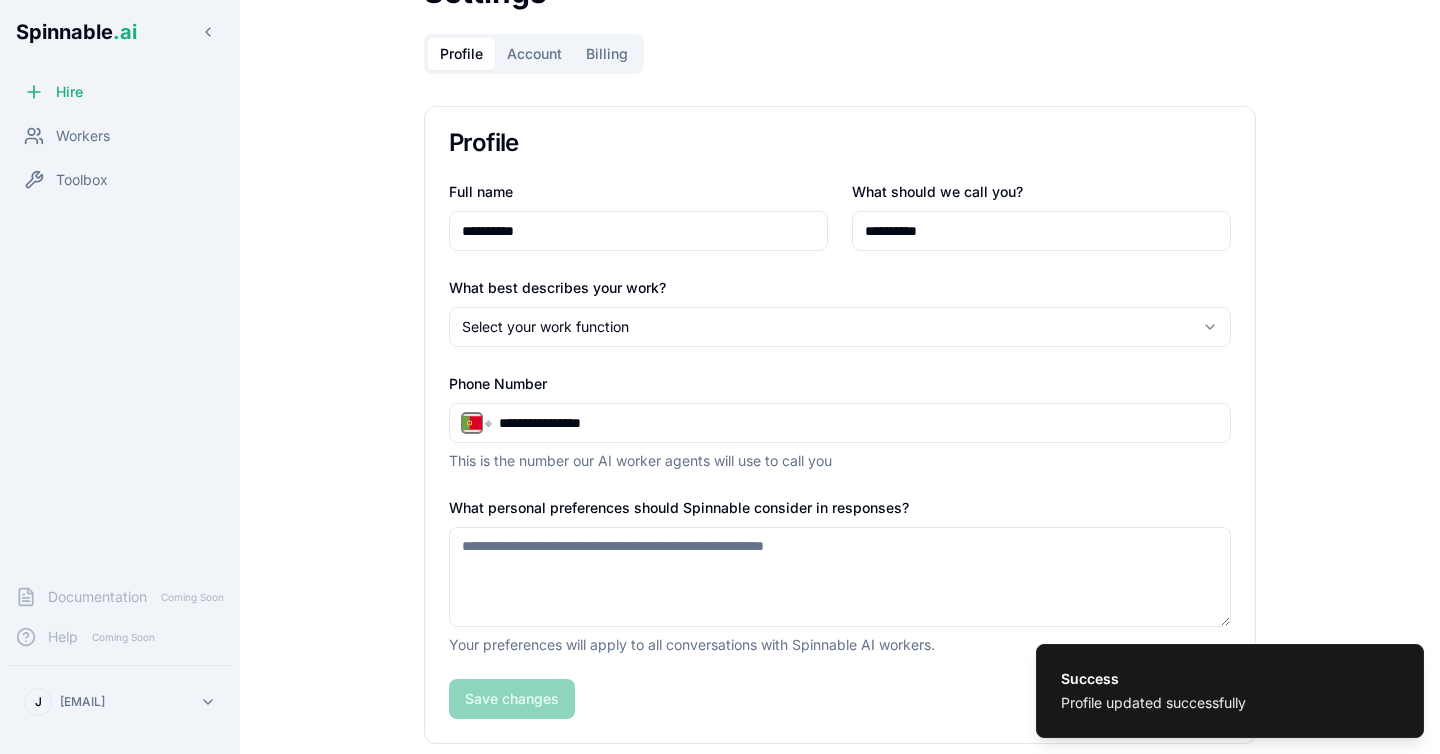 scroll, scrollTop: 0, scrollLeft: 0, axis: both 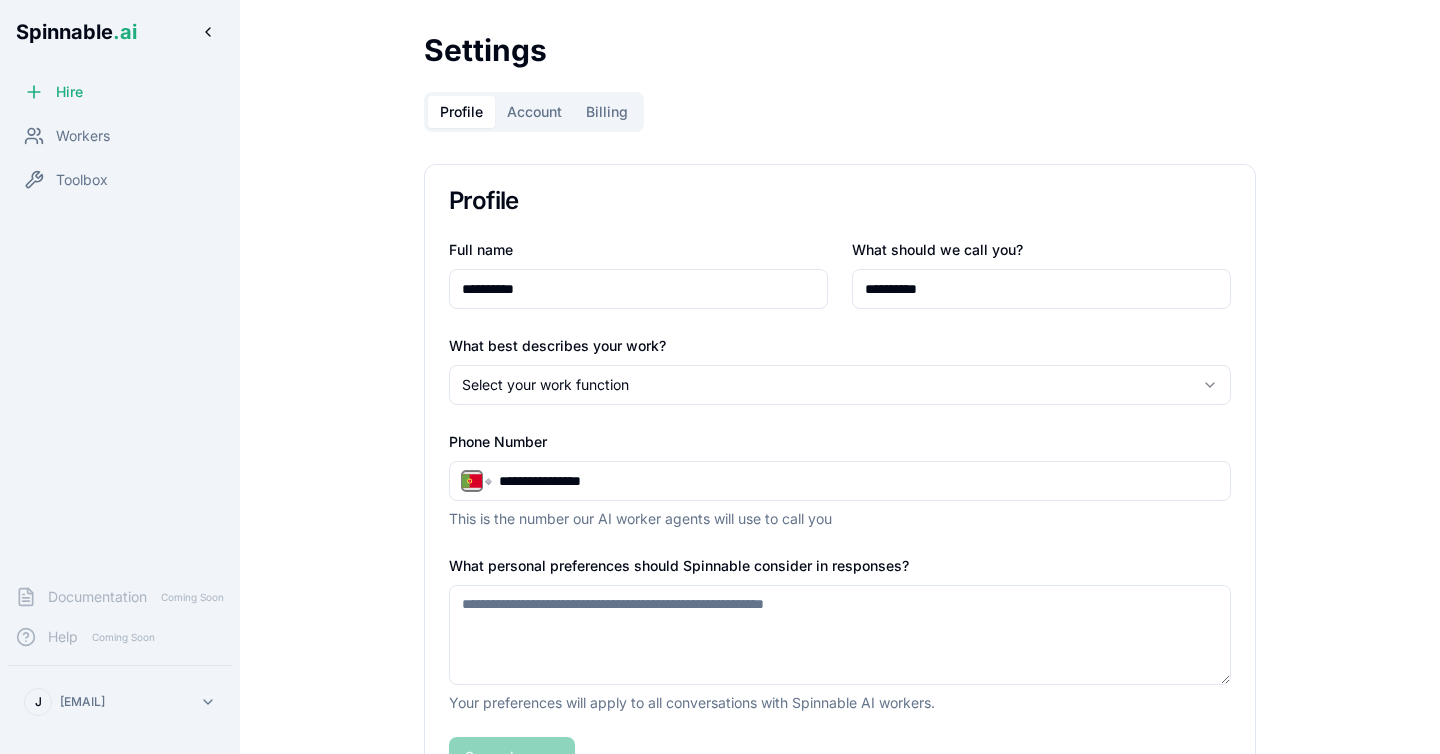 click at bounding box center (208, 32) 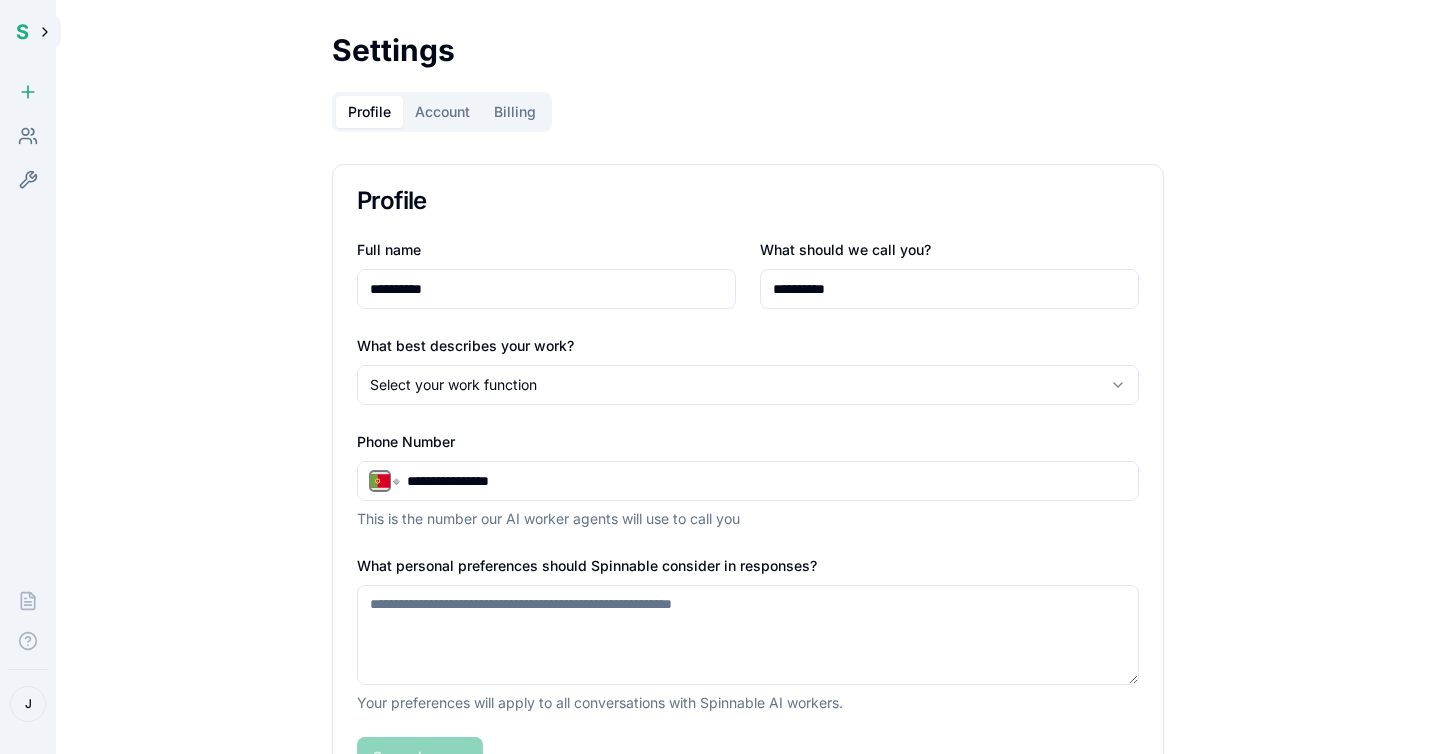 click at bounding box center (45, 32) 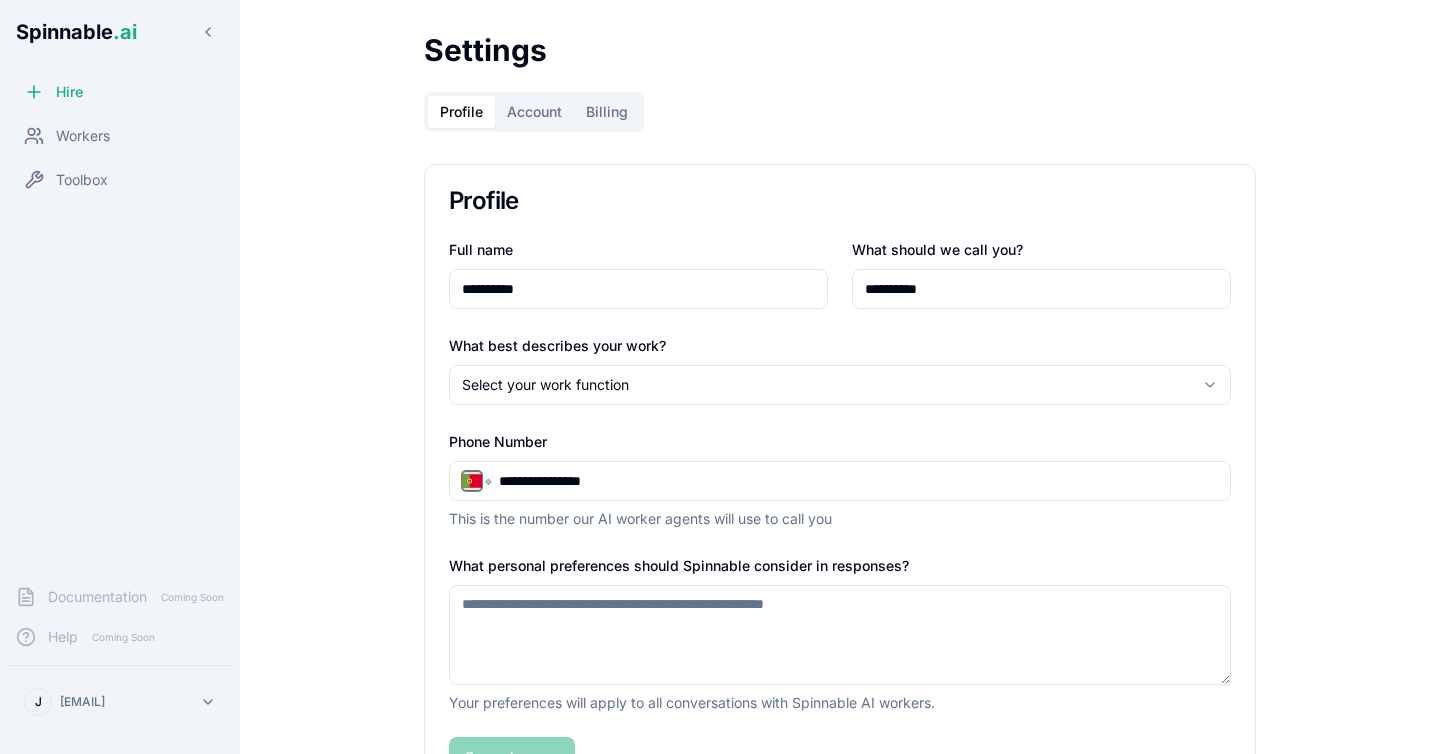 click on "Spinnable .ai" at bounding box center [76, 32] 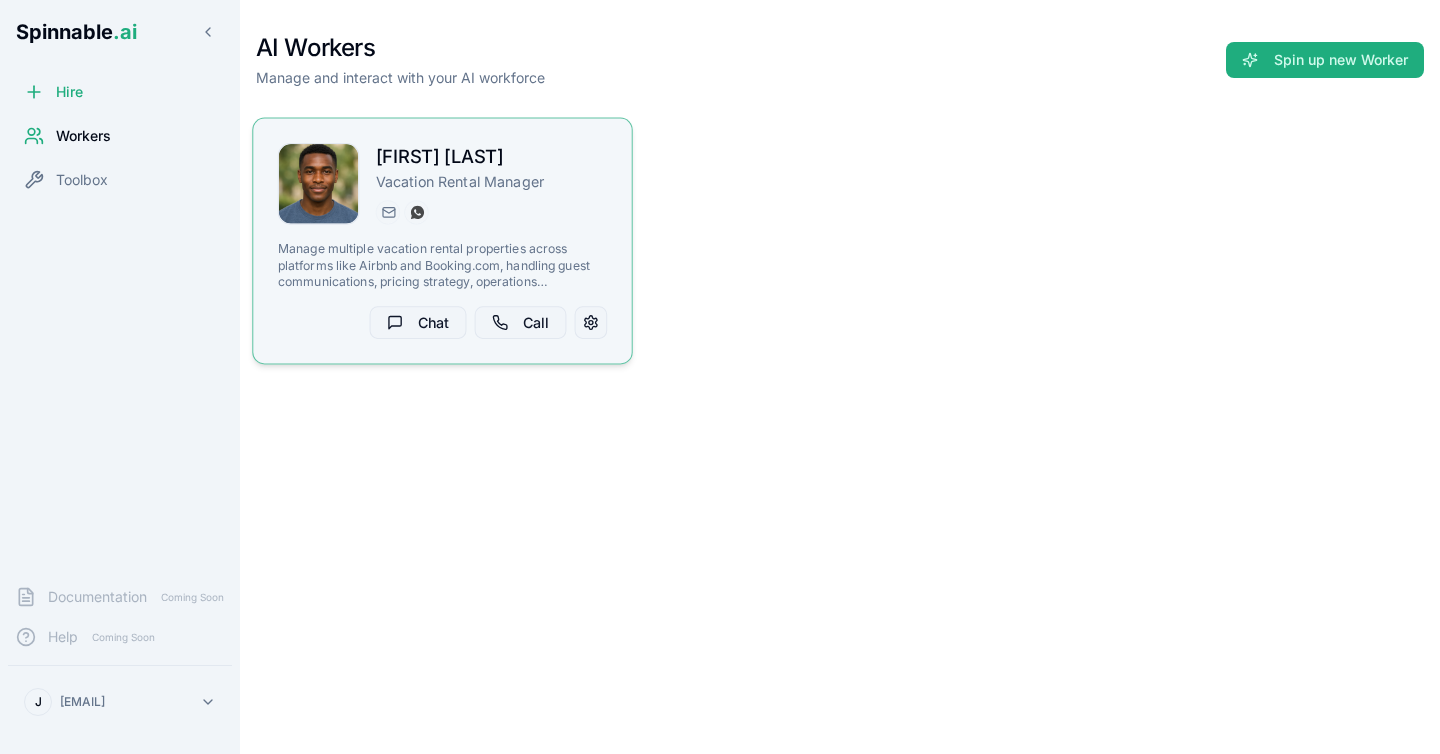 click on "Manage multiple vacation rental properties across platforms like Airbnb and Booking.com, handling guest communications, pricing strategy, operations coordination, and guest support." at bounding box center [443, 265] 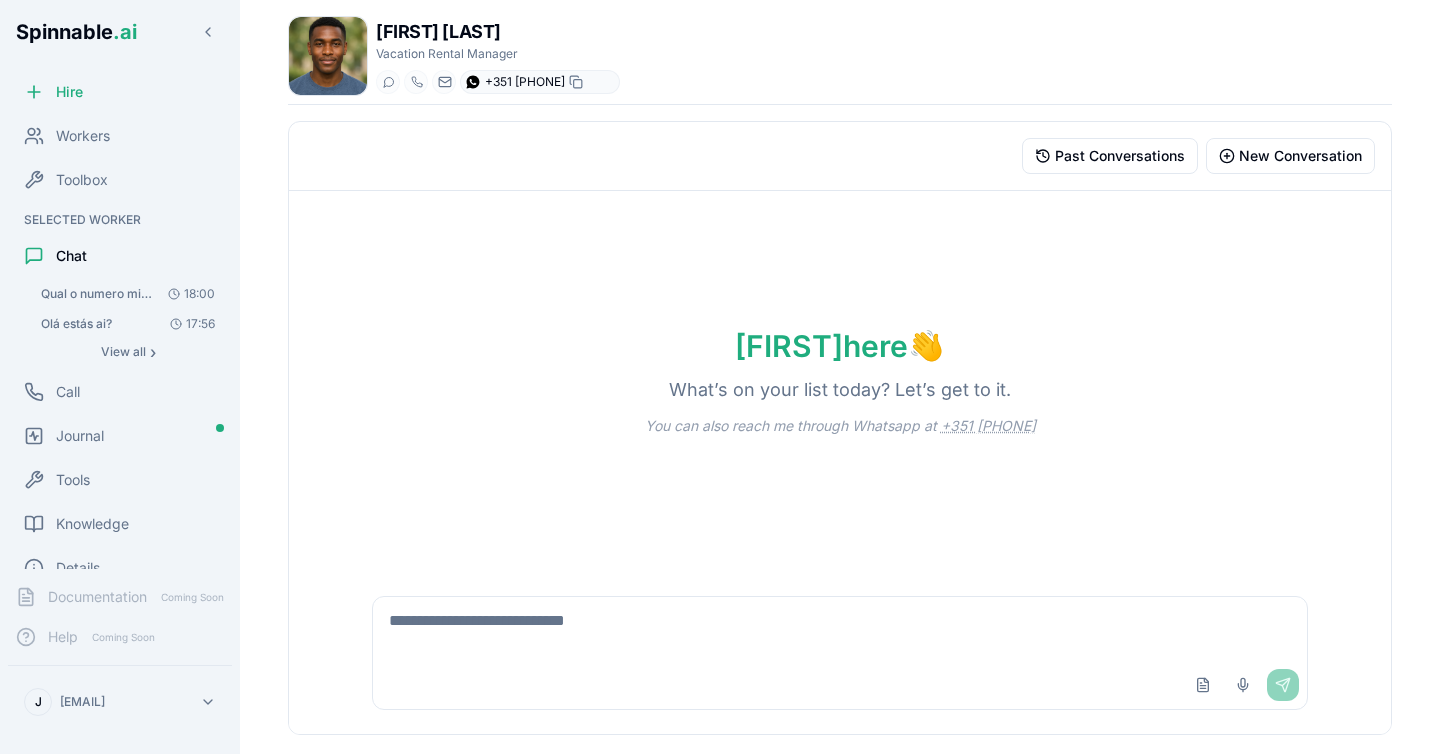click on "+351 915 743 953" at bounding box center [525, 82] 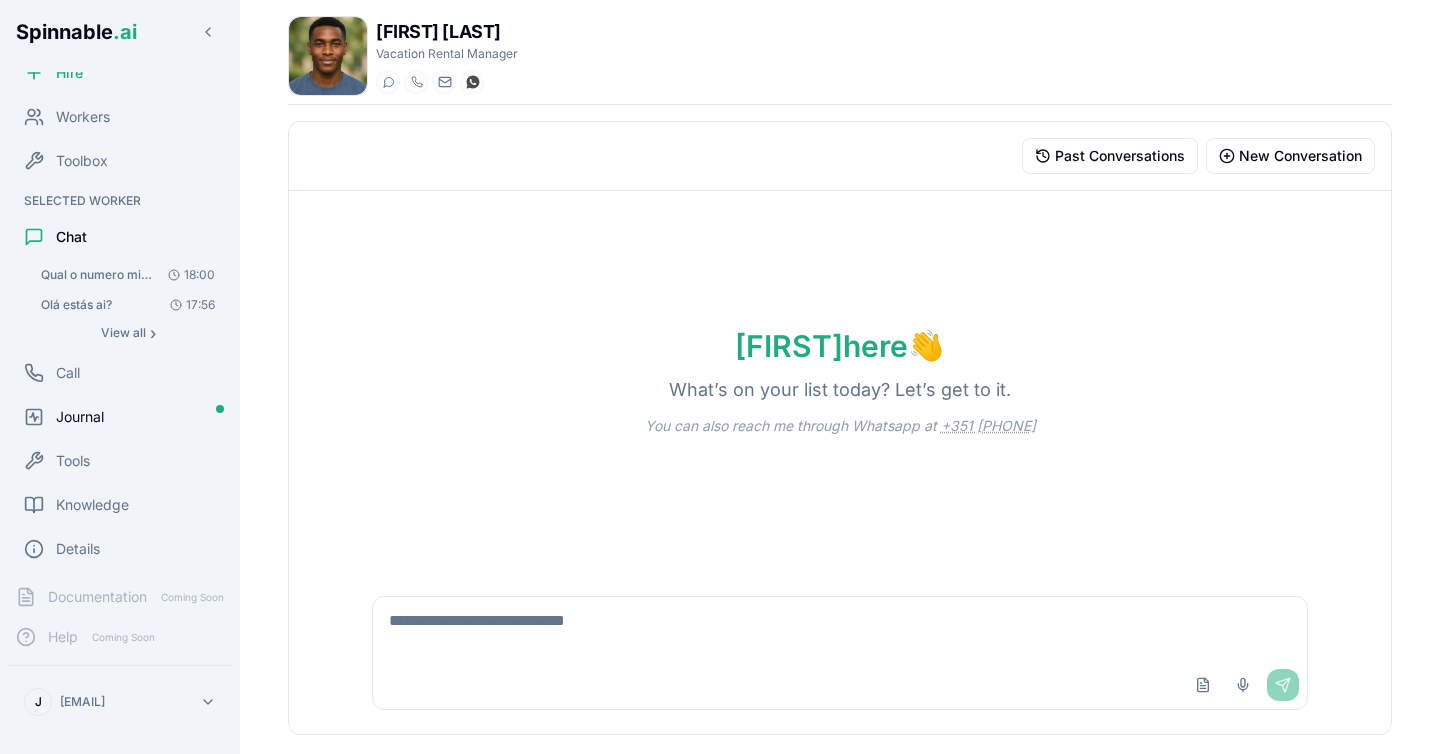 scroll, scrollTop: 0, scrollLeft: 0, axis: both 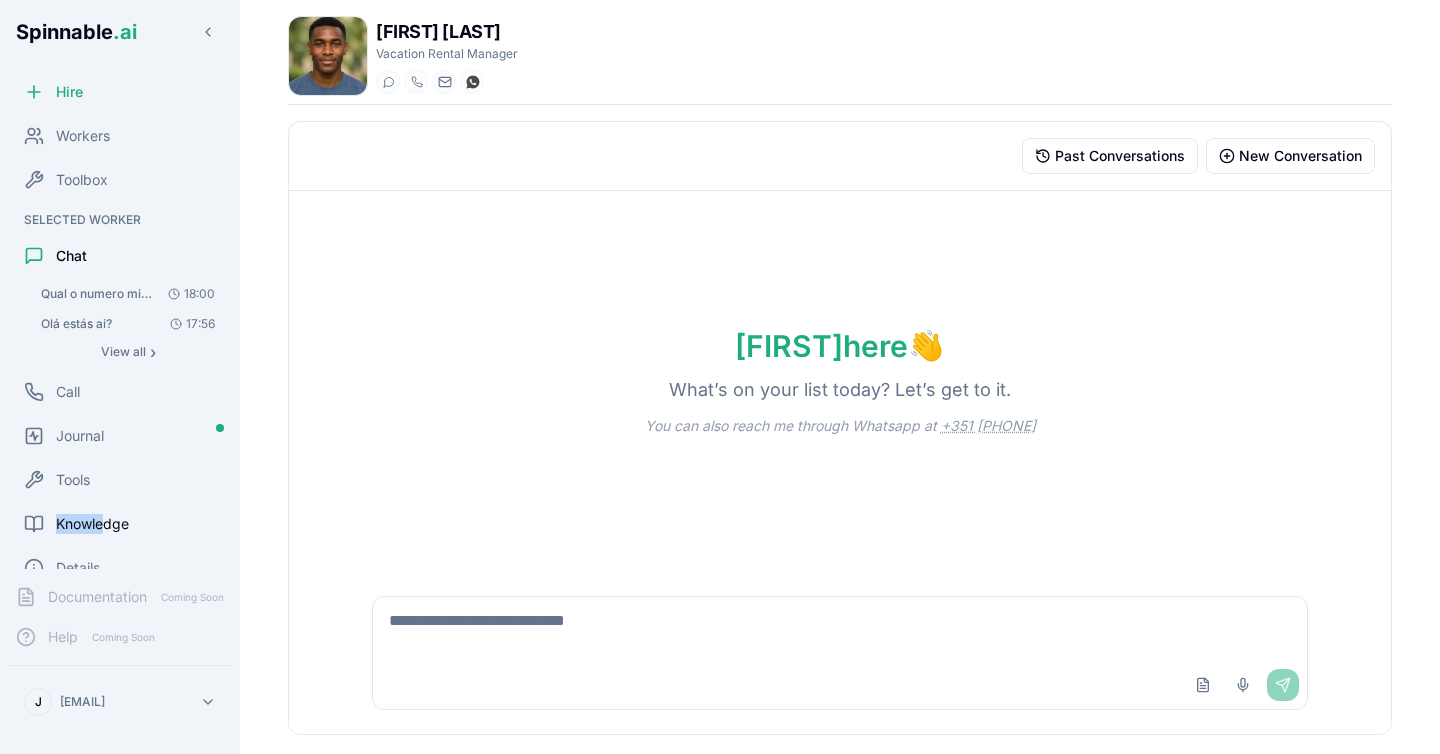 click on "Knowledge" at bounding box center (92, 524) 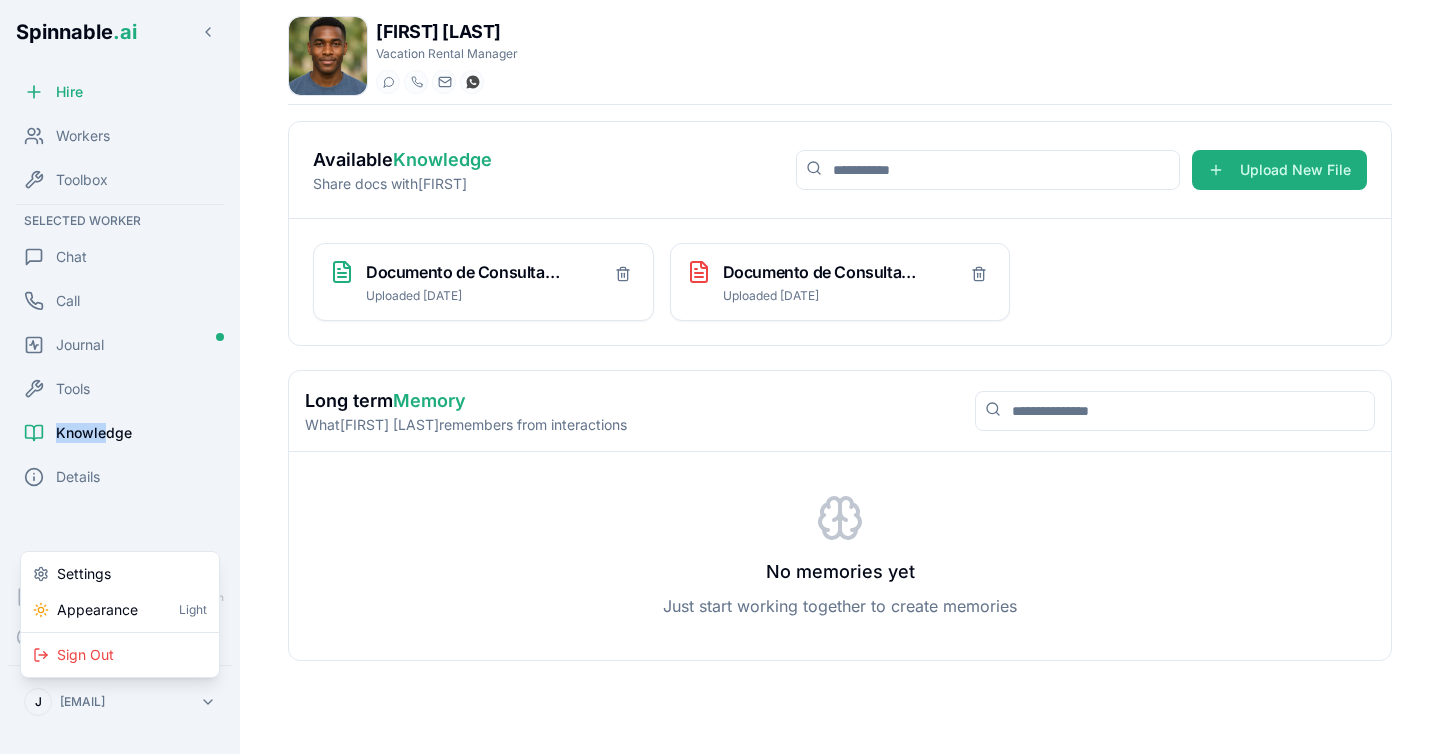 click on "Spinnable .ai Hire Workers Toolbox Selected Worker Chat Call Journal Tools Knowledge Details Documentation Coming Soon Help Coming Soon J joel@unlimit.ventures Fabio Petrov Vacation Rental Manager Start a chat Start a call fabio.petrov@getspinnable.ai +351 915 743 953 Available  Knowledge Share docs with  Fabio Upload New File Documento de Consulta_ Business rules — Edra Agent.docx Uploaded 15/07/2025 Documento de Consulta_ Business rules — Edra Agent.pdf Uploaded 15/07/2025 Long term  Memory What  Fabio Petrov  remembers from interactions No memories yet Just start working together to create memories
Settings Appearance Light Sign Out" at bounding box center (720, 377) 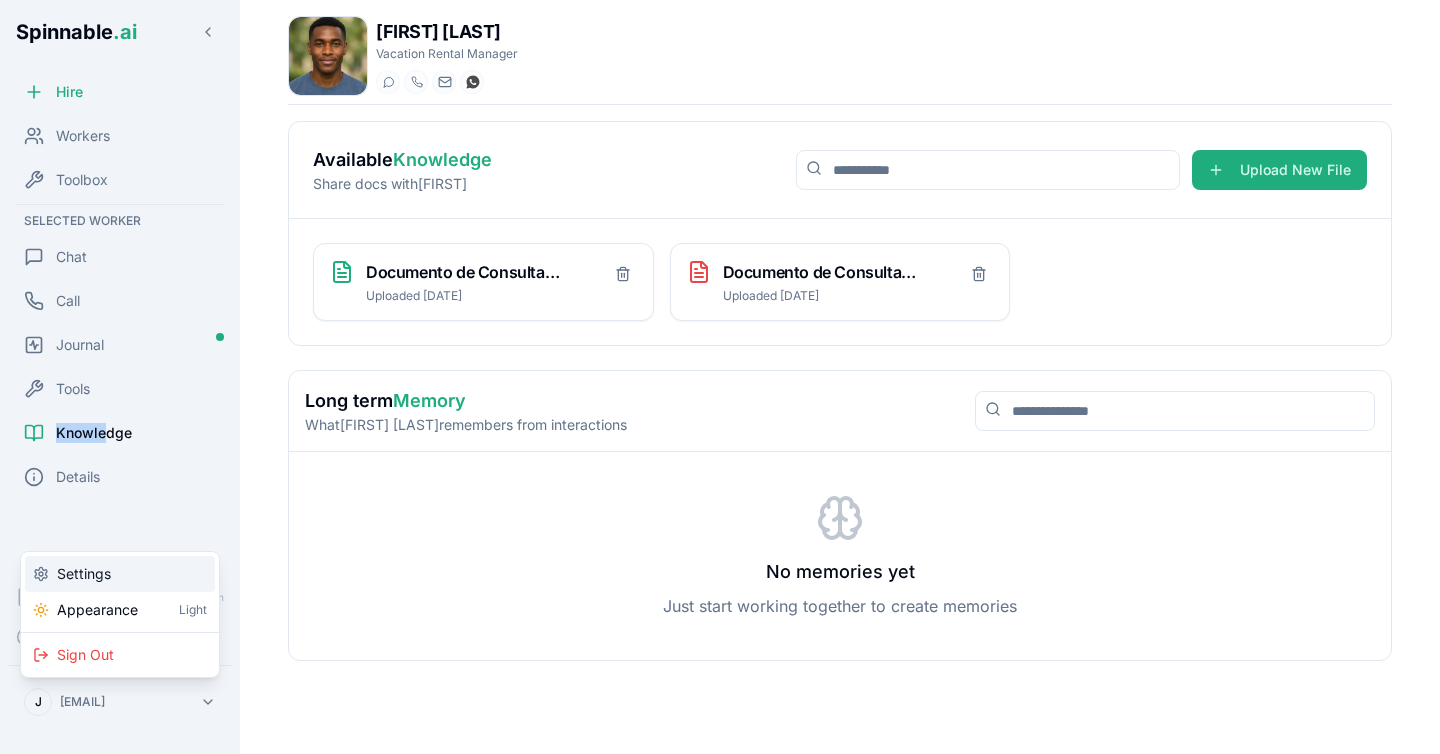 click on "Settings" at bounding box center (120, 574) 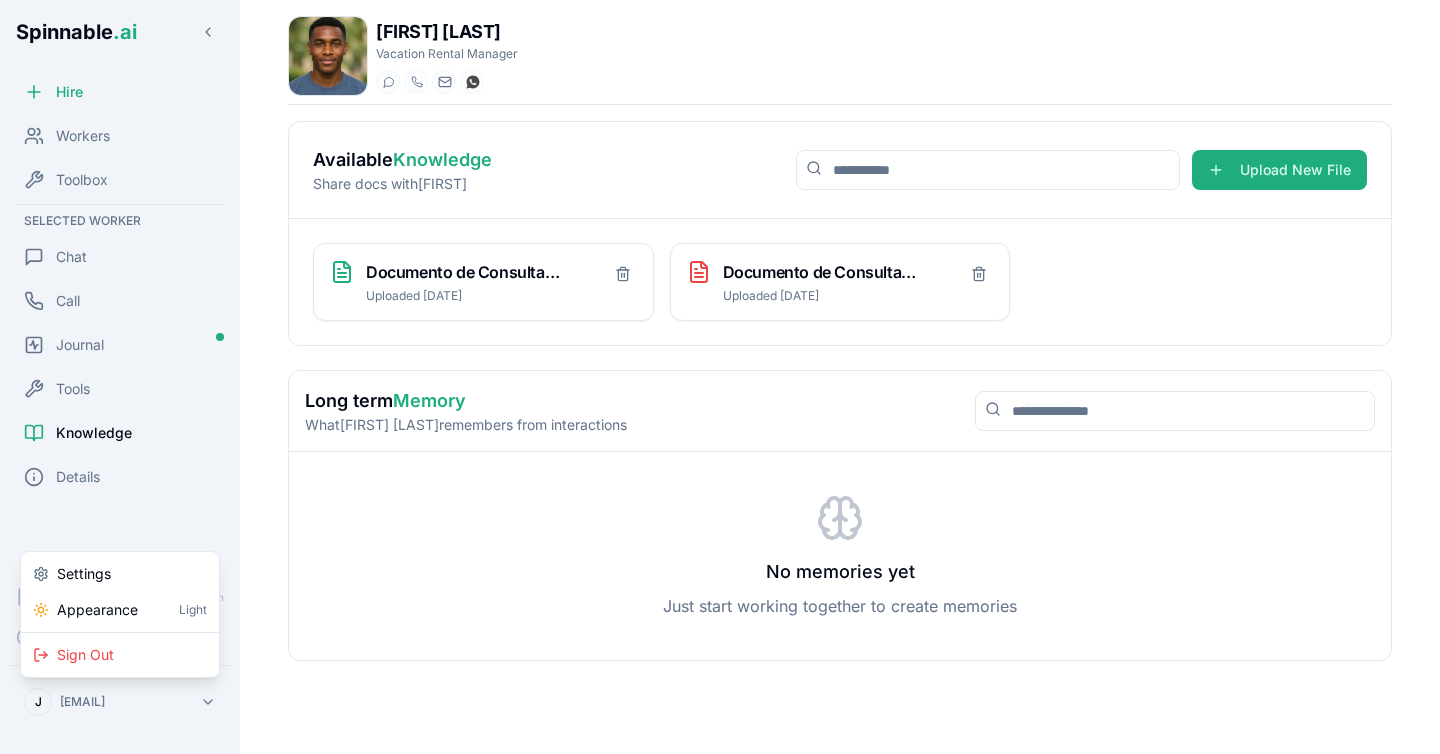 select on "**" 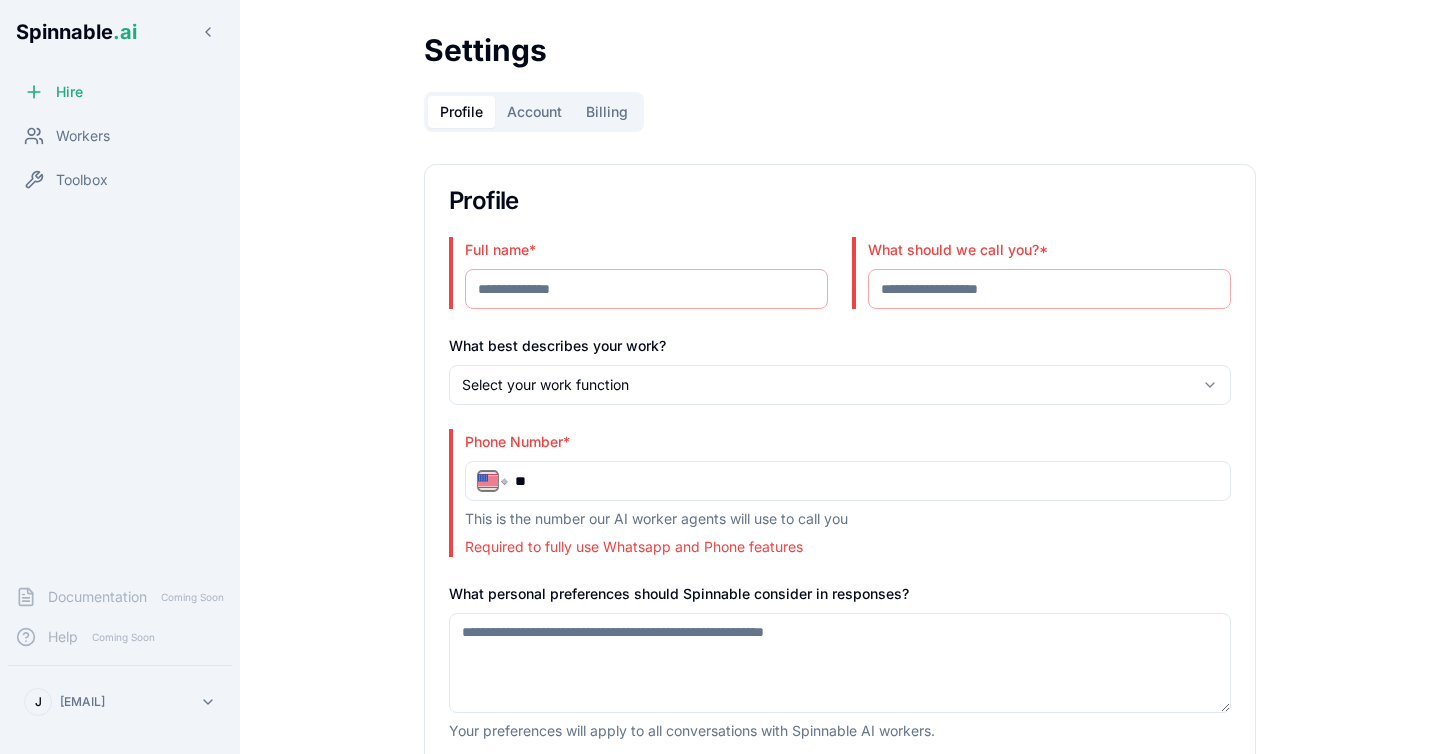 type on "**********" 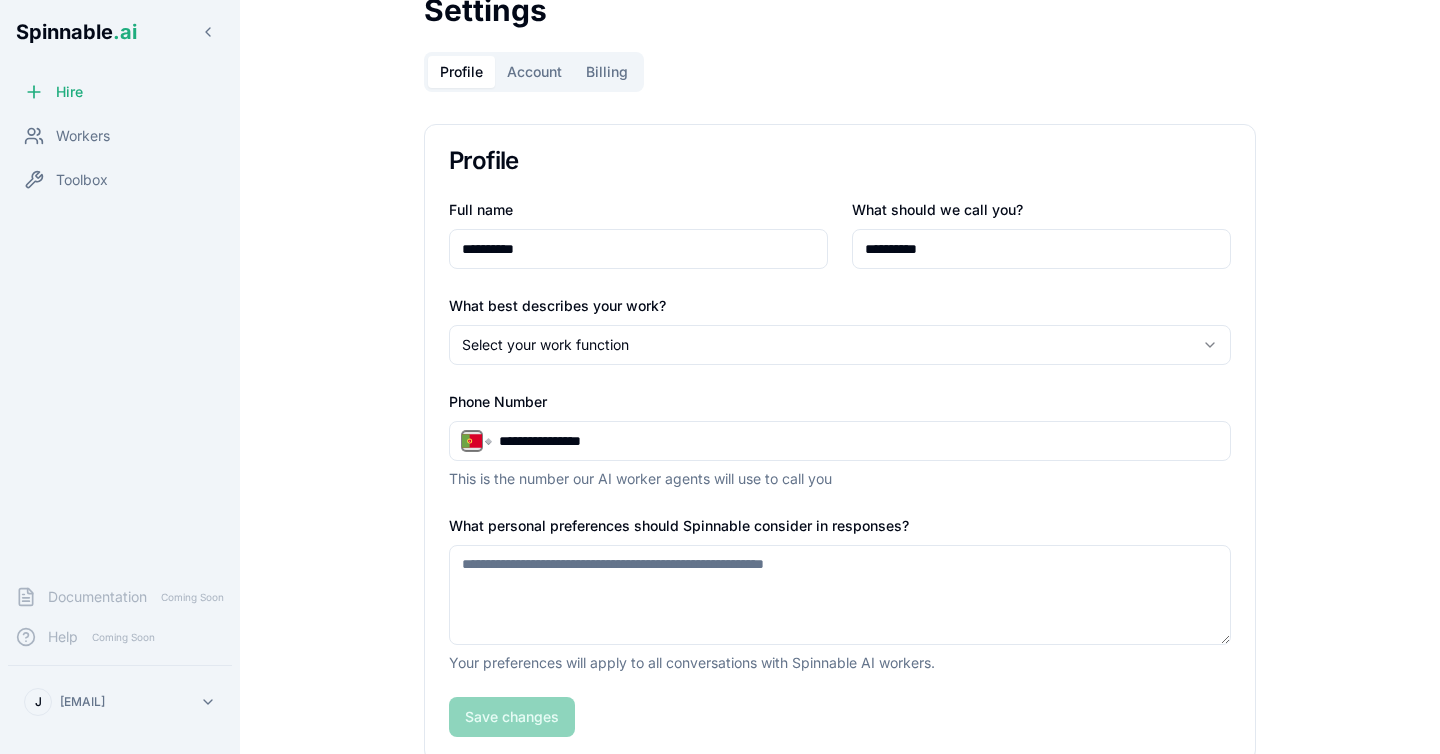 scroll, scrollTop: 37, scrollLeft: 0, axis: vertical 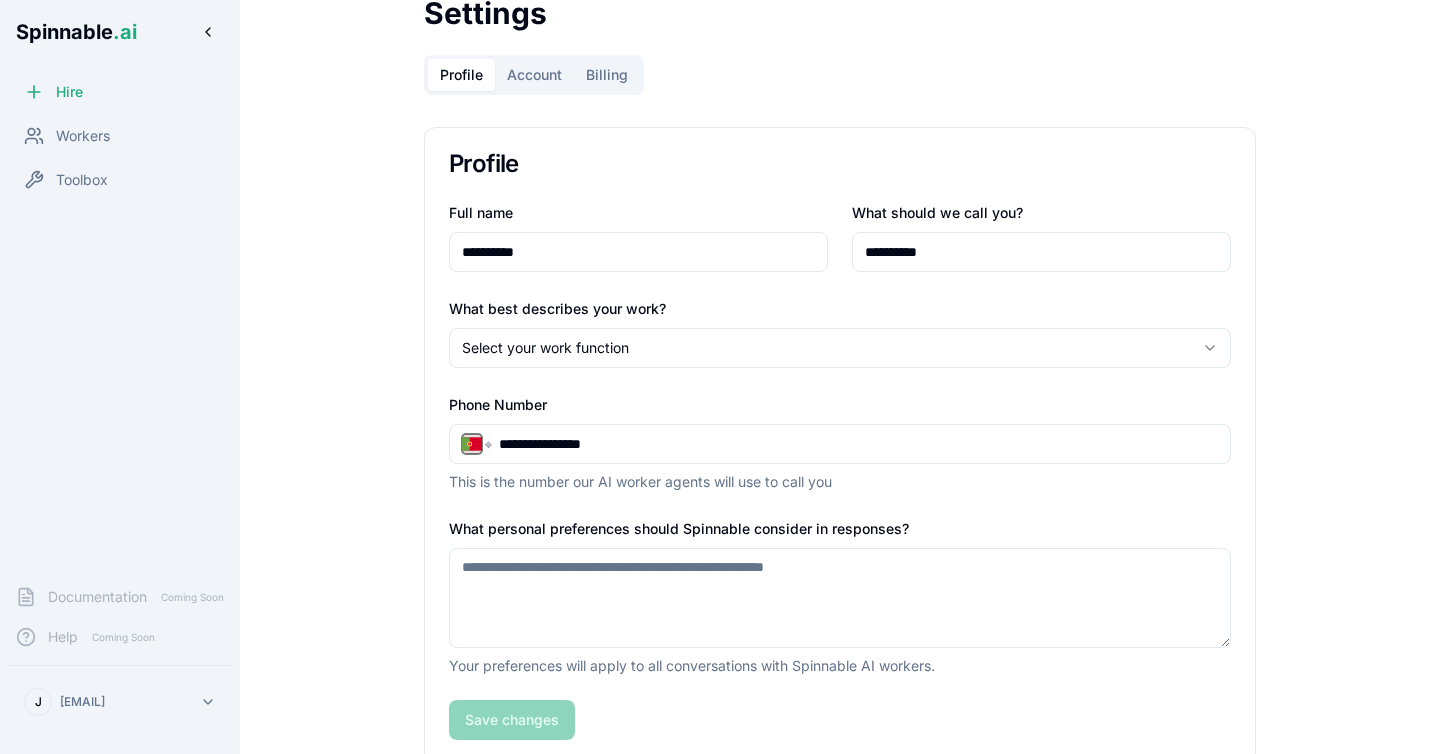 click at bounding box center [208, 32] 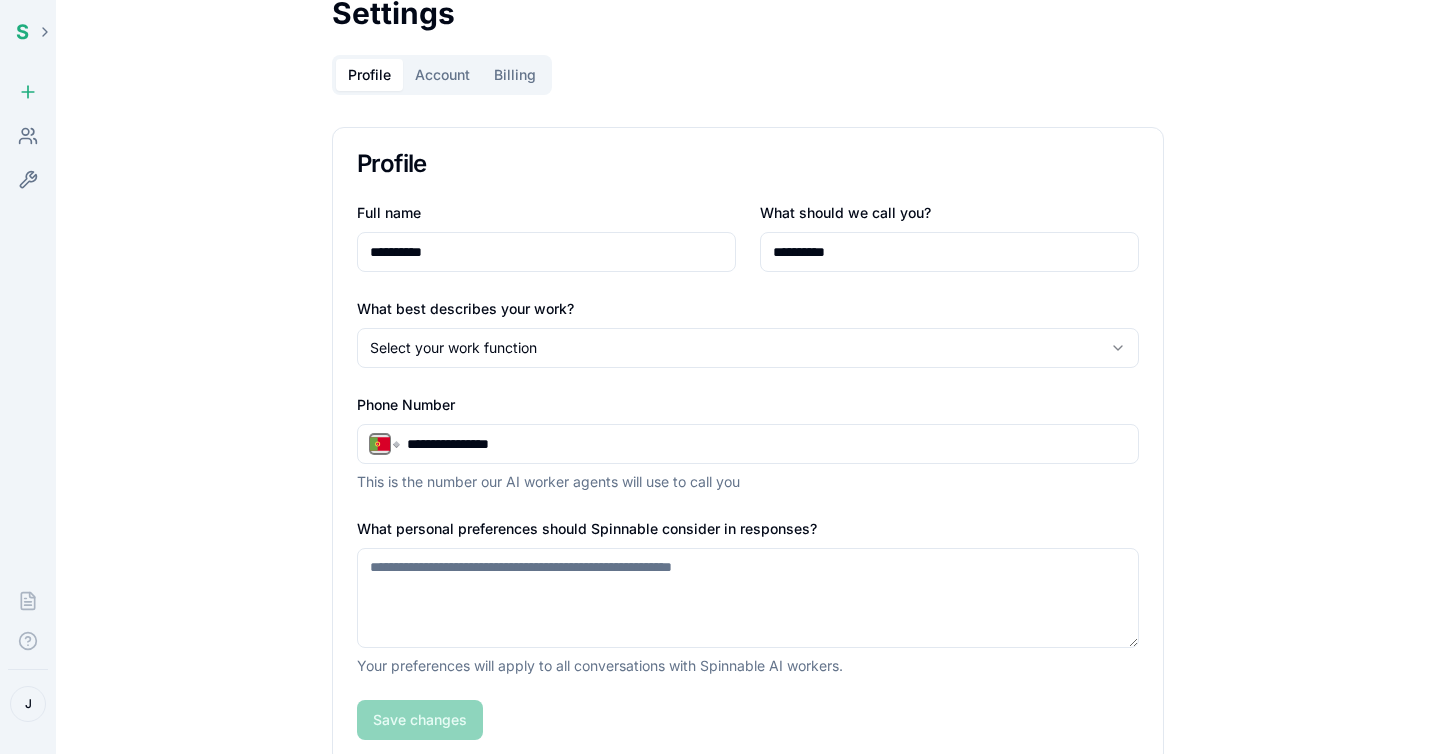 click on "S" at bounding box center (22, 32) 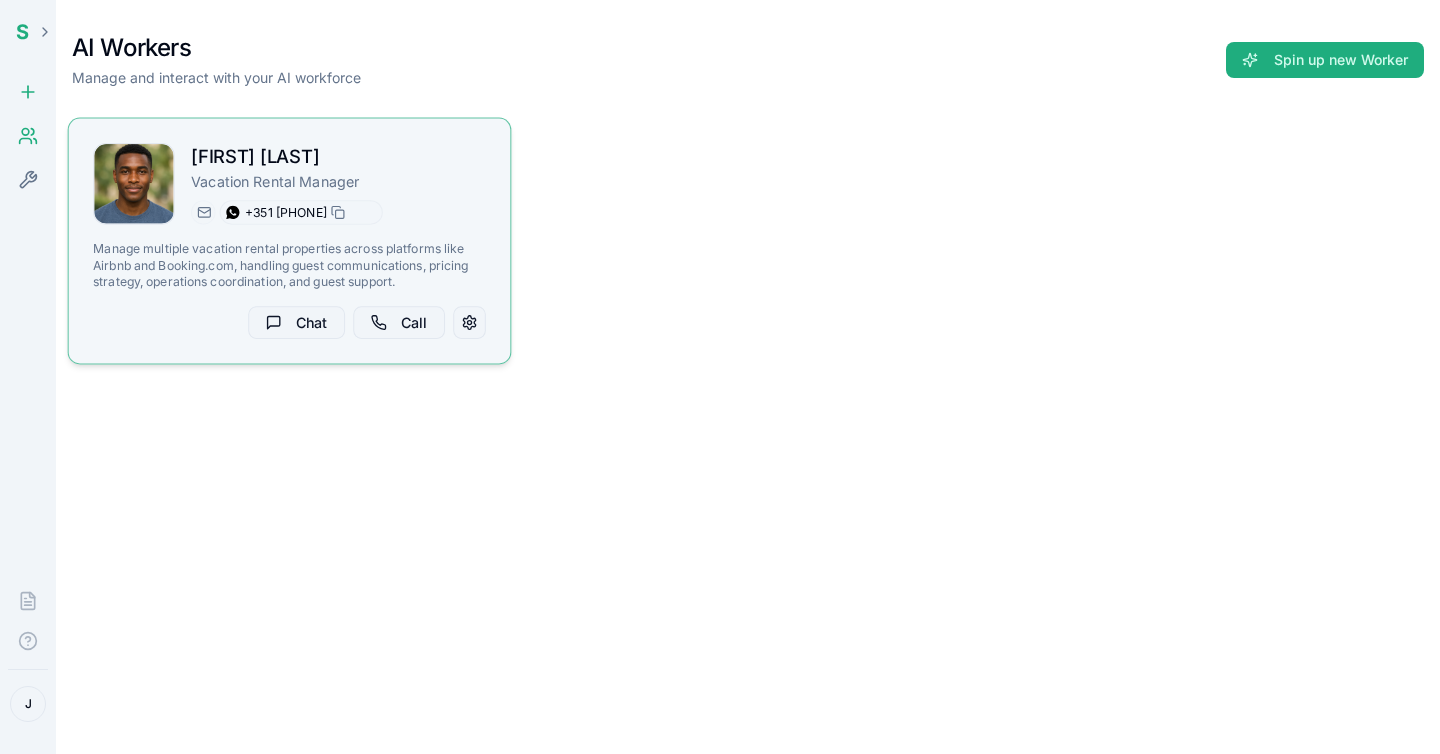 click at bounding box center [233, 212] 